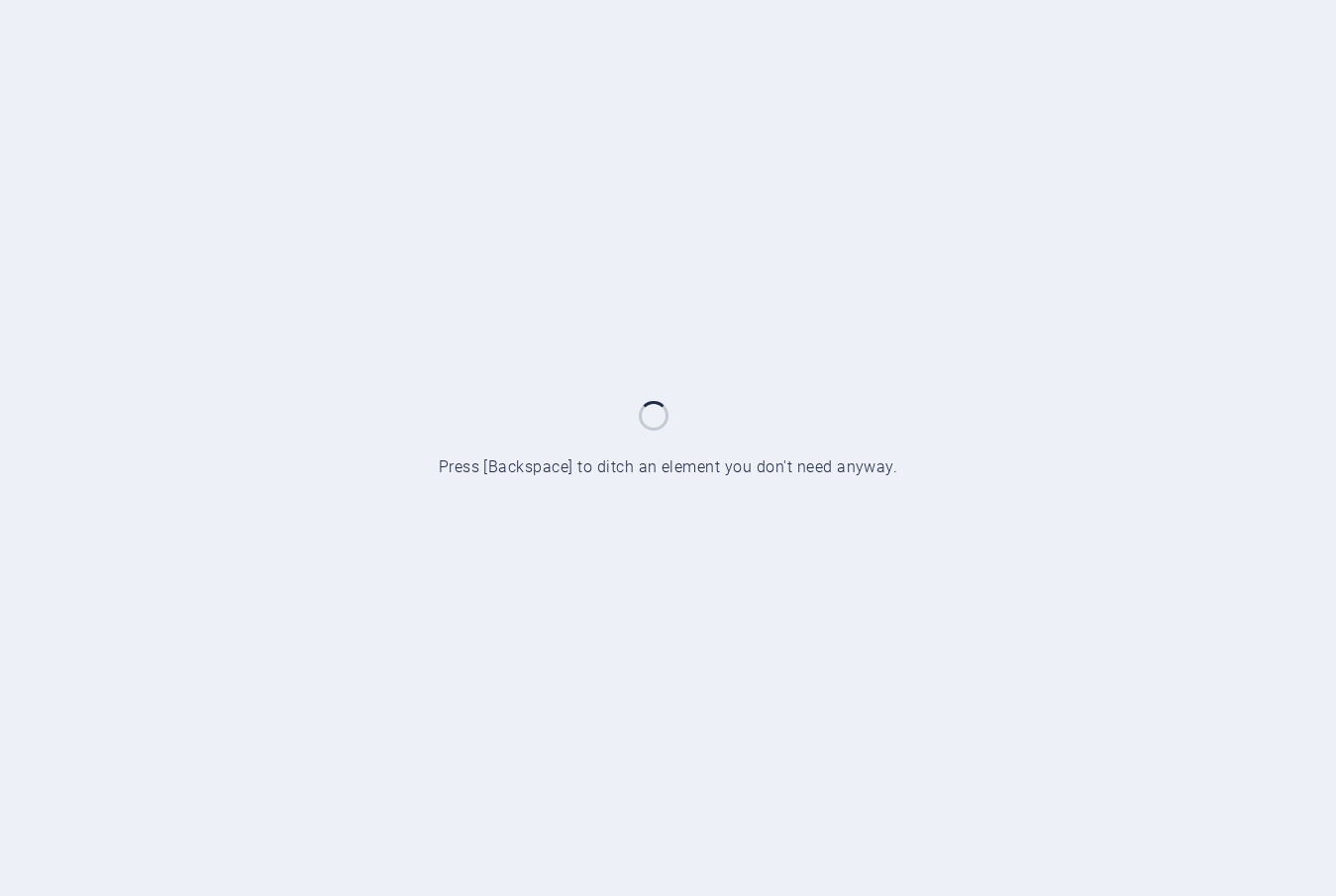 scroll, scrollTop: 0, scrollLeft: 0, axis: both 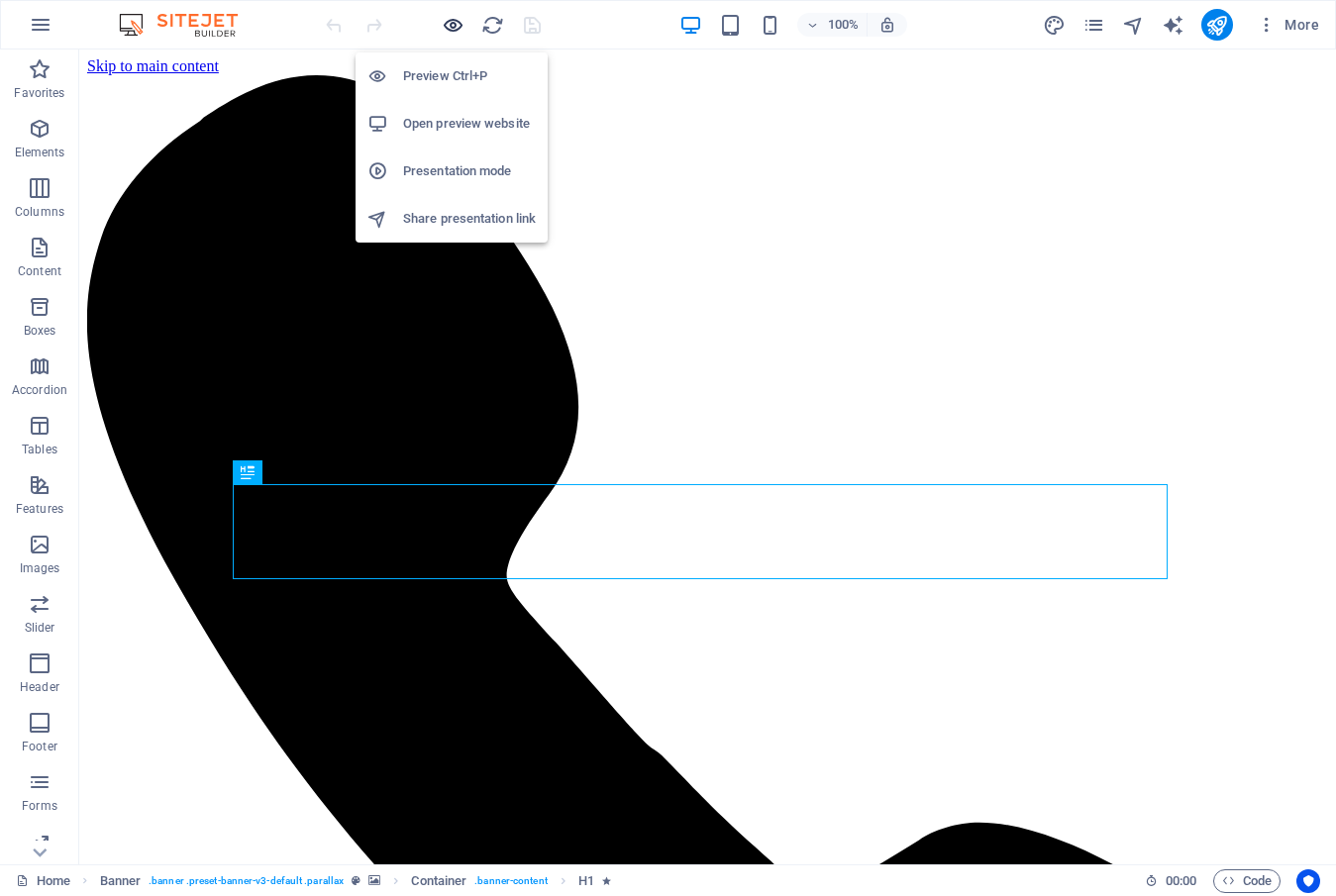 click at bounding box center (453, 25) 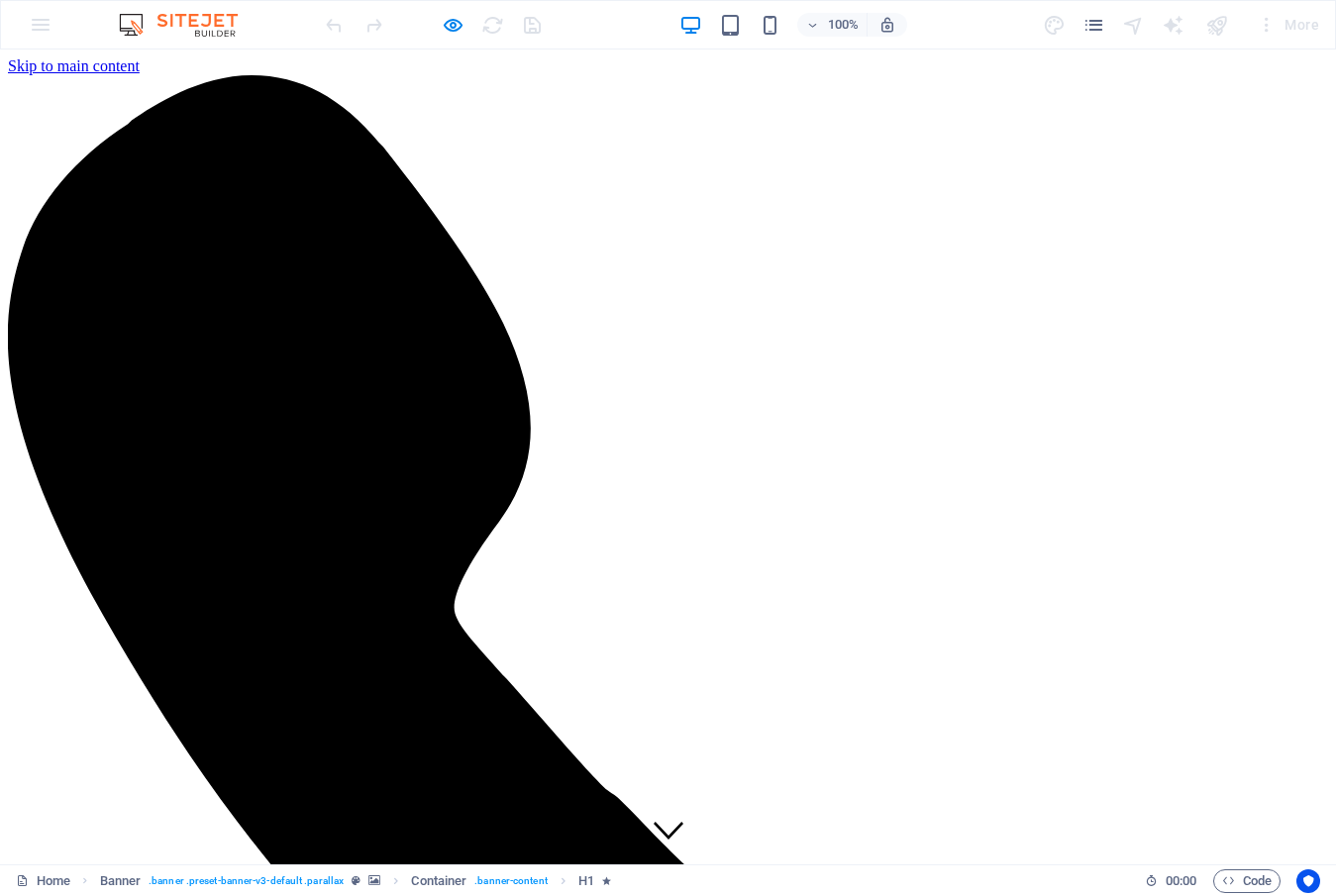 click on "LM AWARD" at bounding box center (89, 10304) 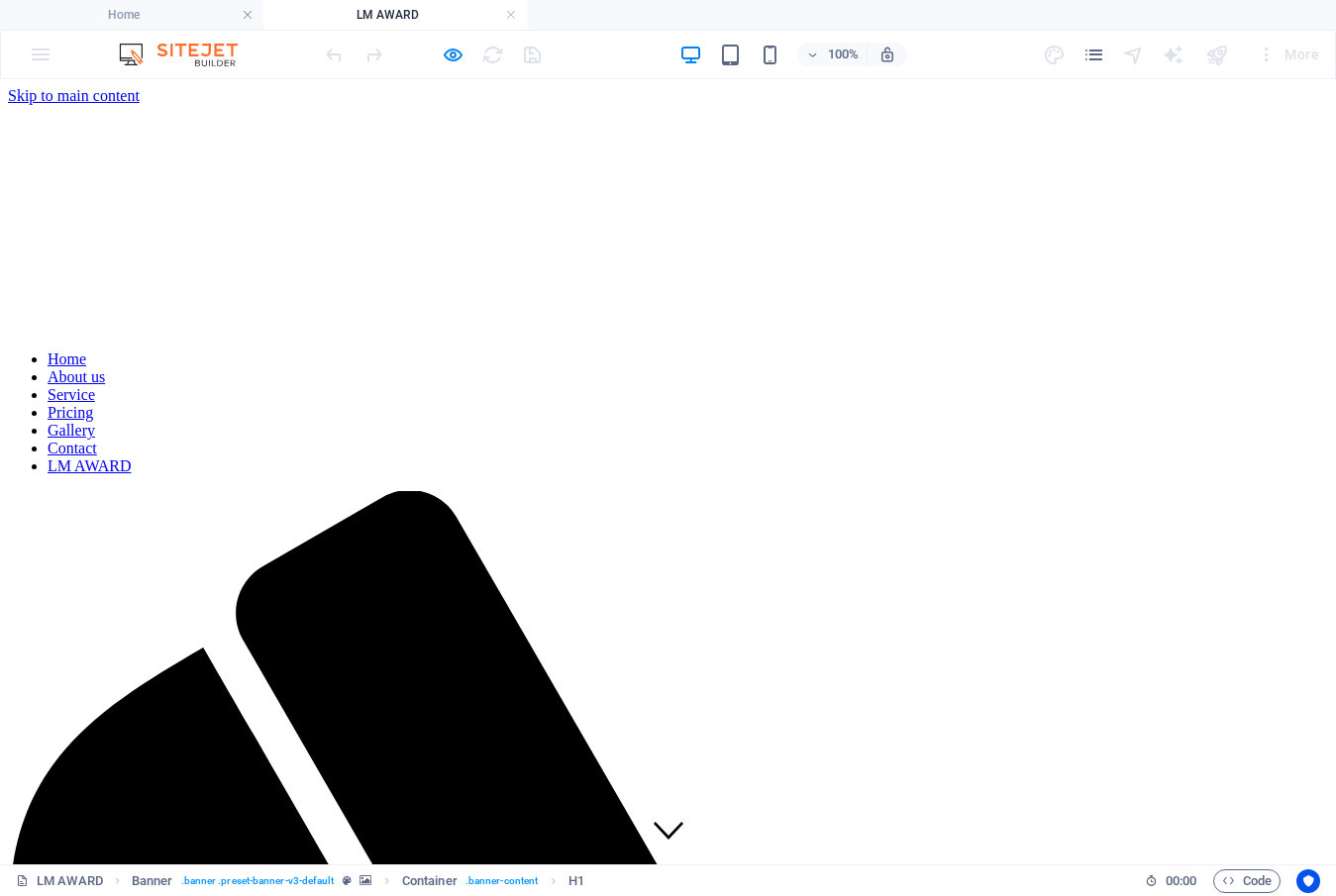 scroll, scrollTop: 495, scrollLeft: 0, axis: vertical 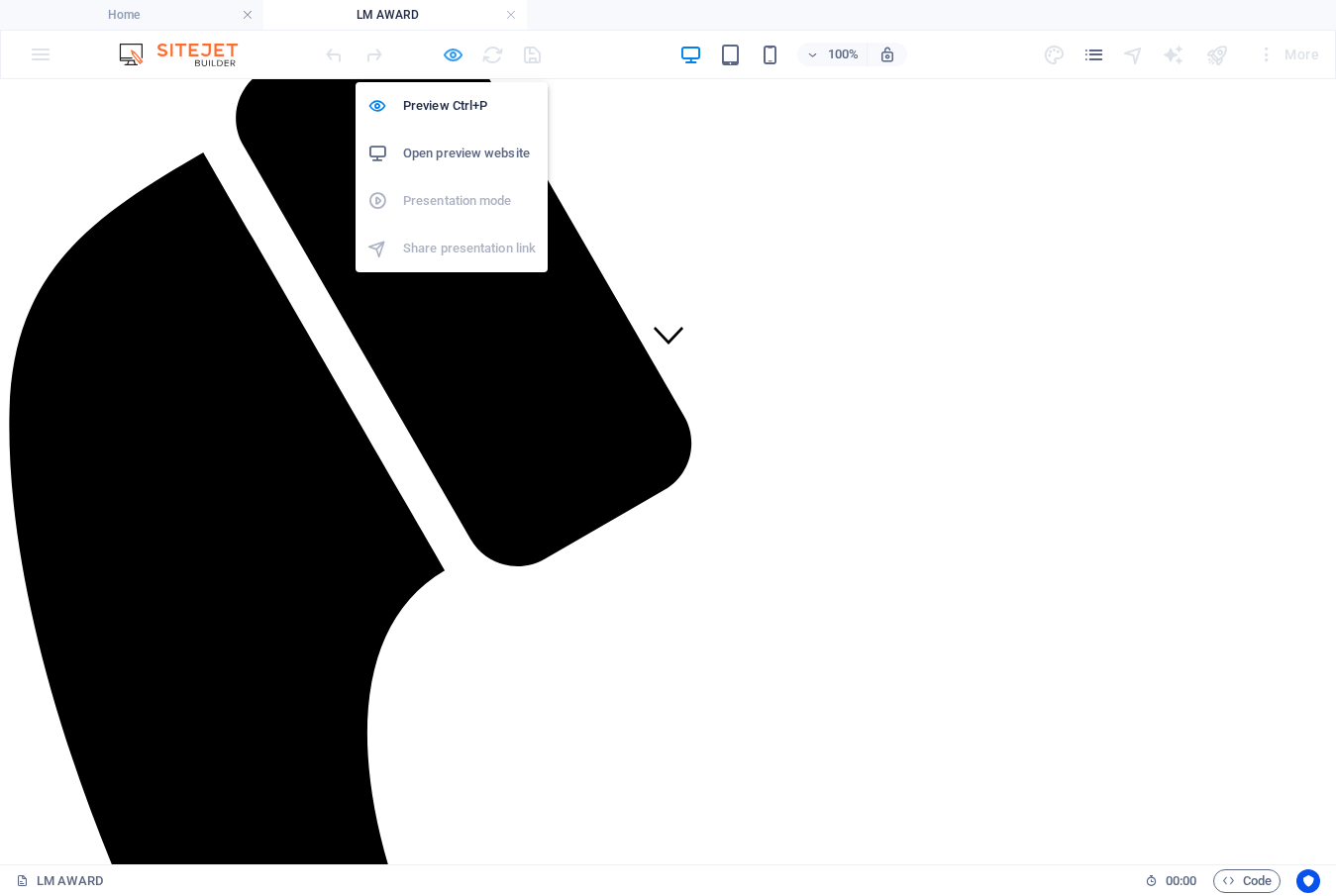 click at bounding box center (453, 54) 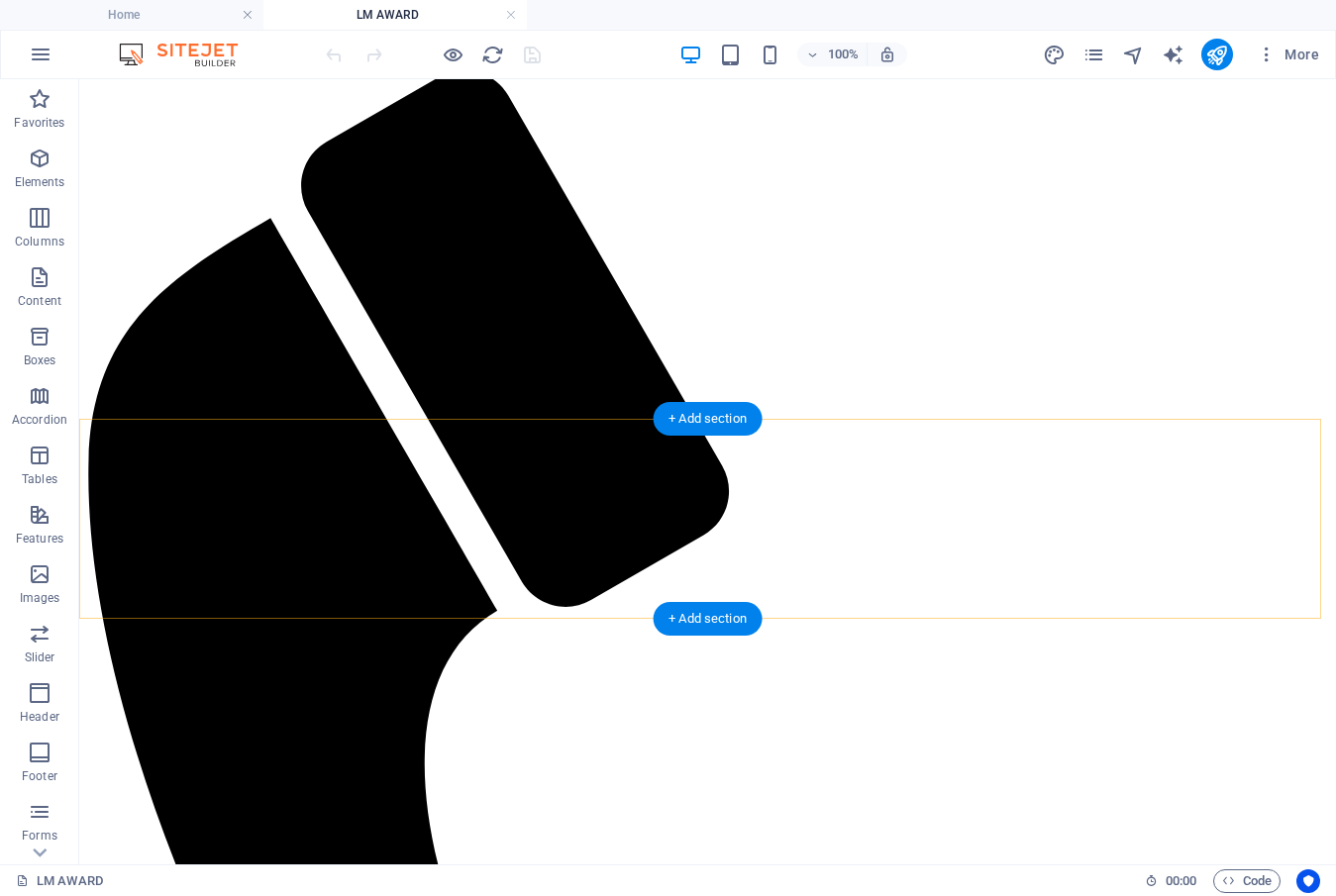 scroll, scrollTop: 396, scrollLeft: 0, axis: vertical 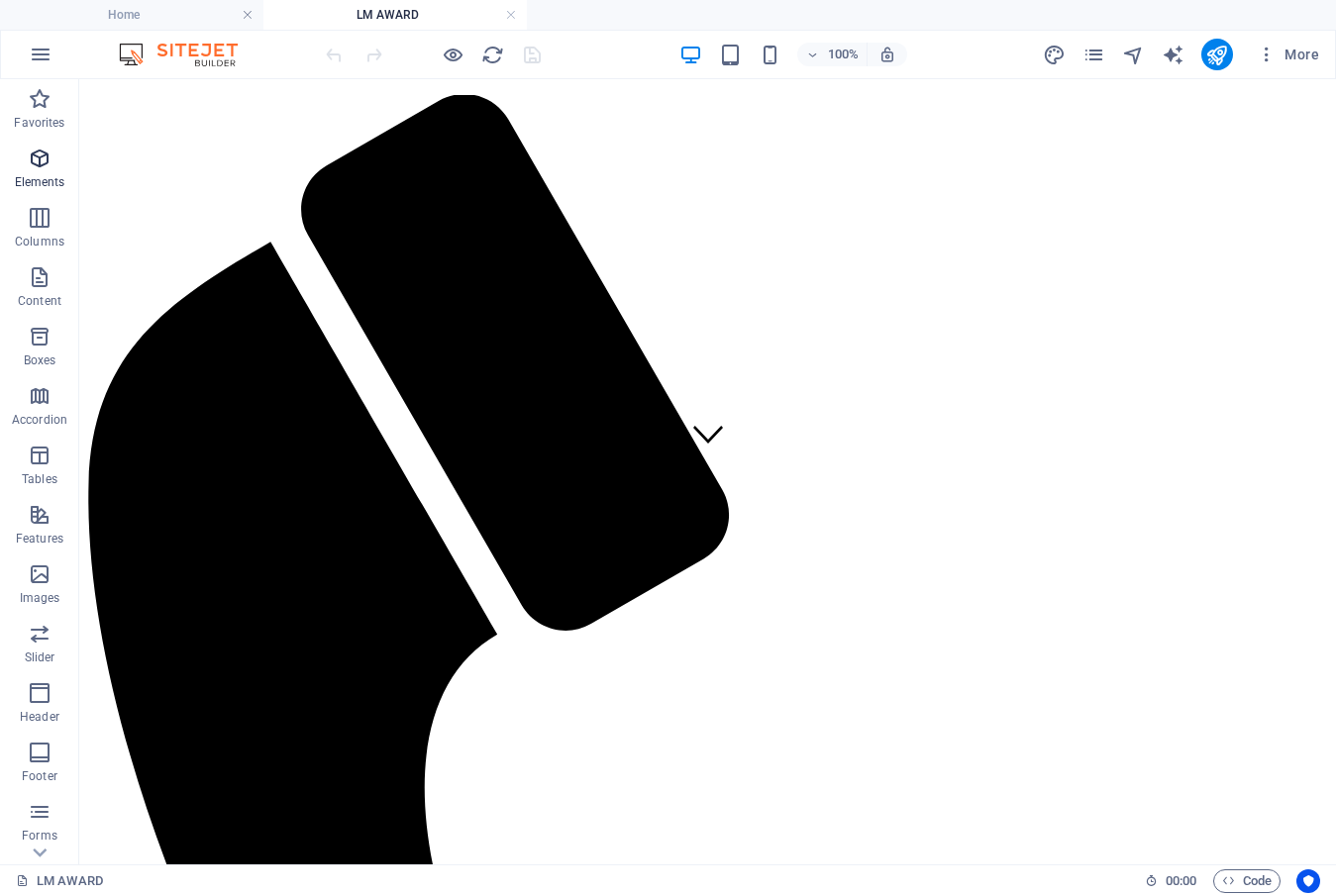 click at bounding box center (40, 158) 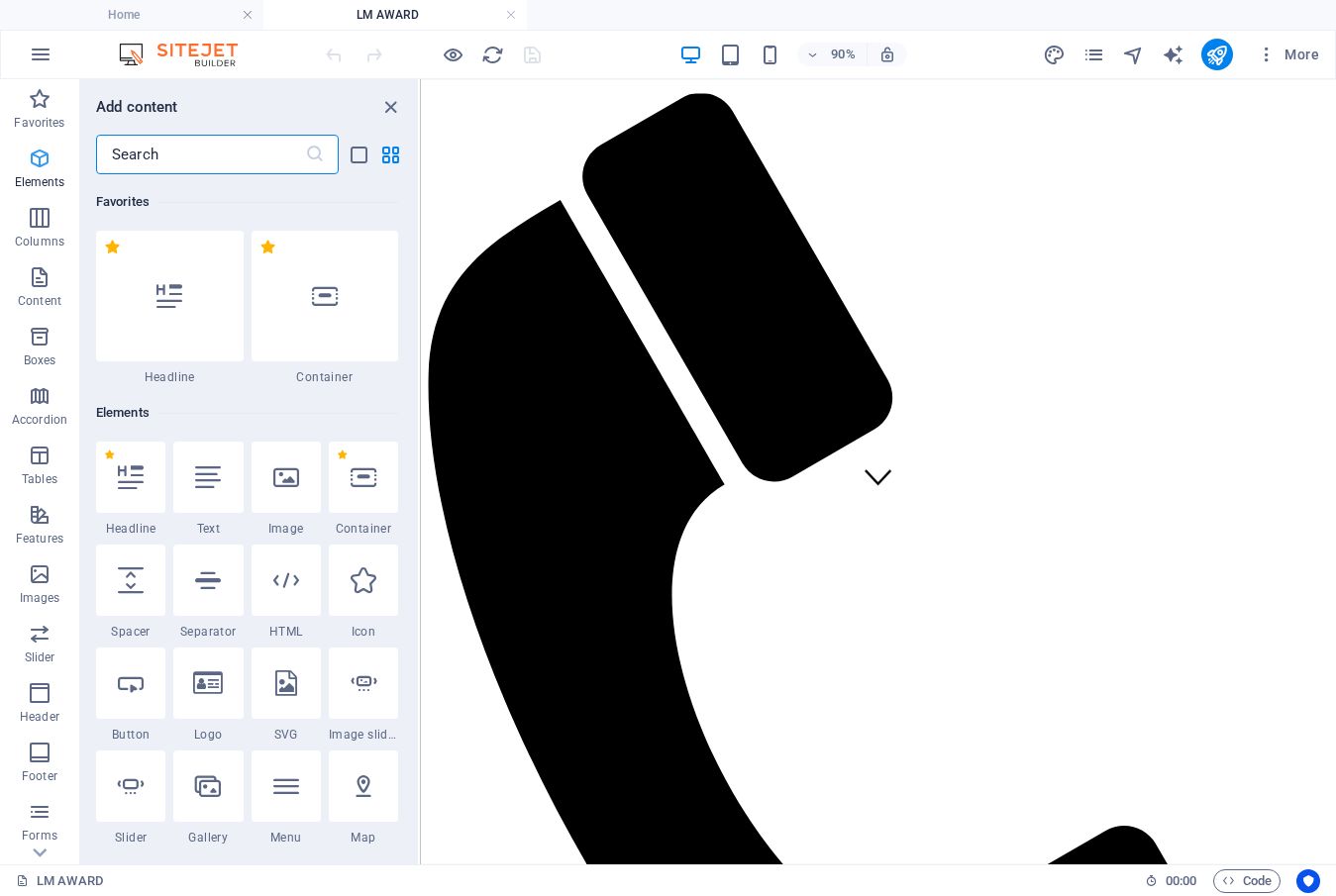 scroll, scrollTop: 404, scrollLeft: 0, axis: vertical 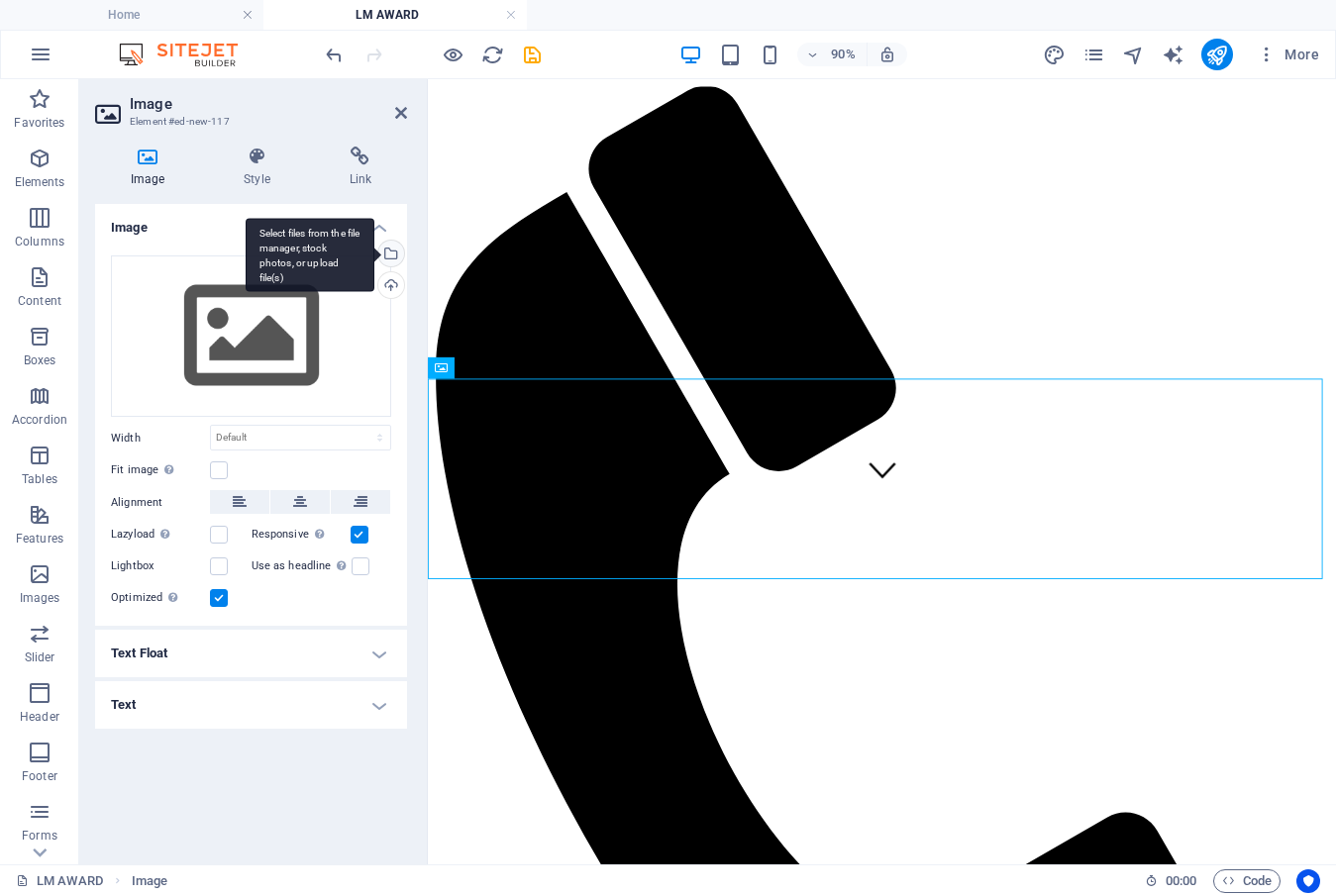 click on "Select files from the file manager, stock photos, or upload file(s)" at bounding box center (389, 255) 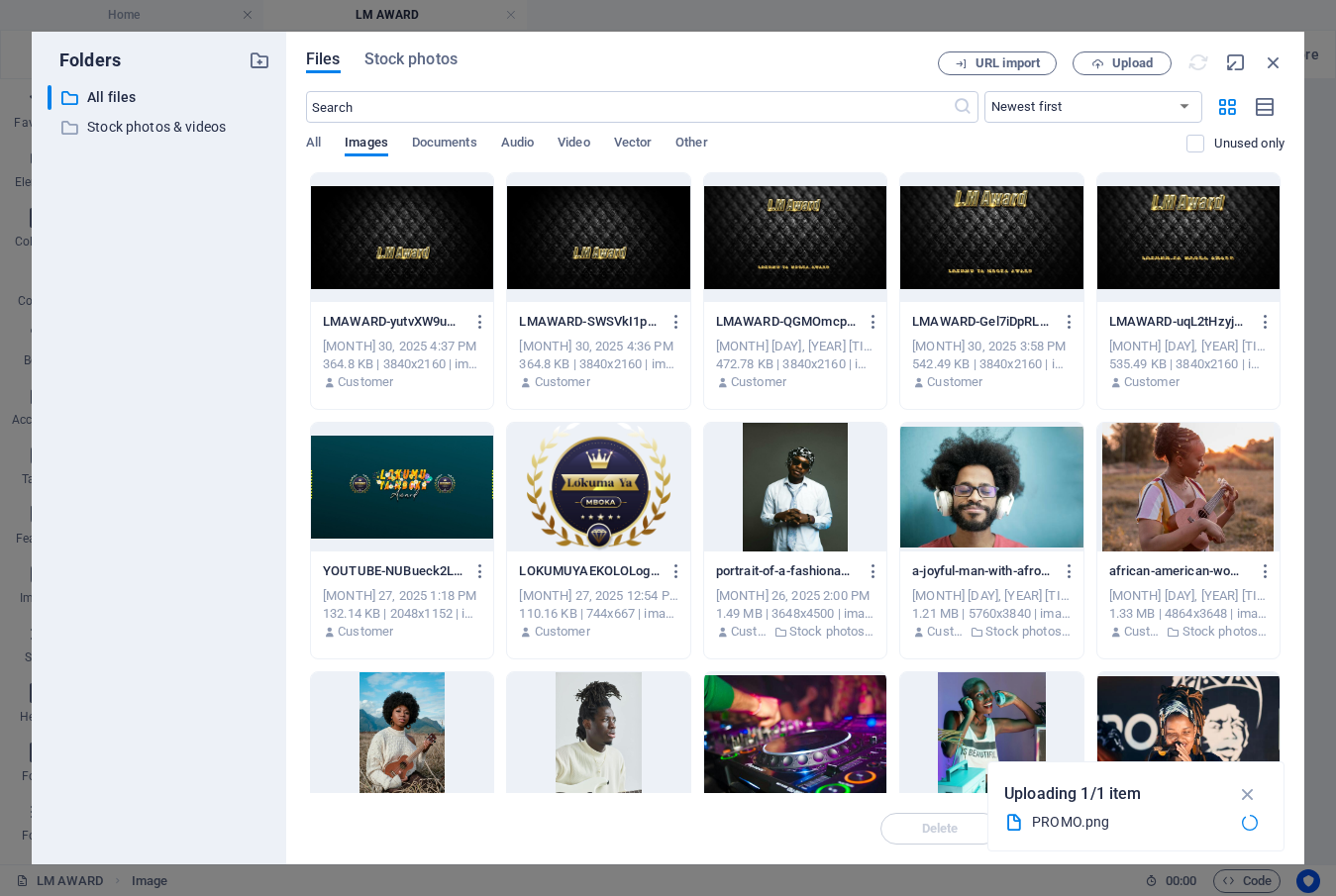 click on "Files Stock photos URL import Upload ​ Newest first Oldest first Name (A-Z) Name (Z-A) Size (0-9) Size (9-0) Resolution (0-9) Resolution (9-0) All Images Documents Audio Video Vector Other Unused only Drop files here to upload them instantly LMAWARD-yutvXW9uVjErygR8M675_w.jpg LMAWARD-yutvXW9uVjErygR8M675_w.jpg [MONTH] 30, 2025 4:37 PM 364.8 KB | 3840x2160 | image/jpeg Customer LMAWARD-SWSVkI1pkVdCkAl35AyM2Q.jpg LMAWARD-SWSVkI1pkVdCkAl35AyM2Q.jpg [MONTH] 30, 2025 4:36 PM 364.8 KB | 3840x2160 | image/jpeg Customer LMAWARD-QGMOmcpZxY9OlMuY_-I_yg.jpg LMAWARD-QGMOmcpZxY9OlMuY_-I_yg.jpg [MONTH] 30, 2025 4:13 PM 472.78 KB | 3840x2160 | image/jpeg Customer LMAWARD-Gel7iDpRLEi3cIW8KhINXw.jpg LMAWARD-Gel7iDpRLEi3cIW8KhINXw.jpg [MONTH] 30, 2025 3:58 PM 542.49 KB | 3840x2160 | image/jpeg Customer LMAWARD-uqL2tHzyjAZrKFCyiaHtBg.jpg LMAWARD-uqL2tHzyjAZrKFCyiaHtBg.jpg [MONTH] 30, 2025 3:48 PM 535.49 KB | 3840x2160 | image/jpeg Customer YOUTUBE-NUBueck2LjfIpxuiRTwyEA.jpg YOUTUBE-NUBueck2LjfIpxuiRTwyEA.jpg [MONTH] 27, 2025 1:18 PM Customer Delete" at bounding box center [795, 448] 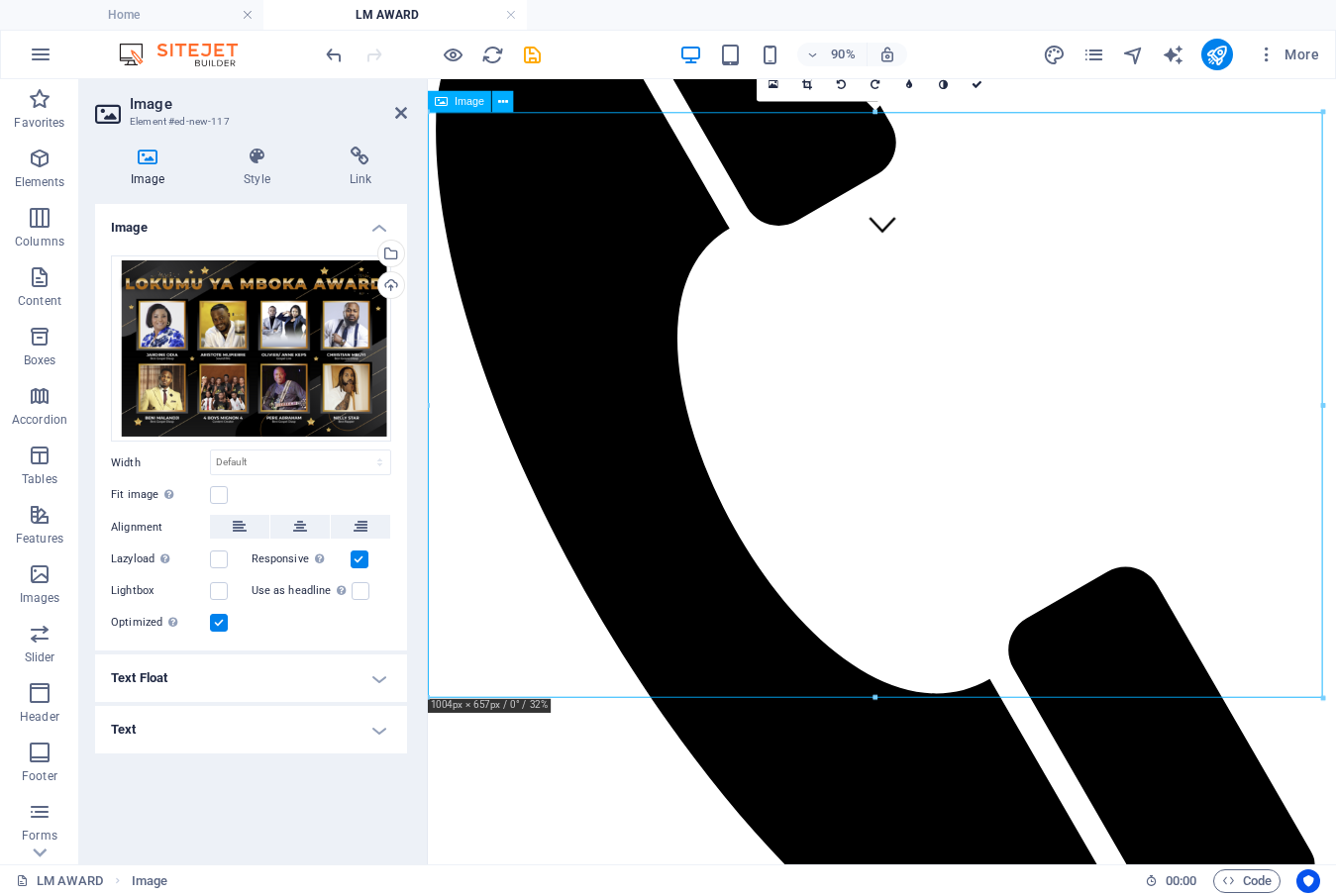 scroll, scrollTop: 701, scrollLeft: 0, axis: vertical 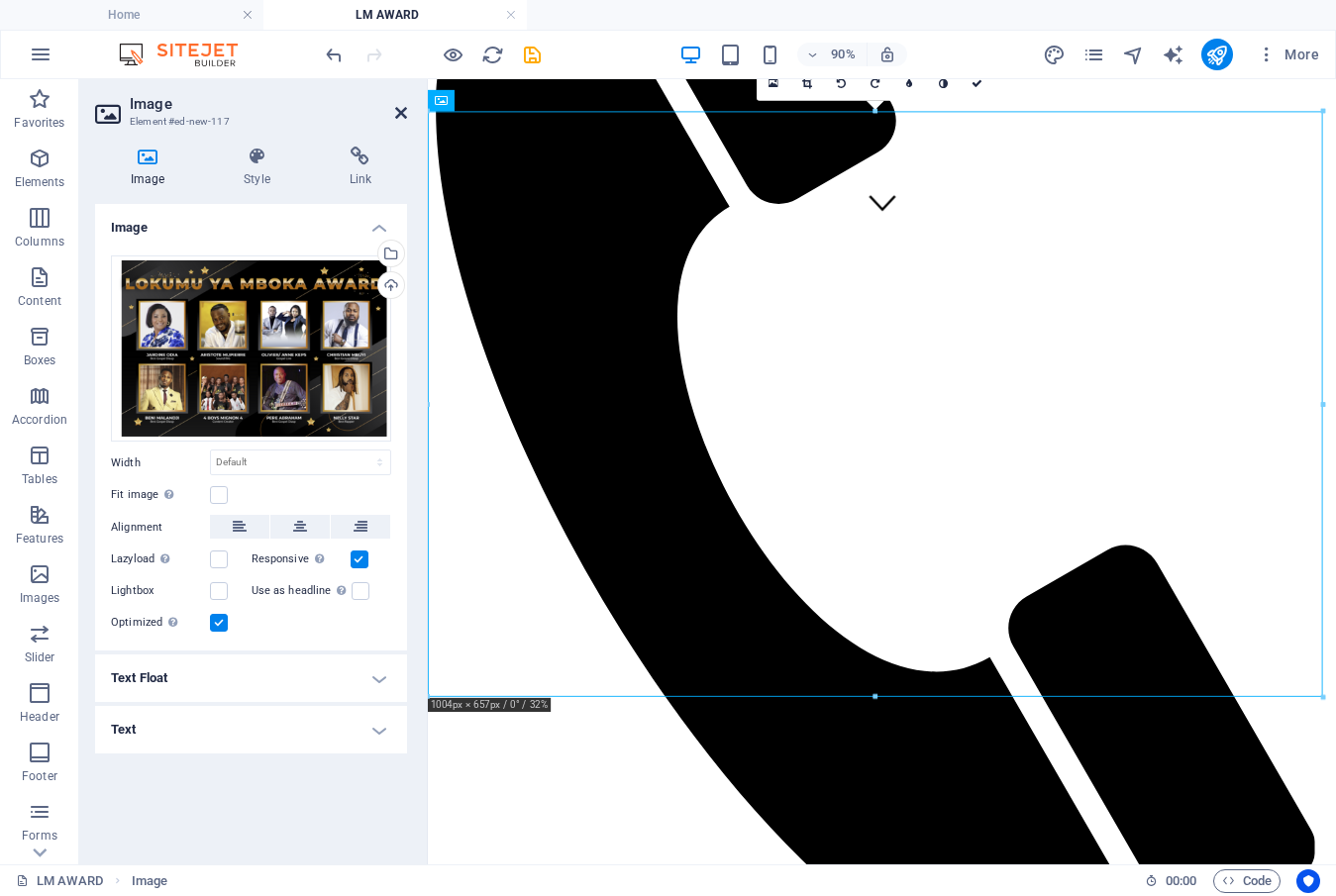 click at bounding box center (401, 113) 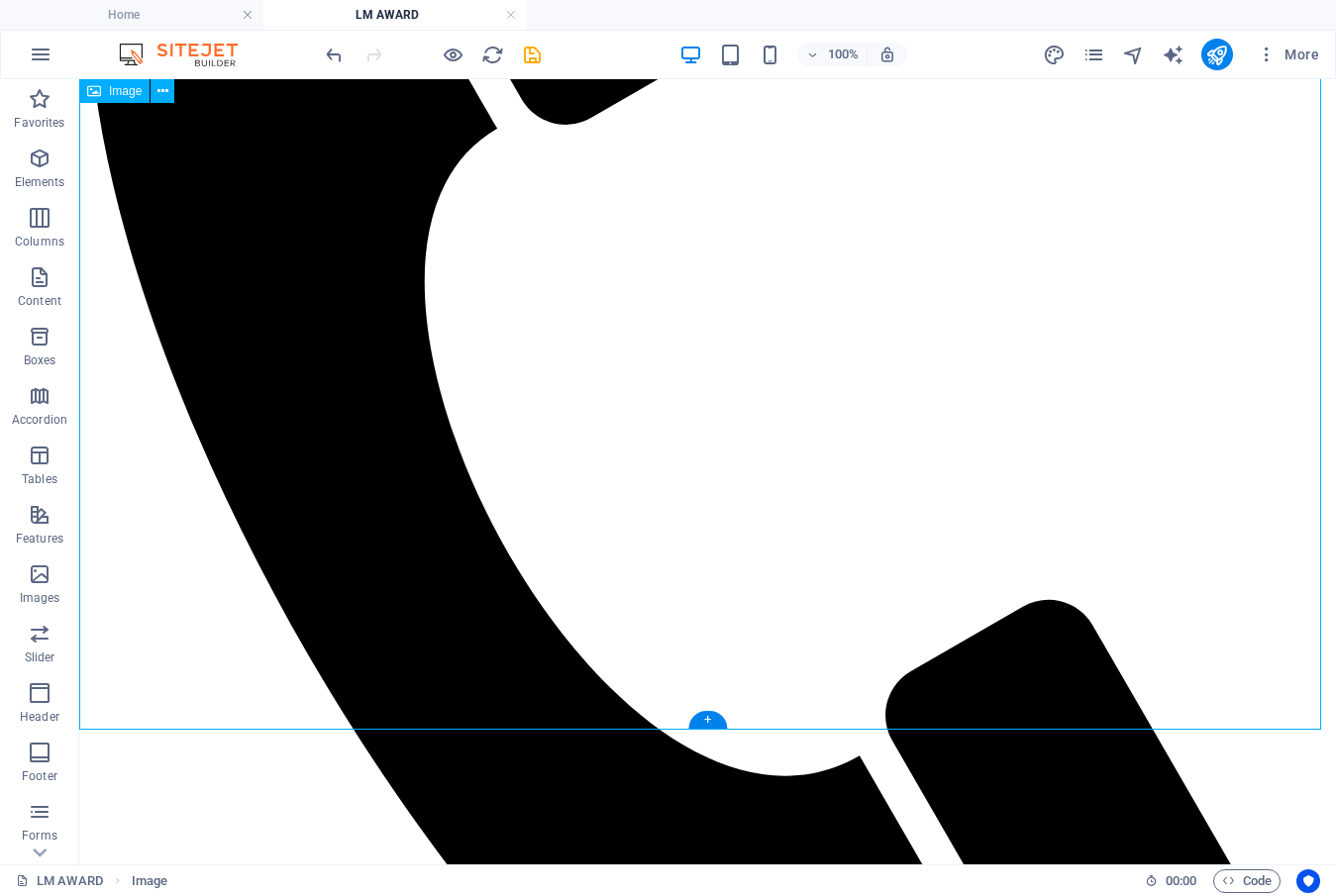 scroll, scrollTop: 800, scrollLeft: 0, axis: vertical 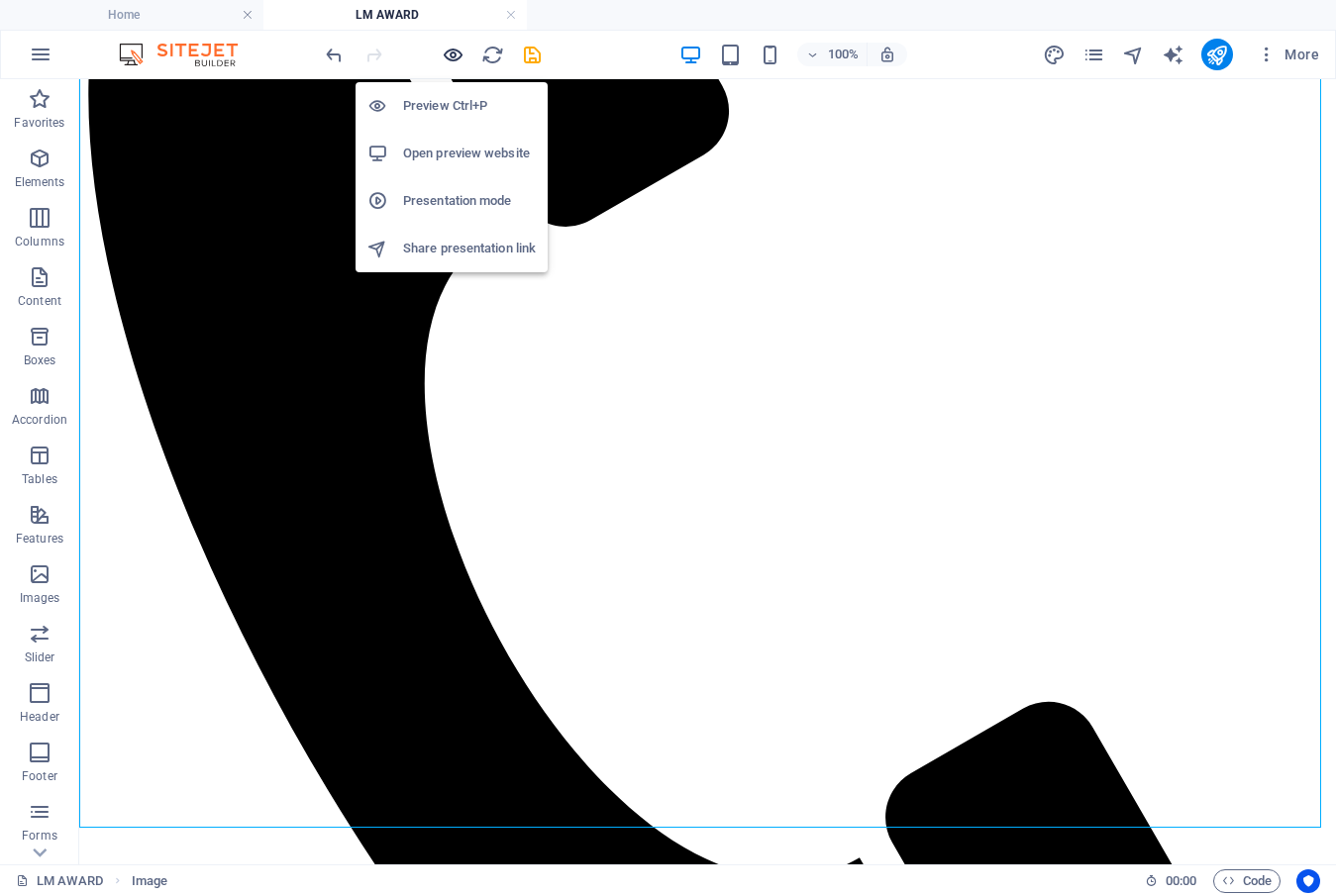 drag, startPoint x: 458, startPoint y: 56, endPoint x: 747, endPoint y: 366, distance: 423.81718 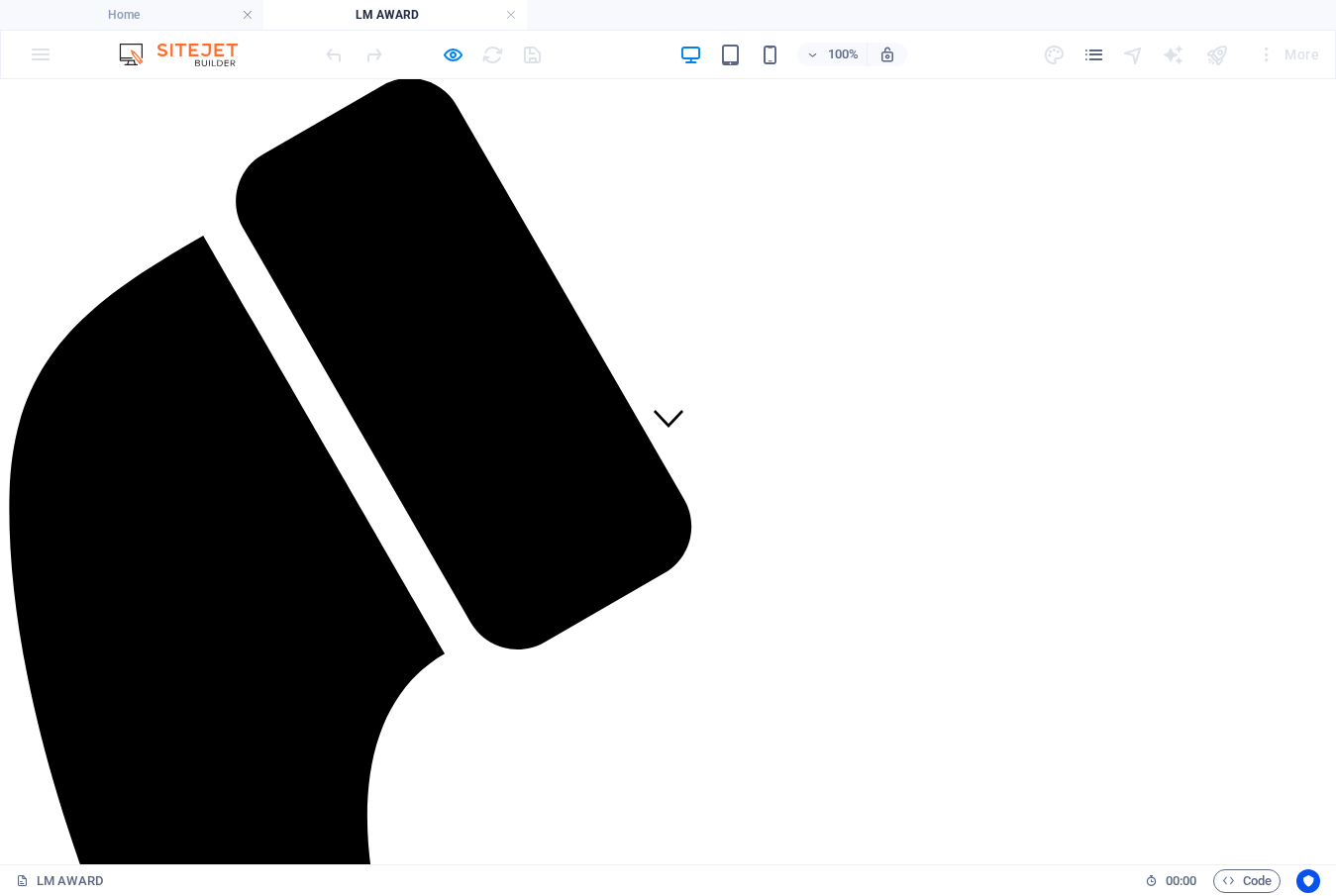 scroll, scrollTop: 396, scrollLeft: 0, axis: vertical 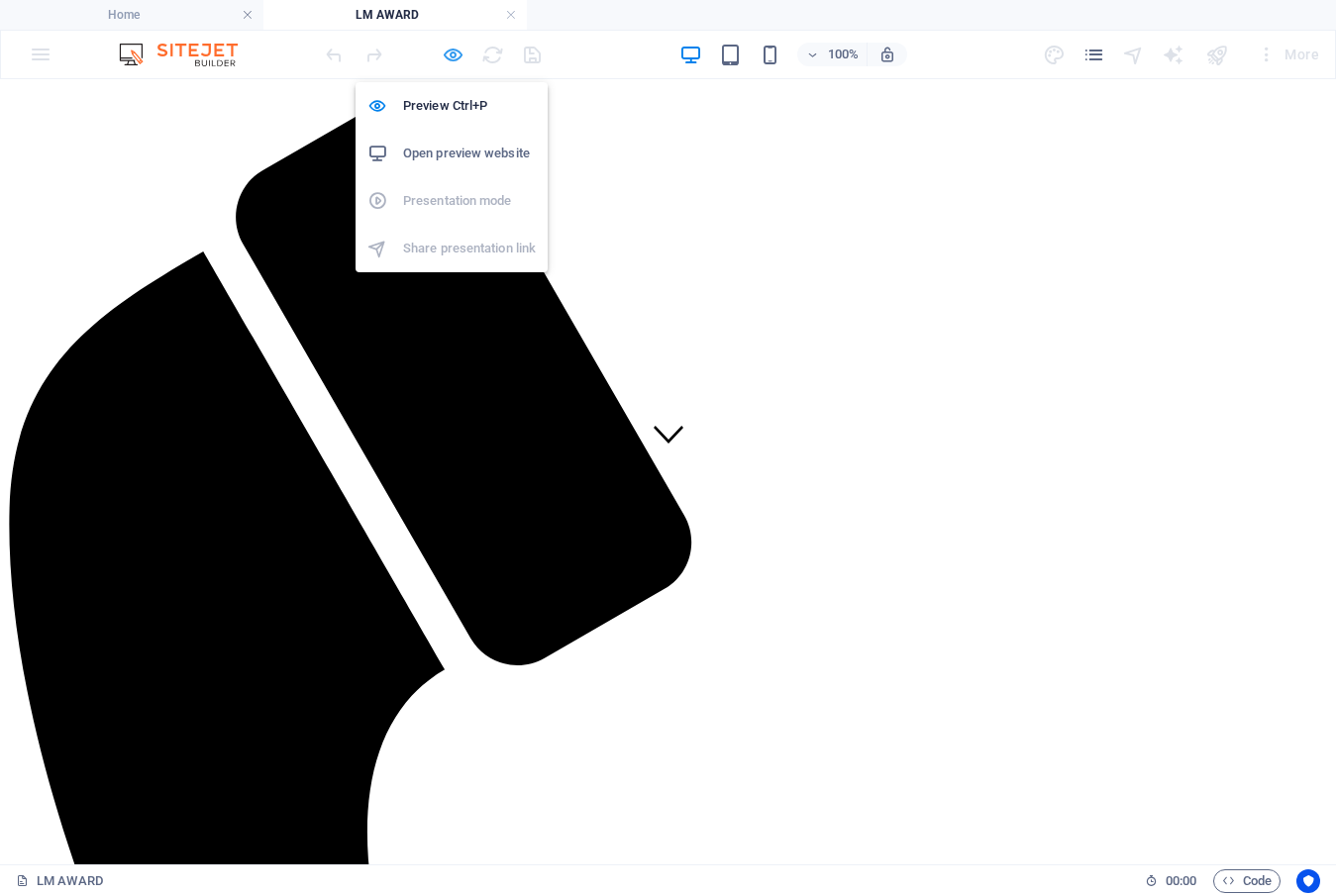 click at bounding box center [453, 54] 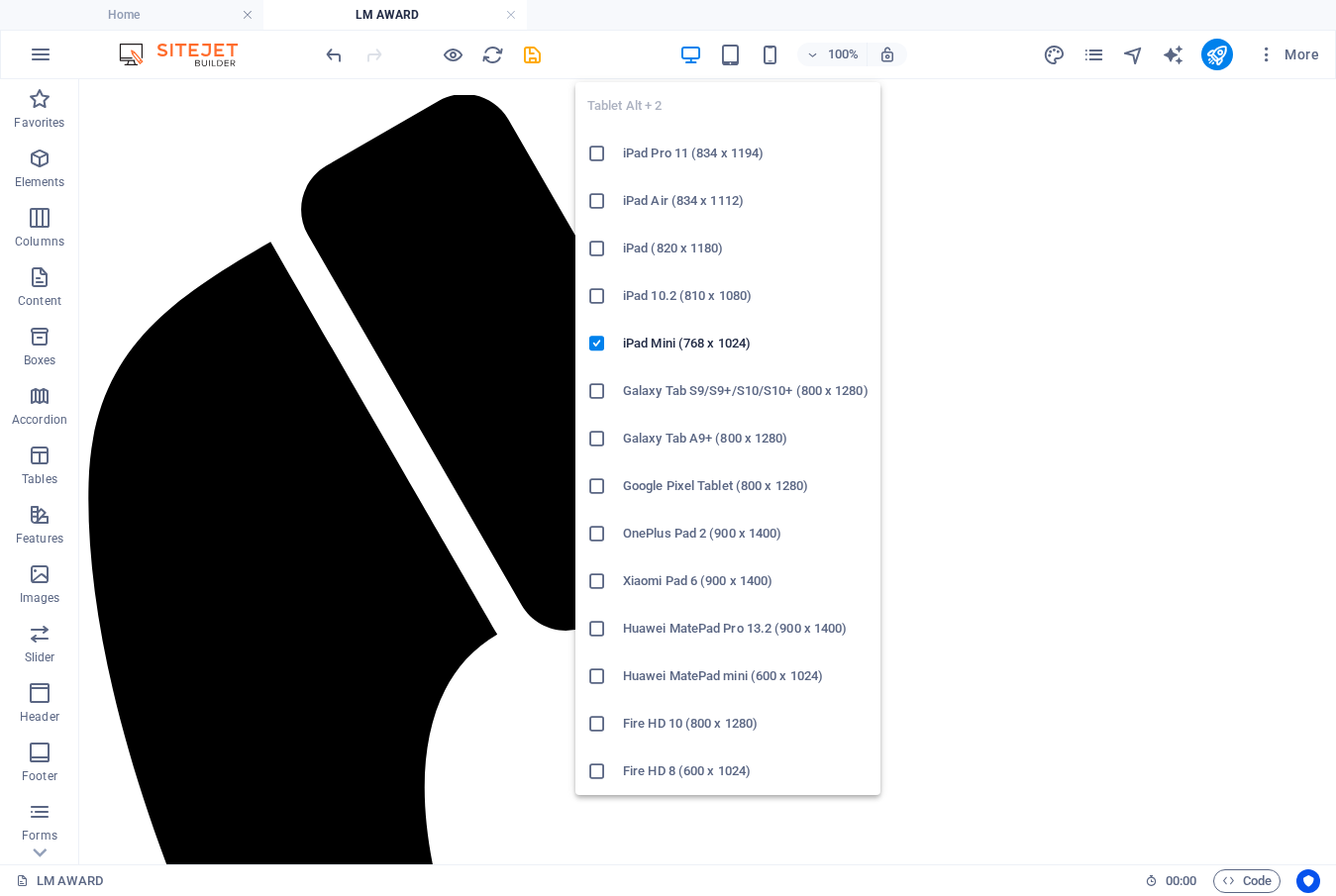 click at bounding box center (730, 54) 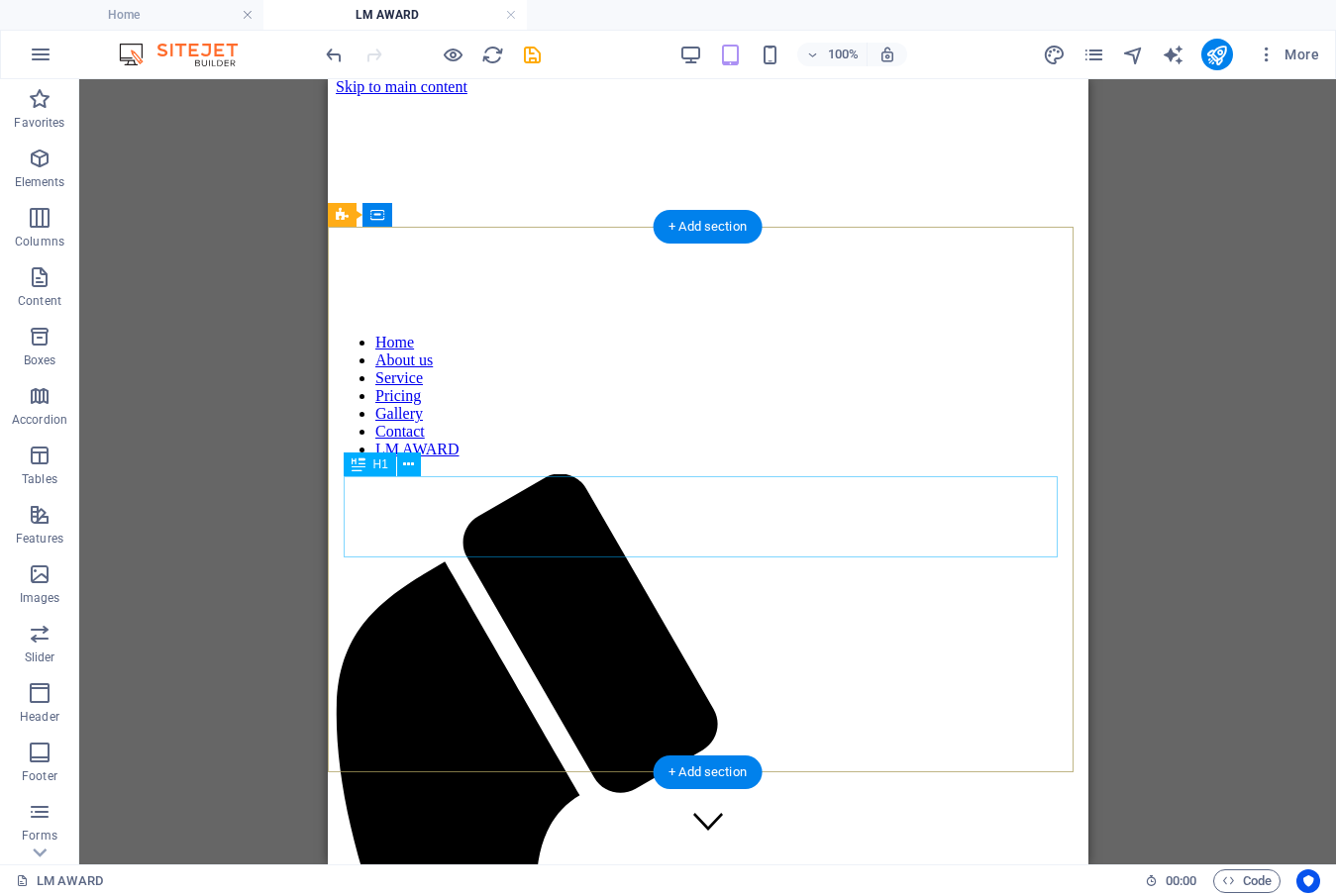 scroll, scrollTop: 0, scrollLeft: 0, axis: both 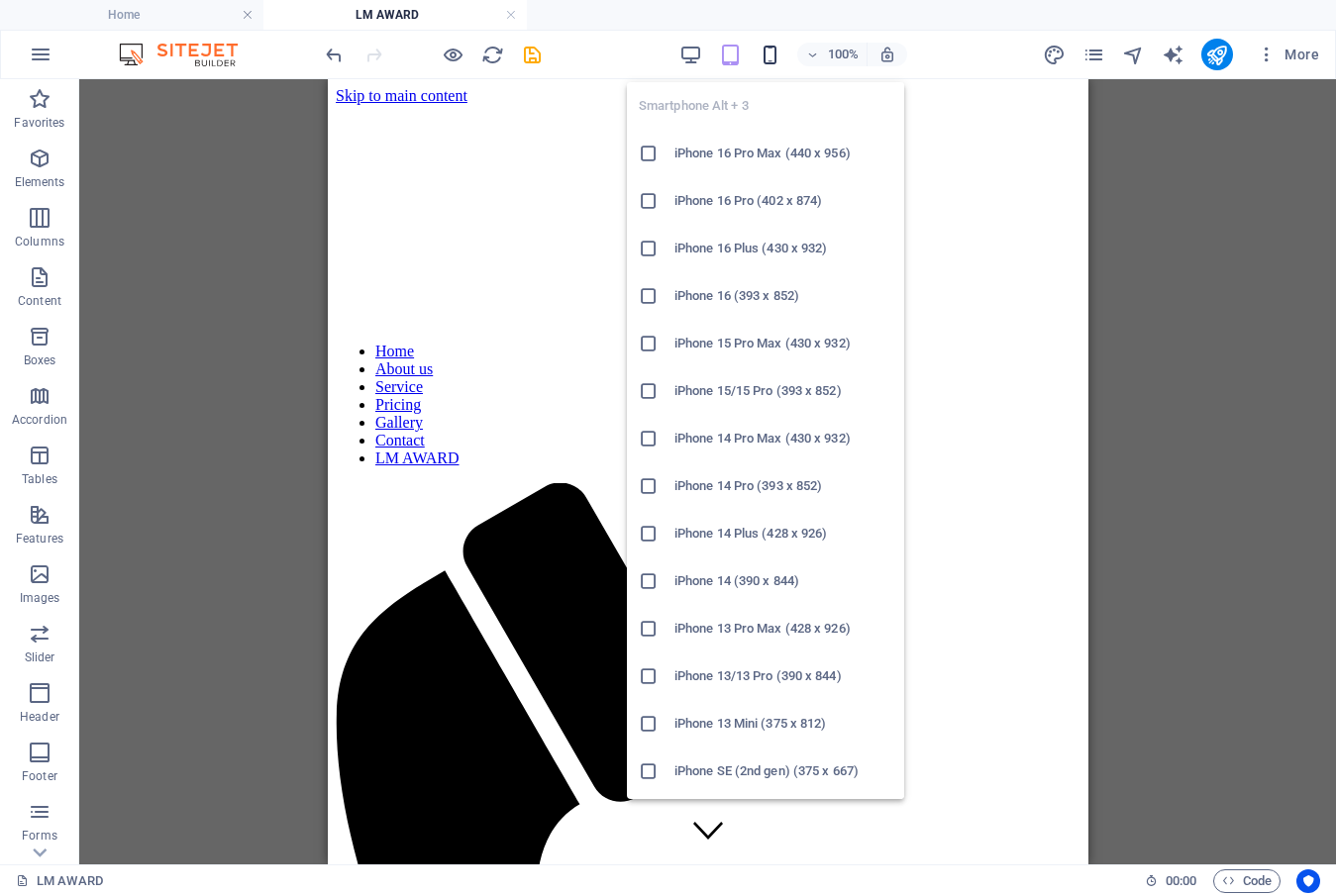click at bounding box center (770, 54) 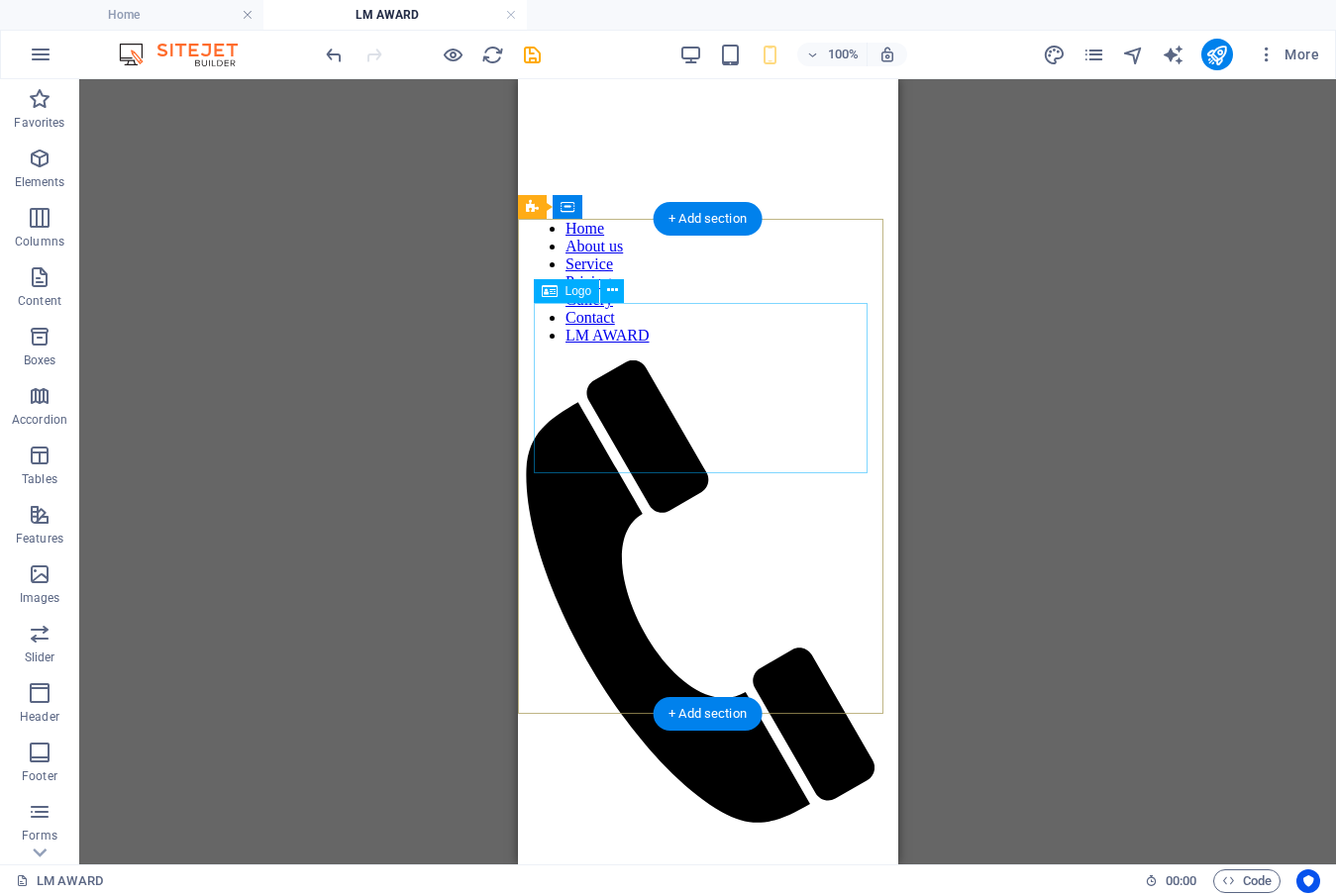 scroll, scrollTop: 0, scrollLeft: 0, axis: both 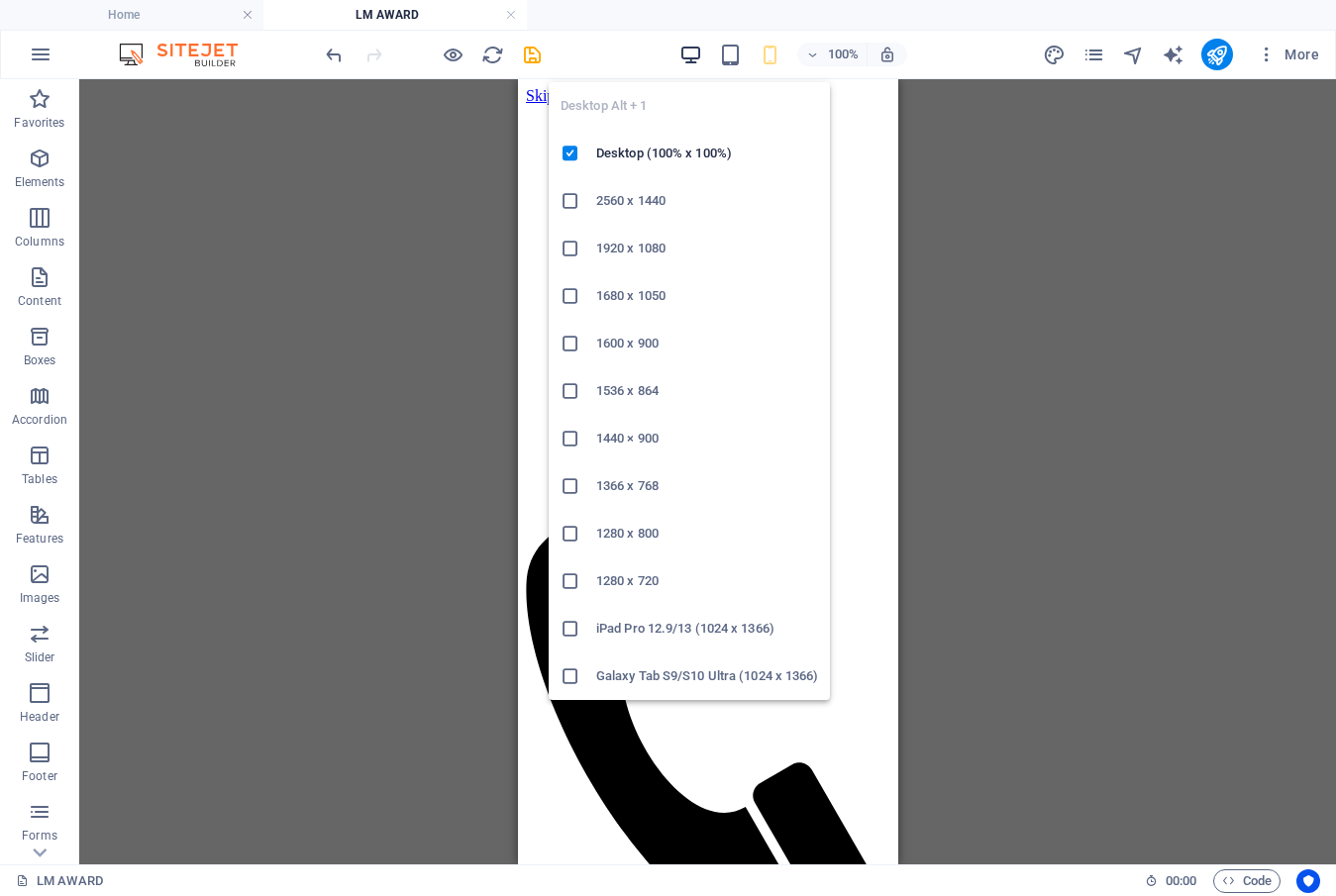 click at bounding box center (690, 54) 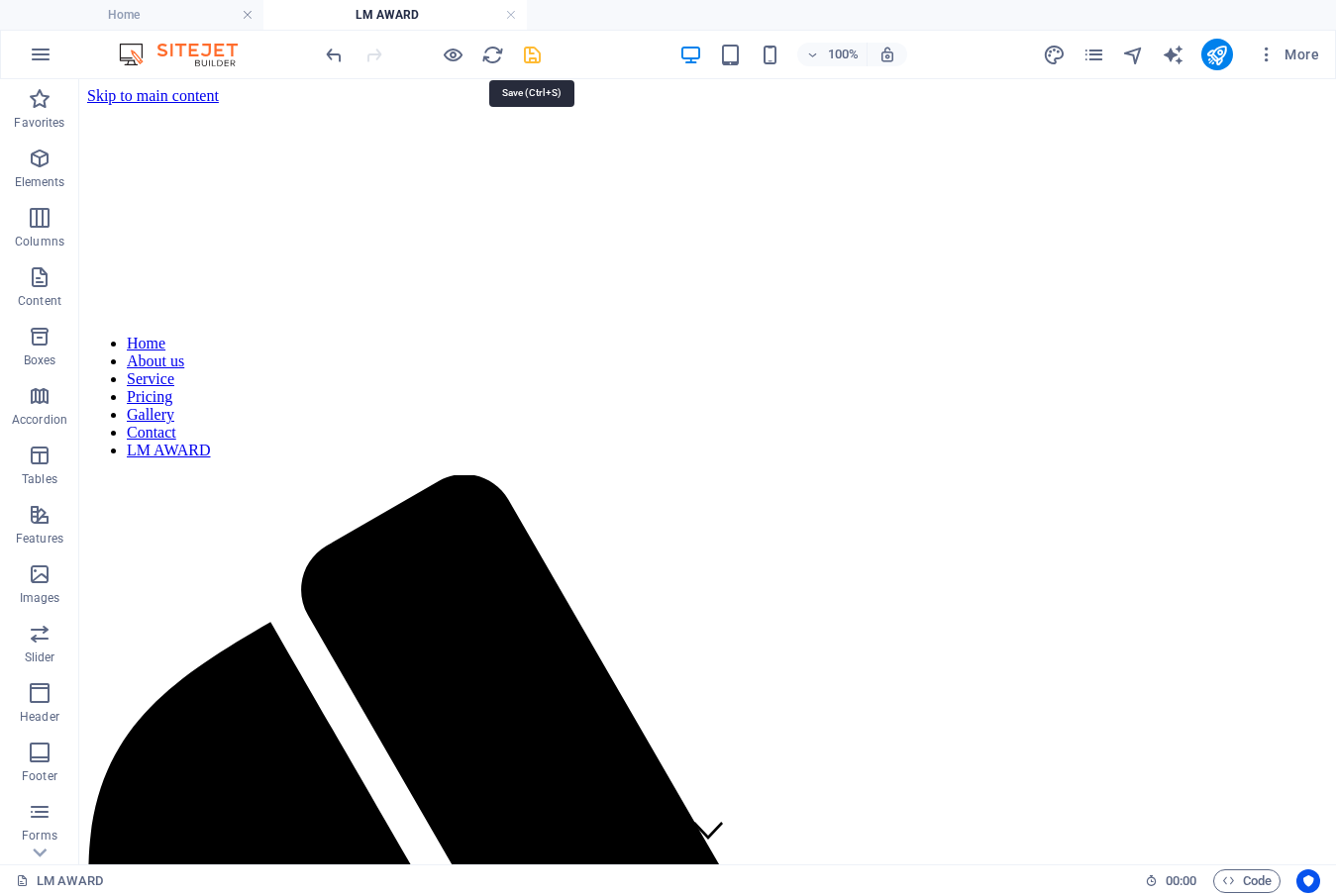 click at bounding box center [532, 54] 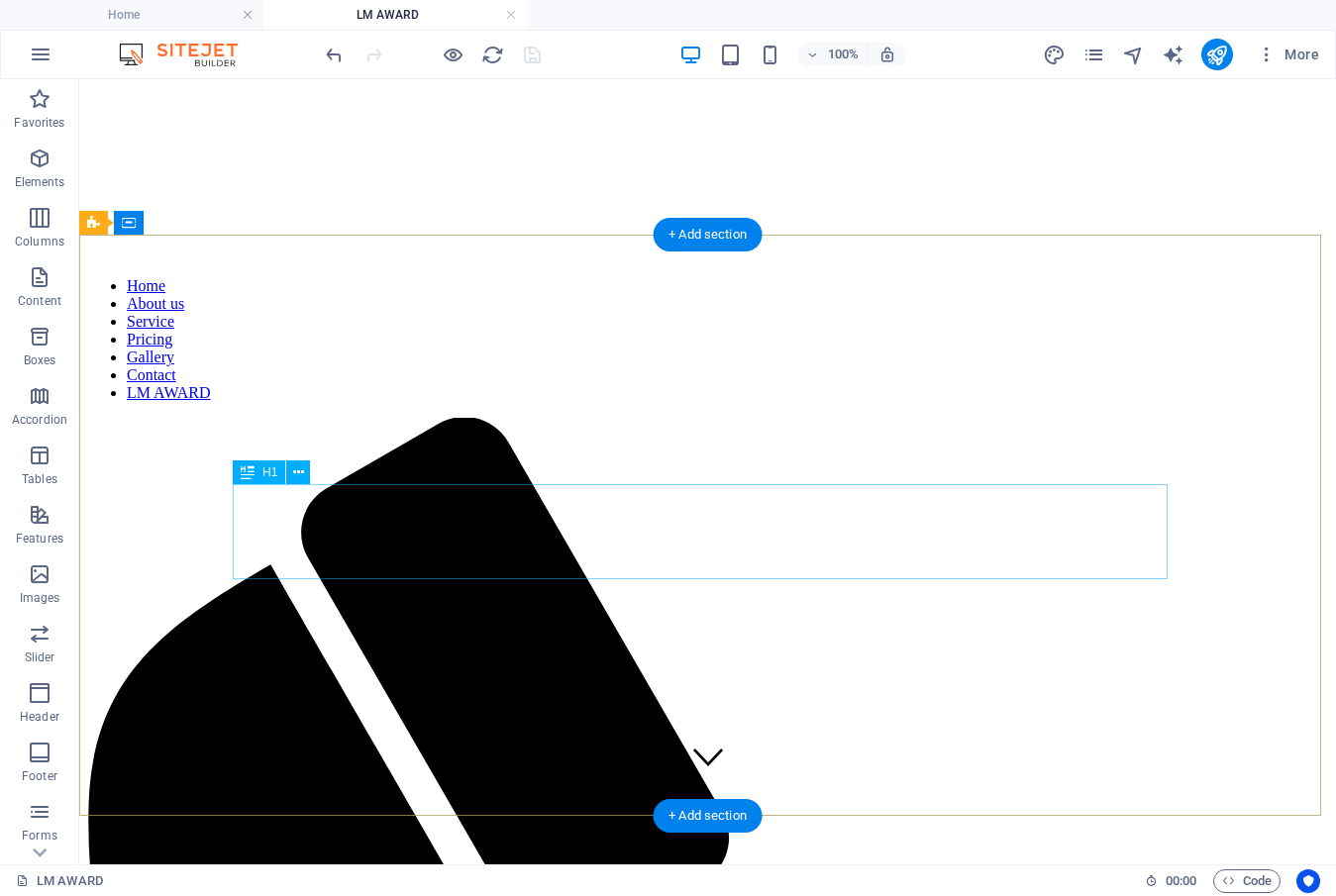 scroll, scrollTop: 0, scrollLeft: 0, axis: both 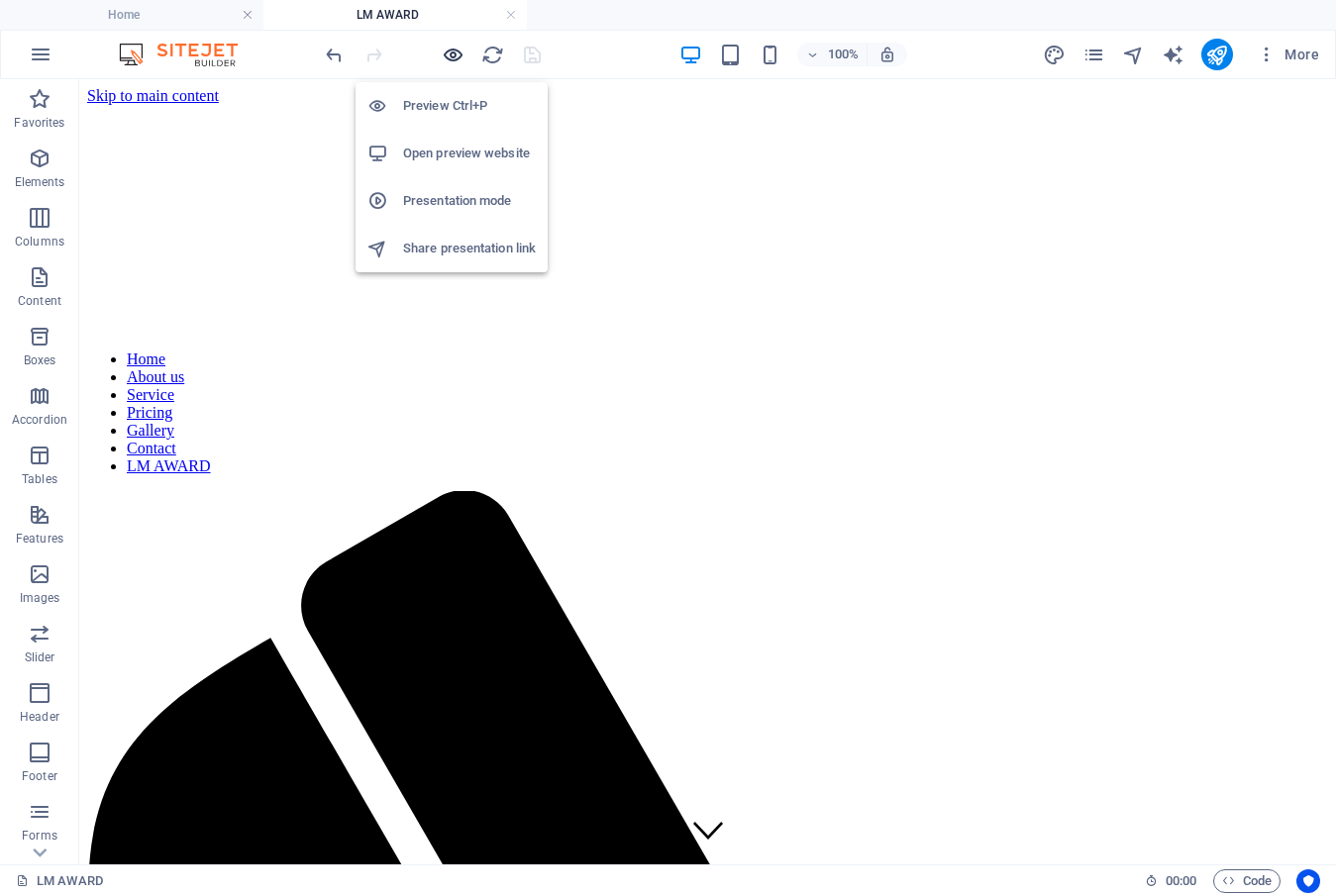 drag, startPoint x: 449, startPoint y: 48, endPoint x: 565, endPoint y: 112, distance: 132.48396 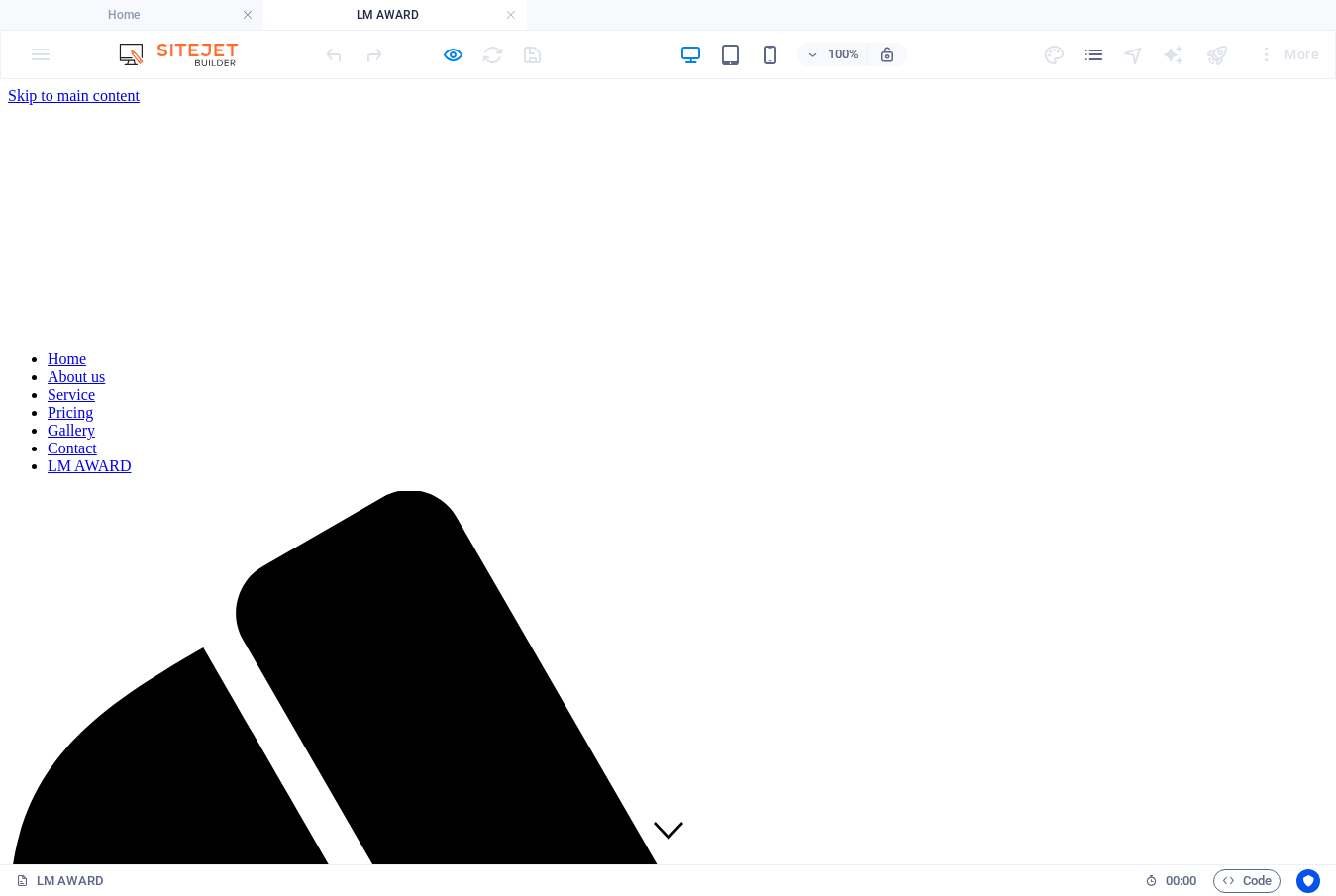click on "Home" at bounding box center (66, 358) 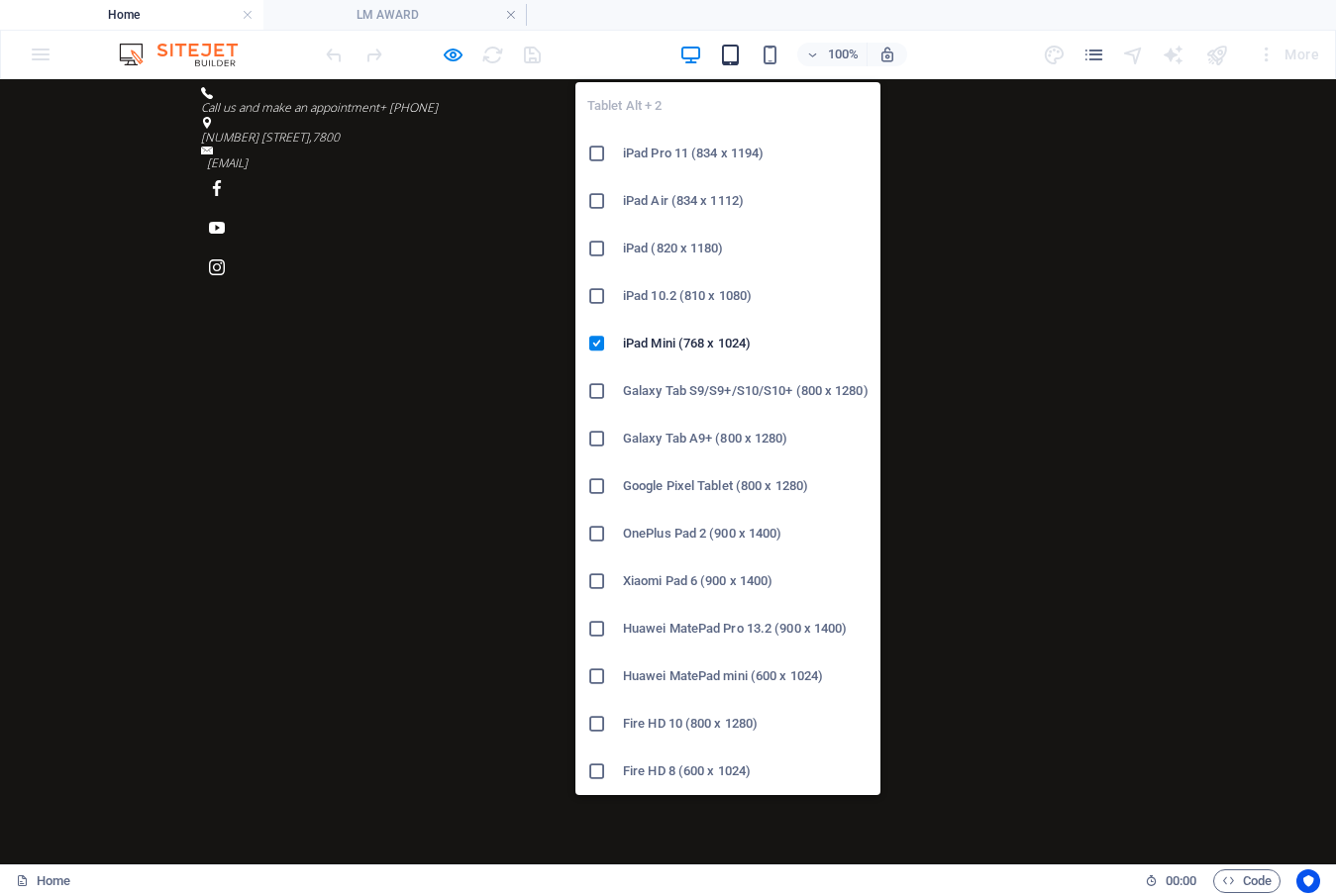 click at bounding box center [730, 54] 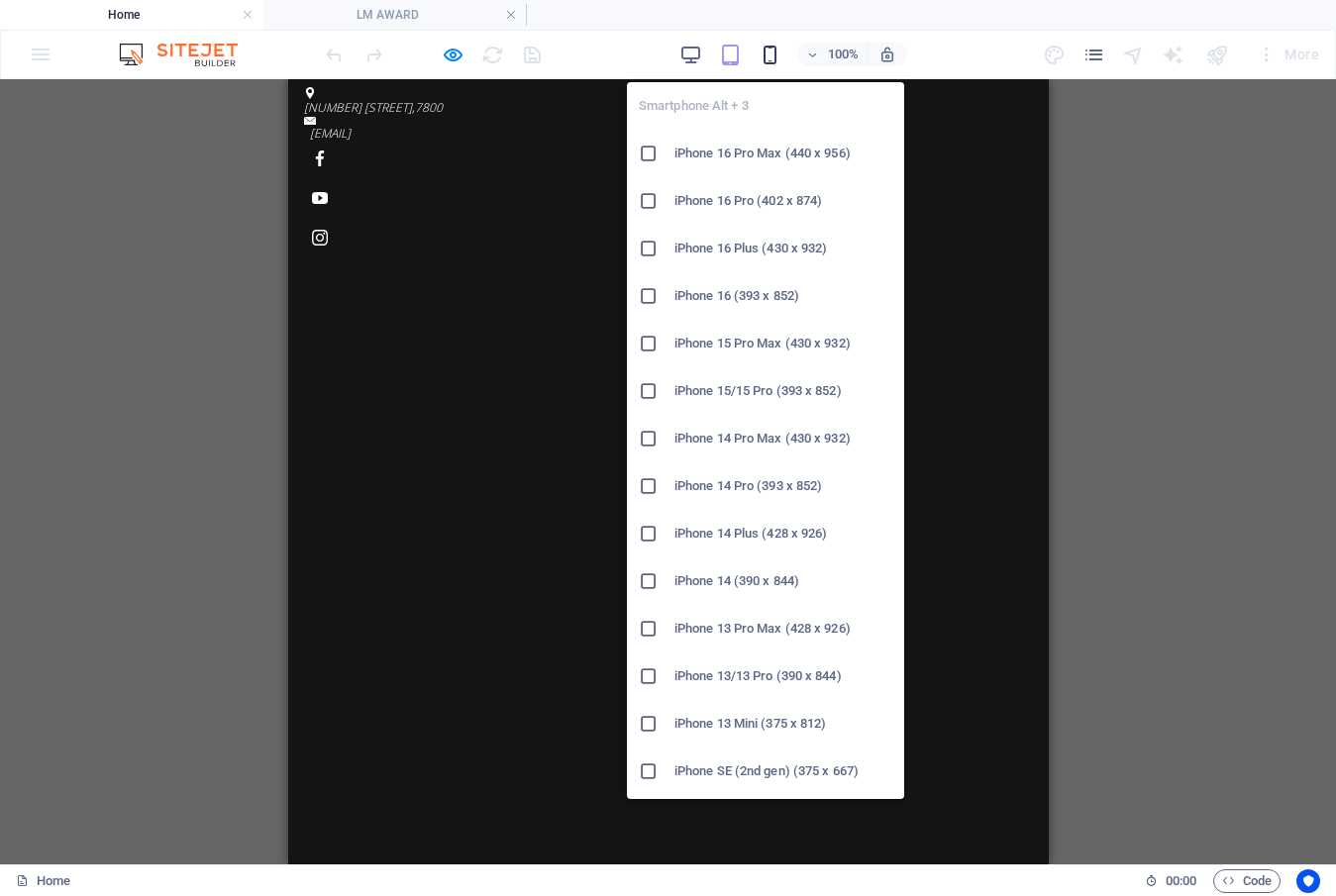 click at bounding box center (770, 54) 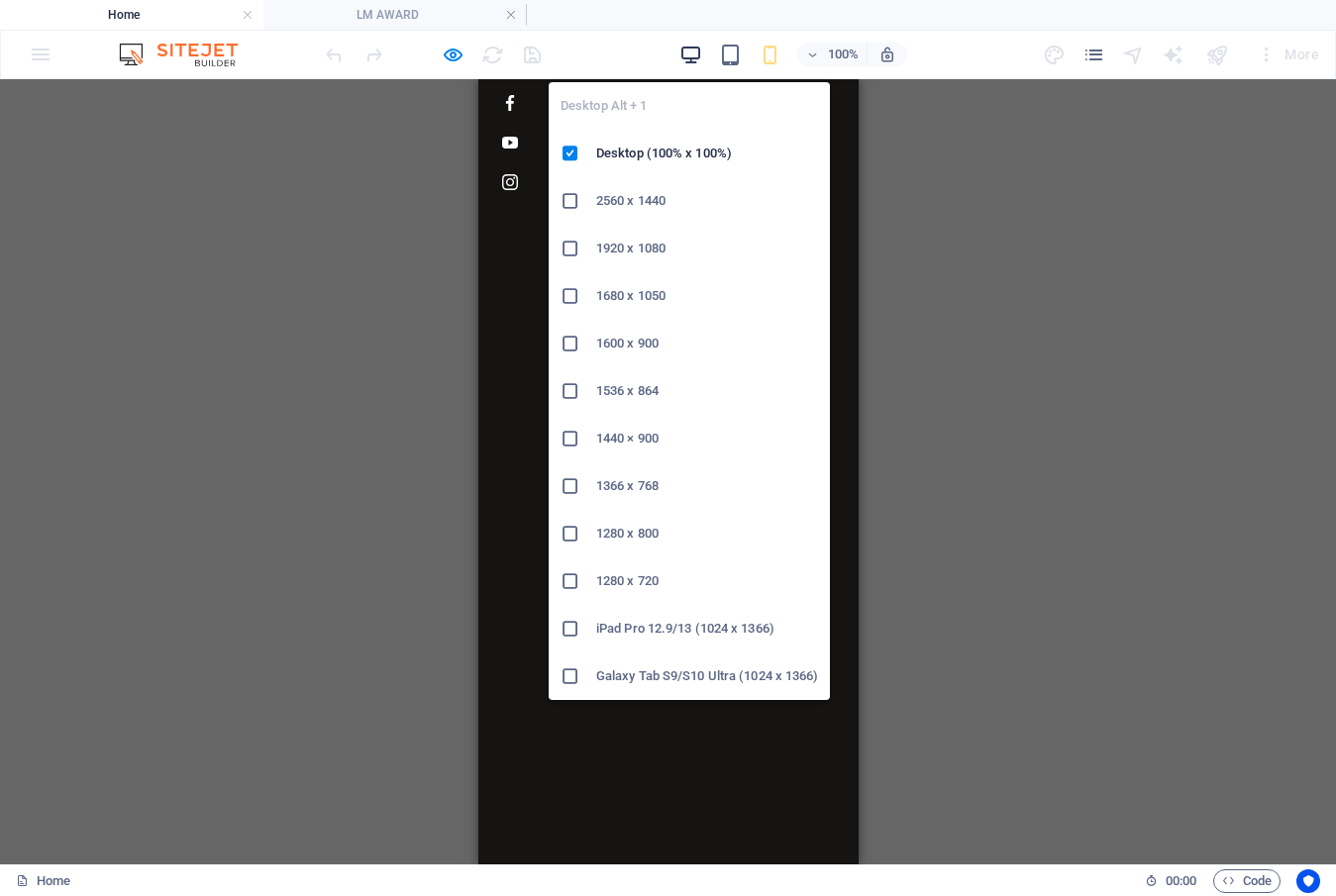 click at bounding box center (690, 54) 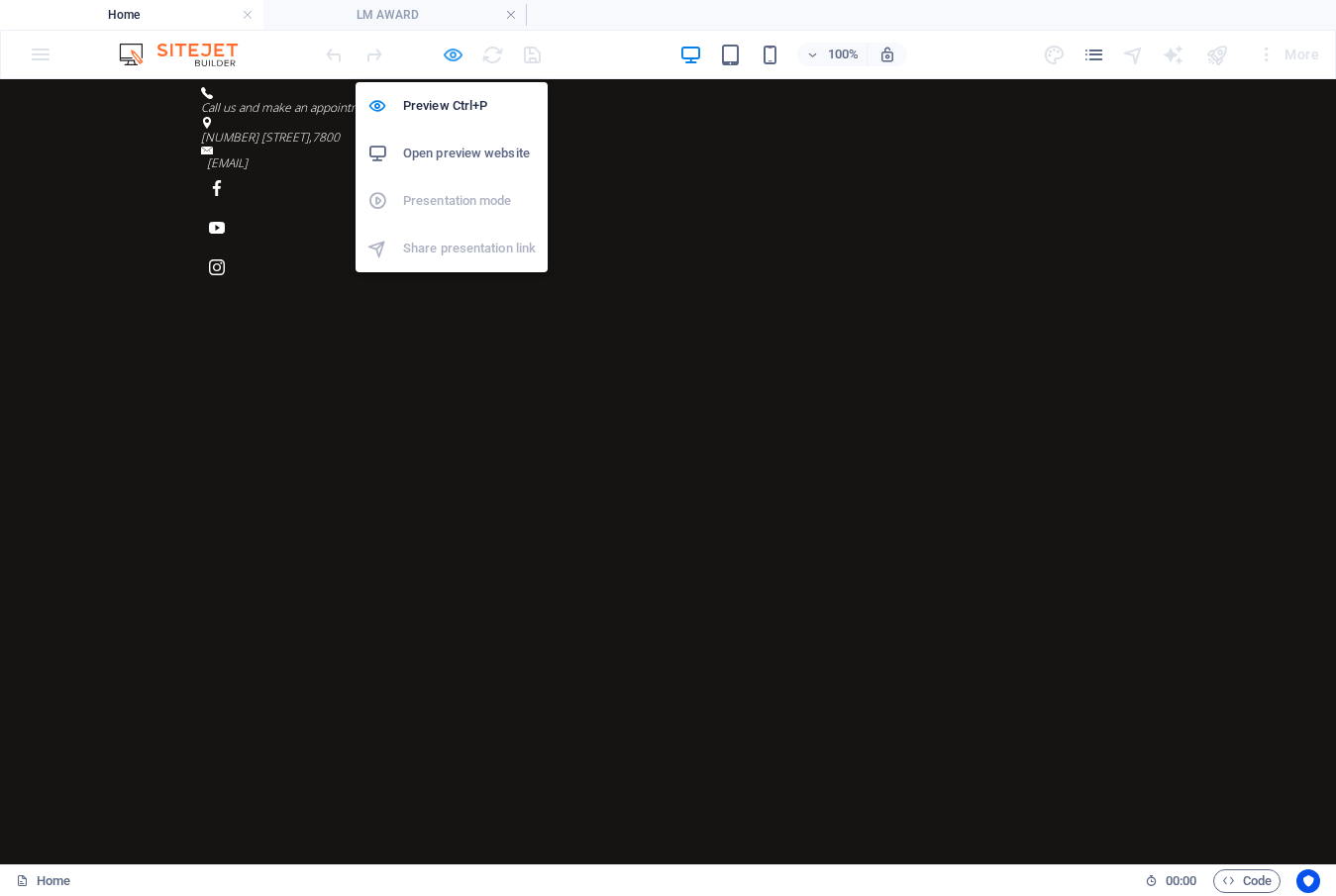 click at bounding box center [453, 54] 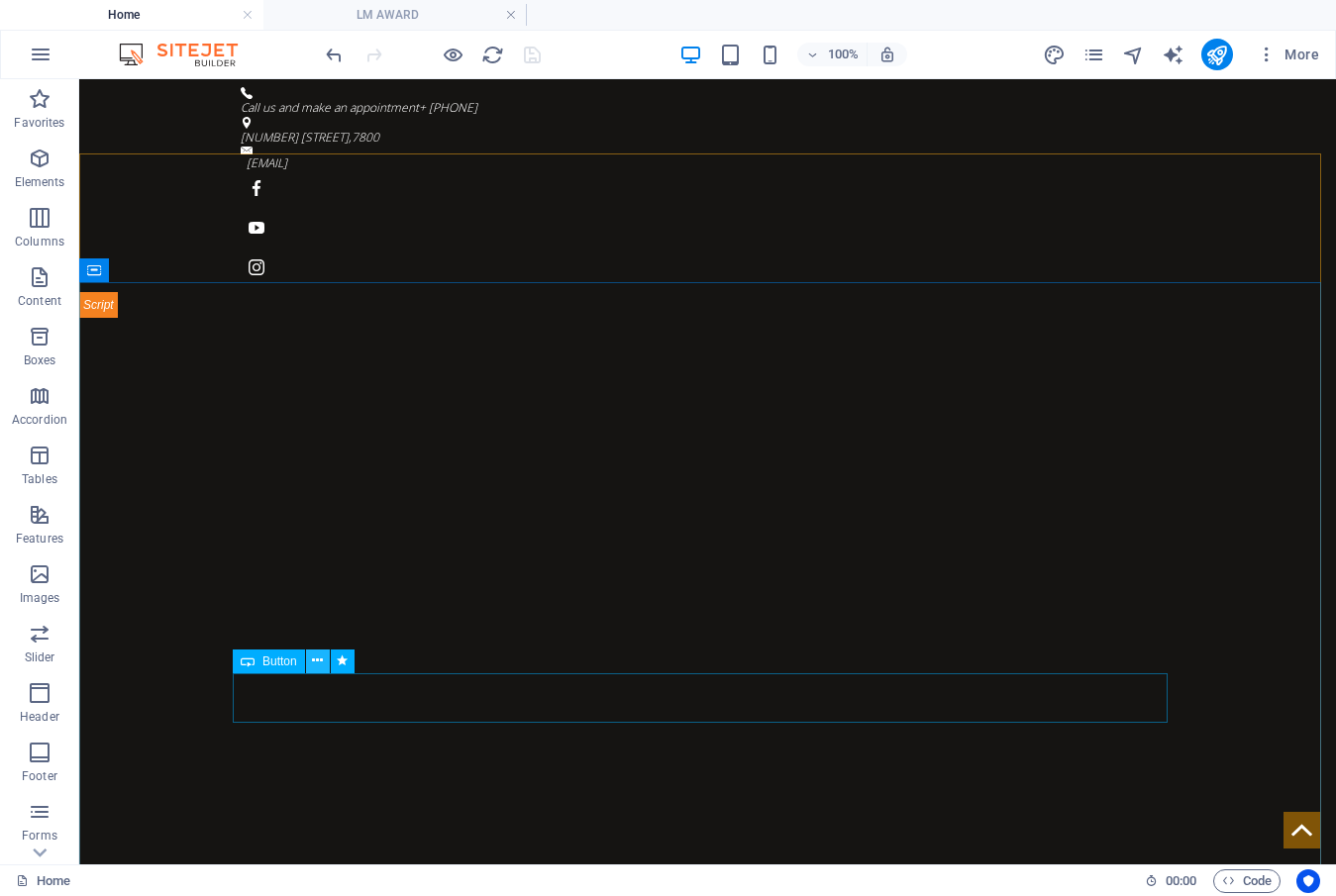 click at bounding box center [317, 660] 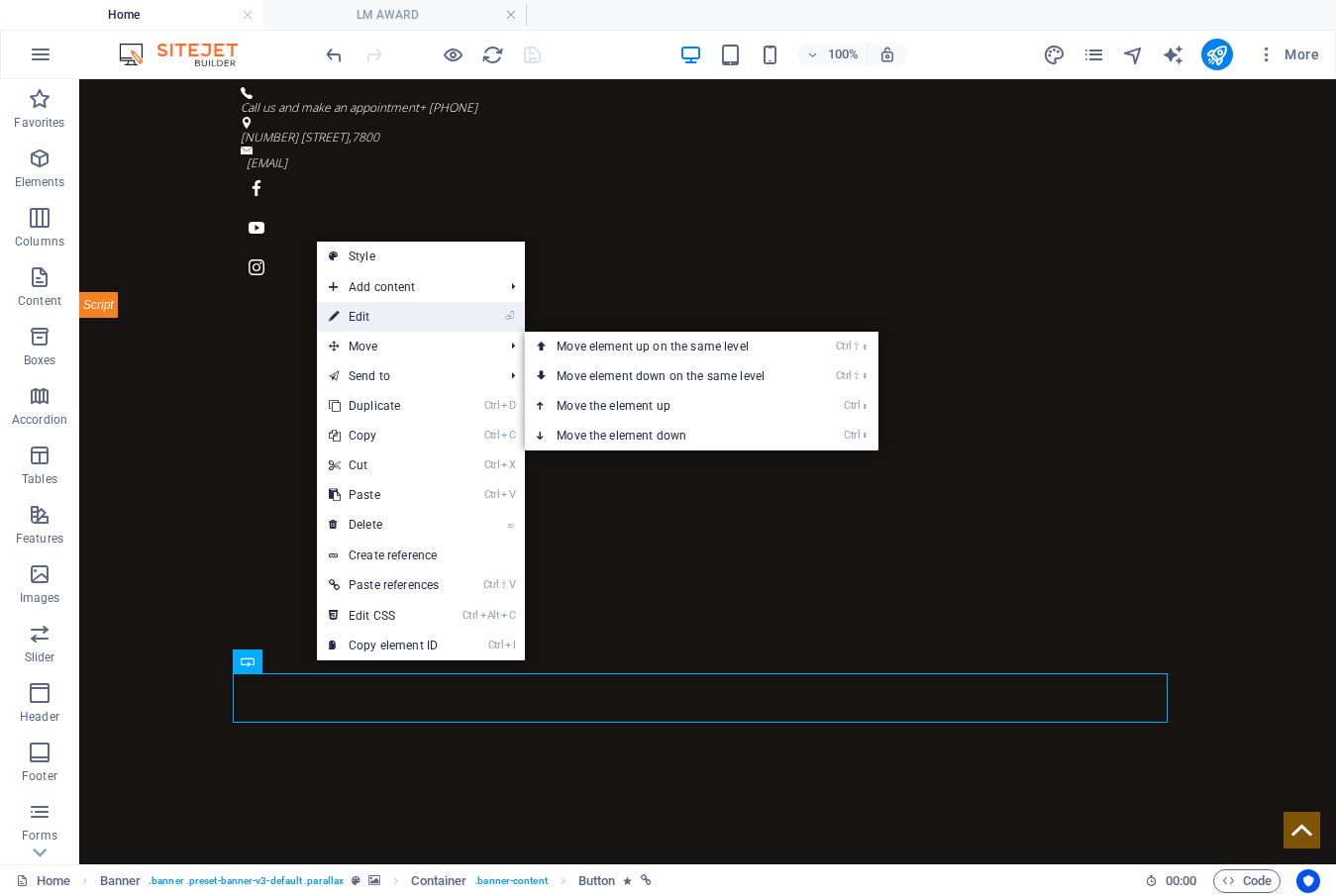 click on "⏎  Edit" at bounding box center [383, 317] 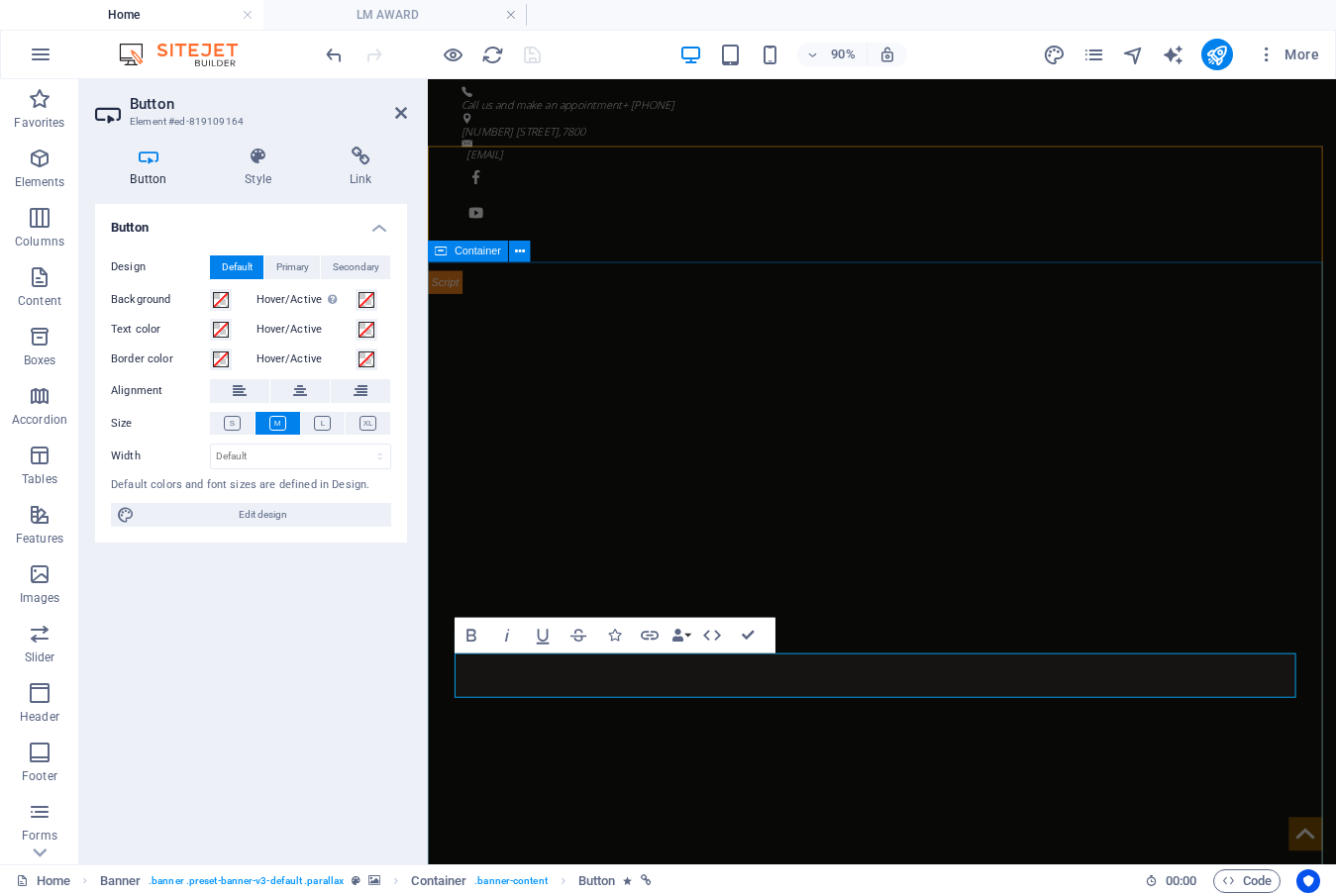 type 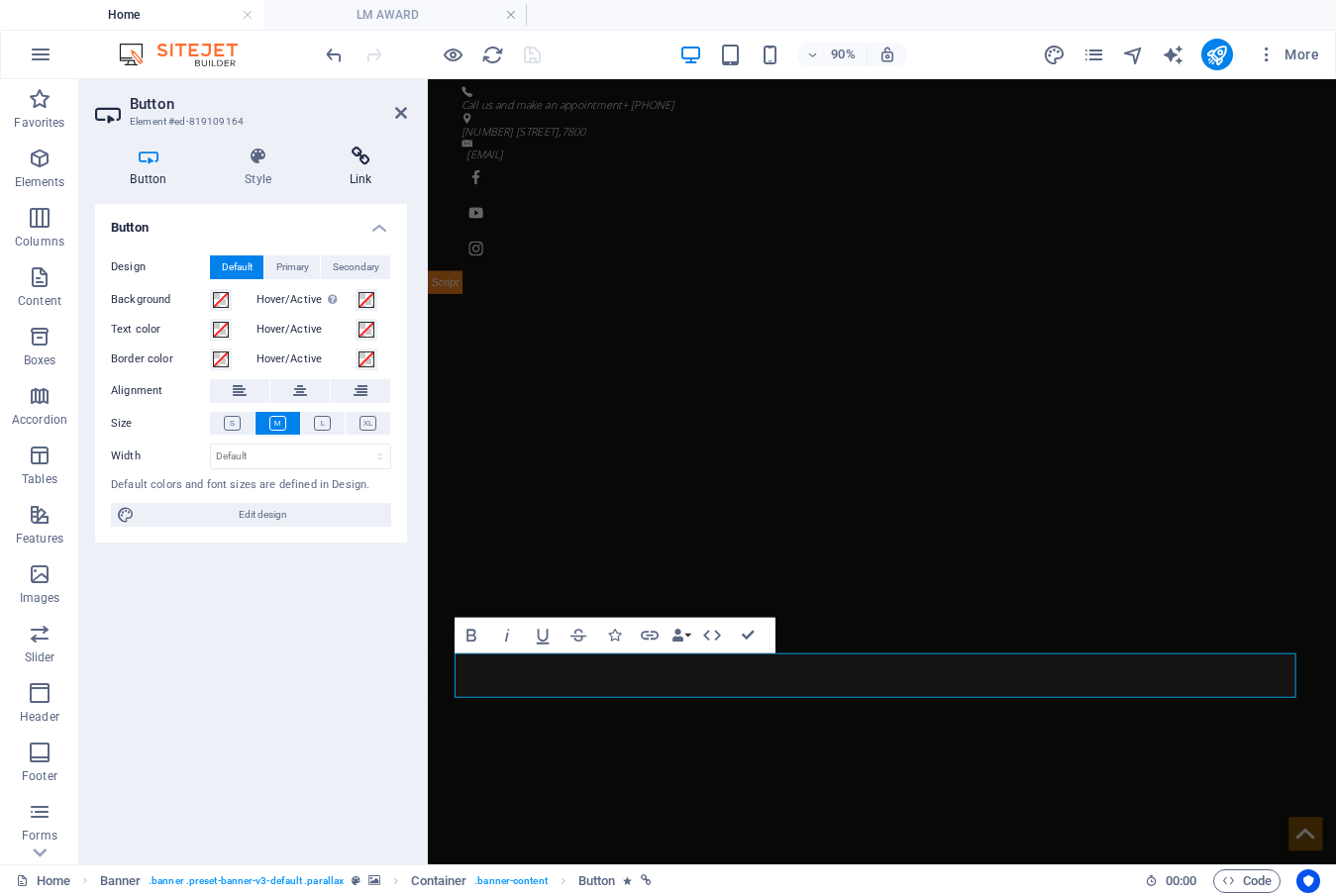 click at bounding box center (360, 156) 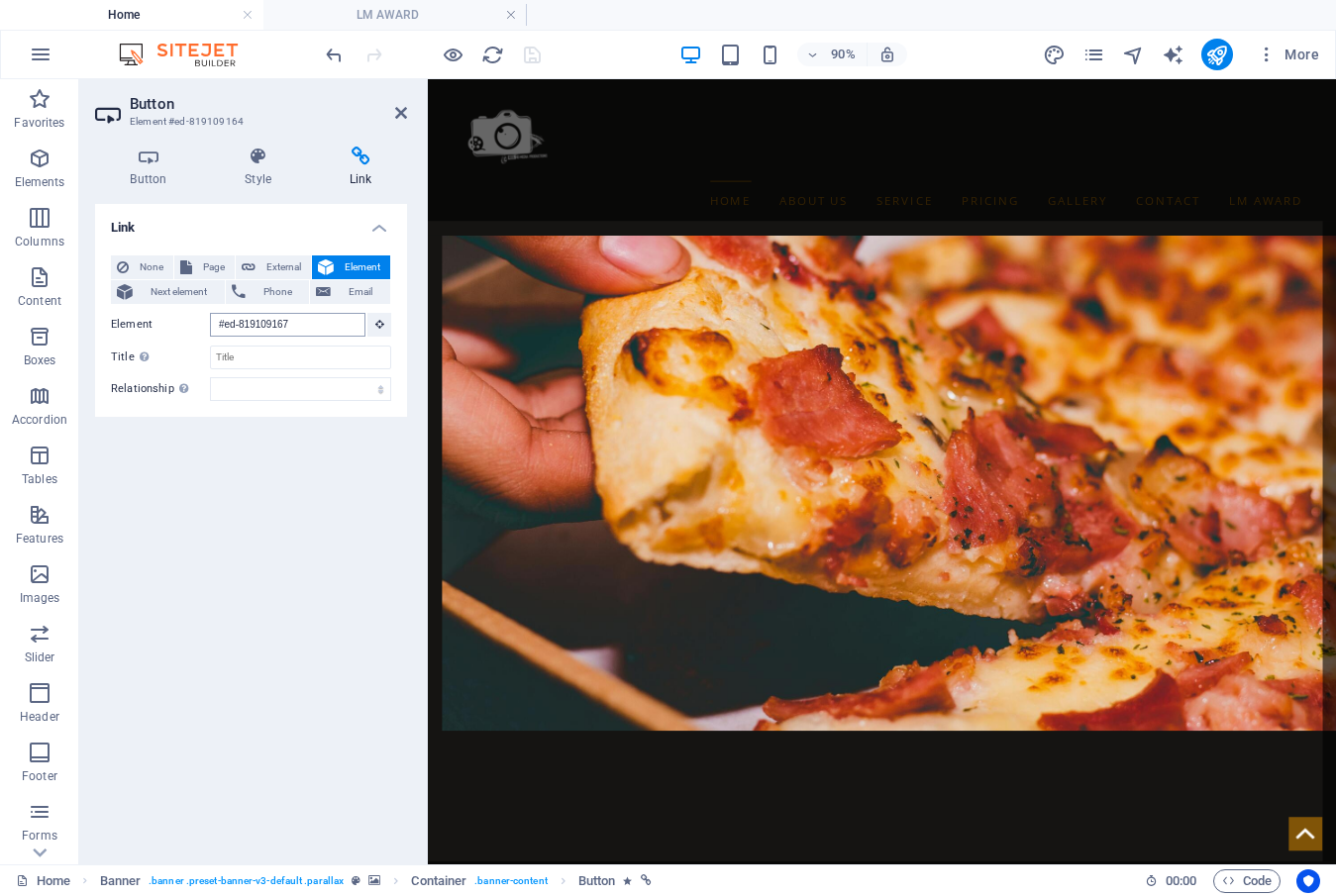 scroll, scrollTop: 5422, scrollLeft: 0, axis: vertical 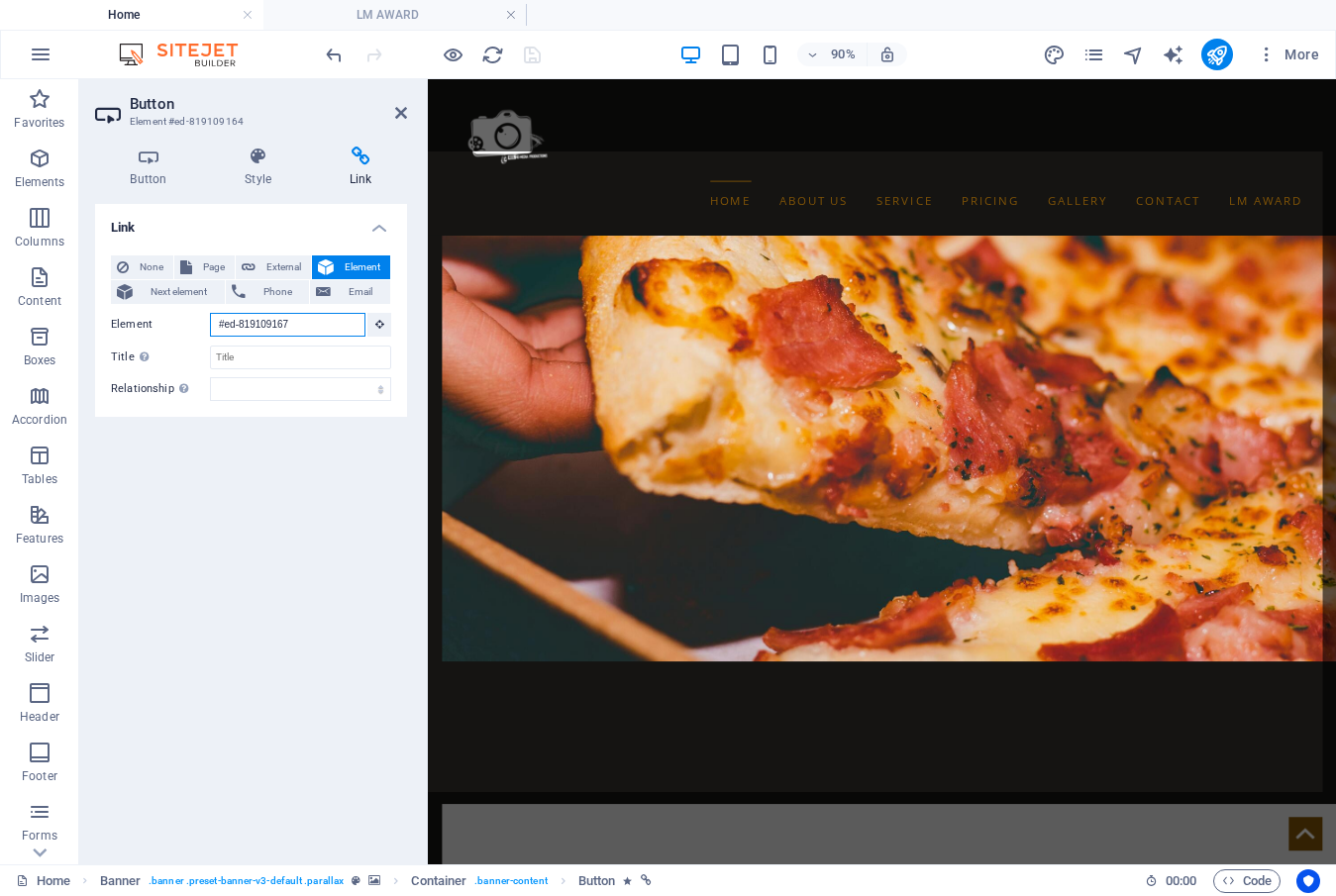 click on "#ed-819109167" at bounding box center (287, 325) 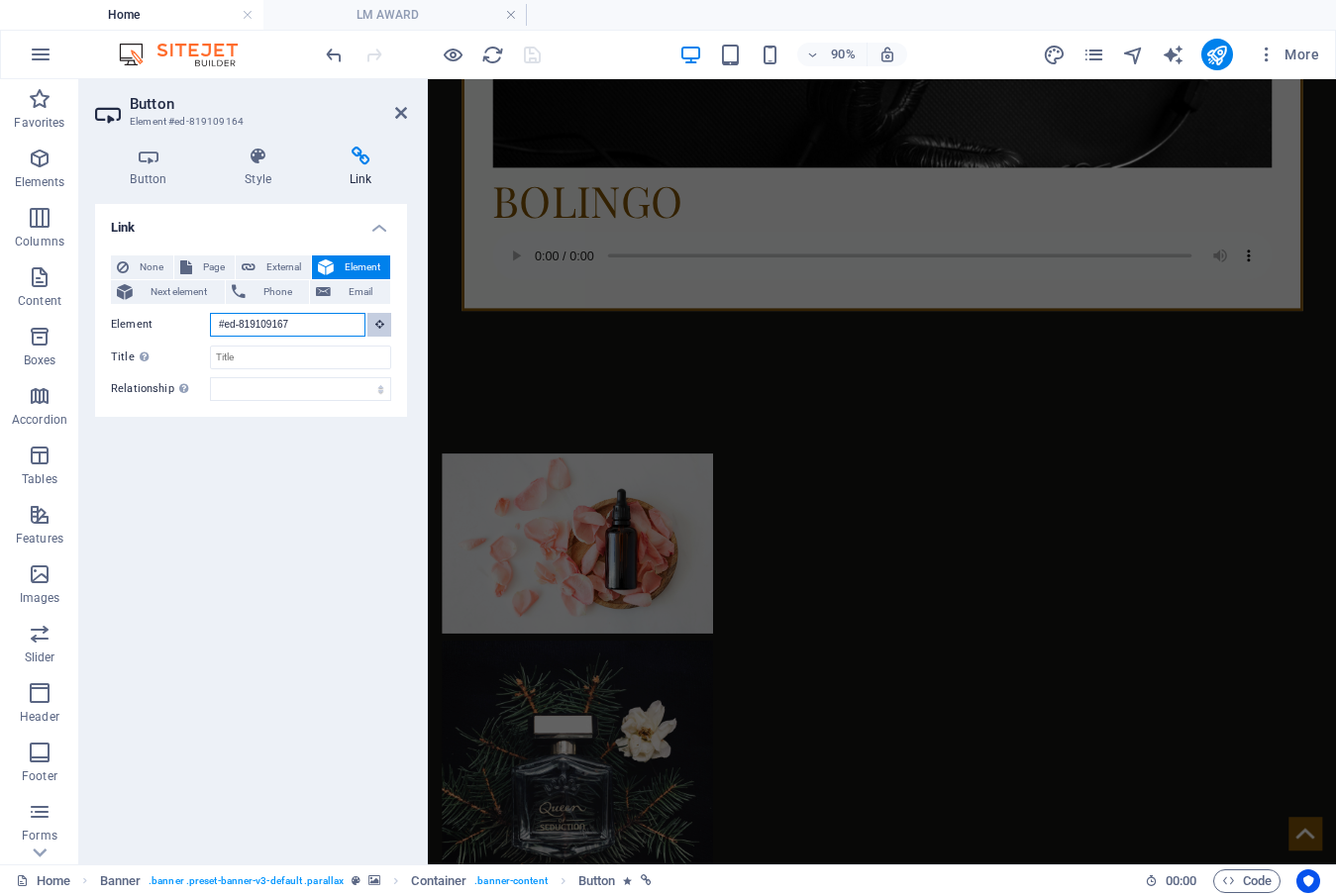 scroll, scrollTop: 0, scrollLeft: 0, axis: both 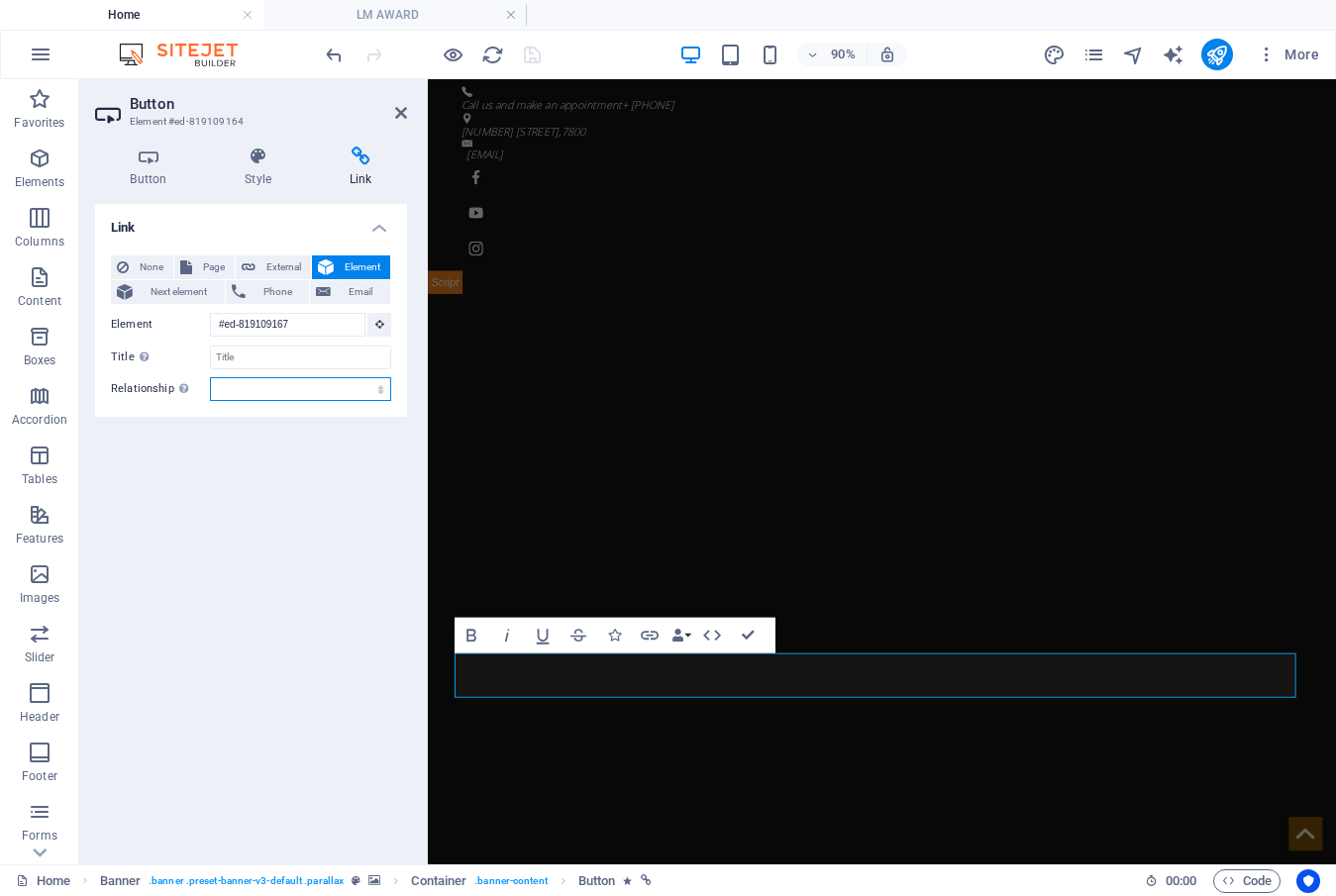 click on "alternate author bookmark external help license next nofollow noreferrer noopener prev search tag" at bounding box center (300, 389) 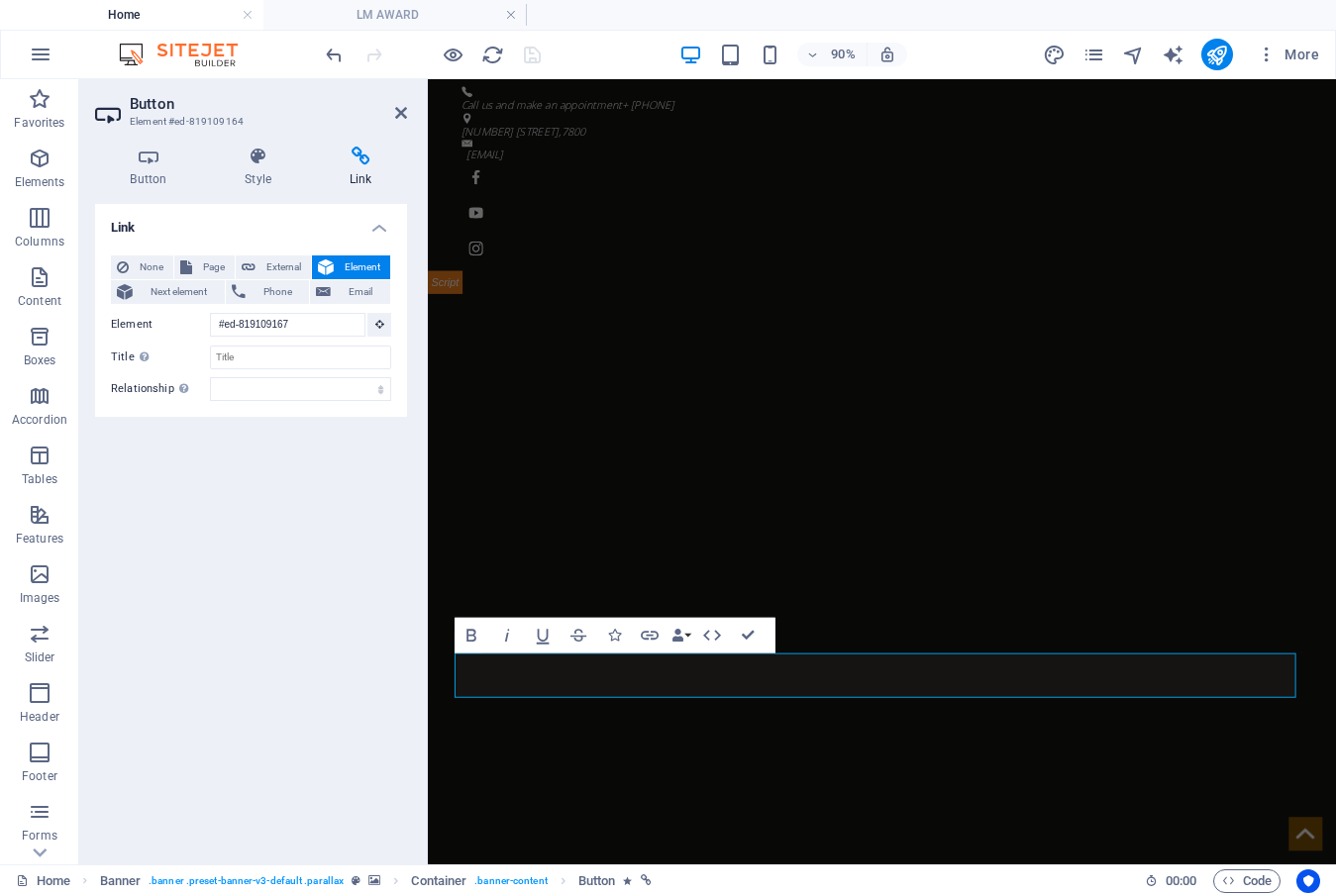 click on "Link None Page External Element Next element Phone Email Page Home About us Service Pricing Gallery Contact LM AWARD Music Packages Legal Notice Privacy Policy Element #ed-819109167
URL Phone Email Link target New tab Same tab Overlay Title Additional link description, should not be the same as the link text. The title is most often shown as a tooltip text when the mouse moves over the element. Leave empty if uncertain. Relationship Sets the  relationship of this link to the link target . For example, the value "nofollow" instructs search engines not to follow the link. Can be left empty. alternate author bookmark external help license next nofollow noreferrer noopener prev search tag" at bounding box center (251, 526) 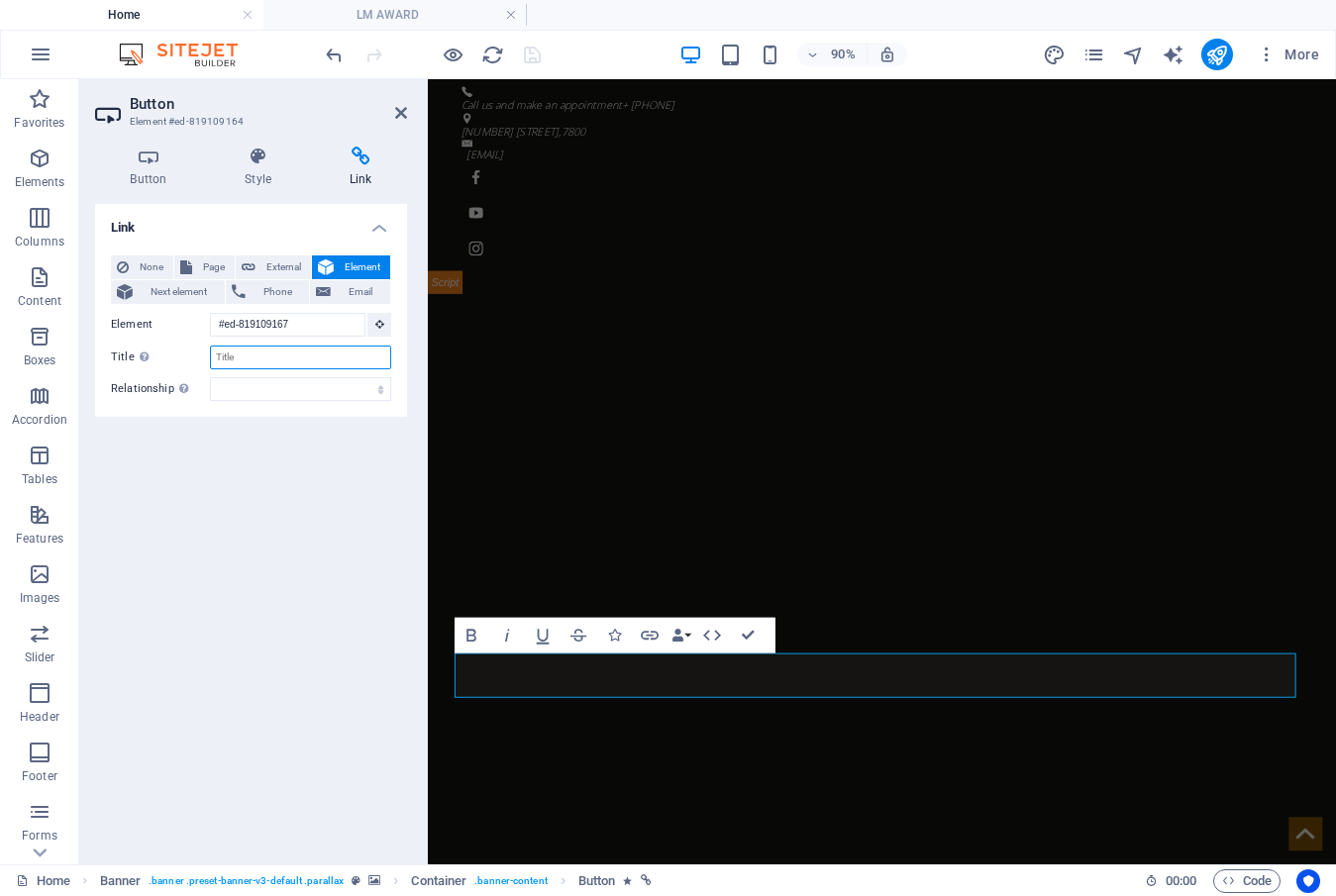 click on "Title Additional link description, should not be the same as the link text. The title is most often shown as a tooltip text when the mouse moves over the element. Leave empty if uncertain." at bounding box center (300, 357) 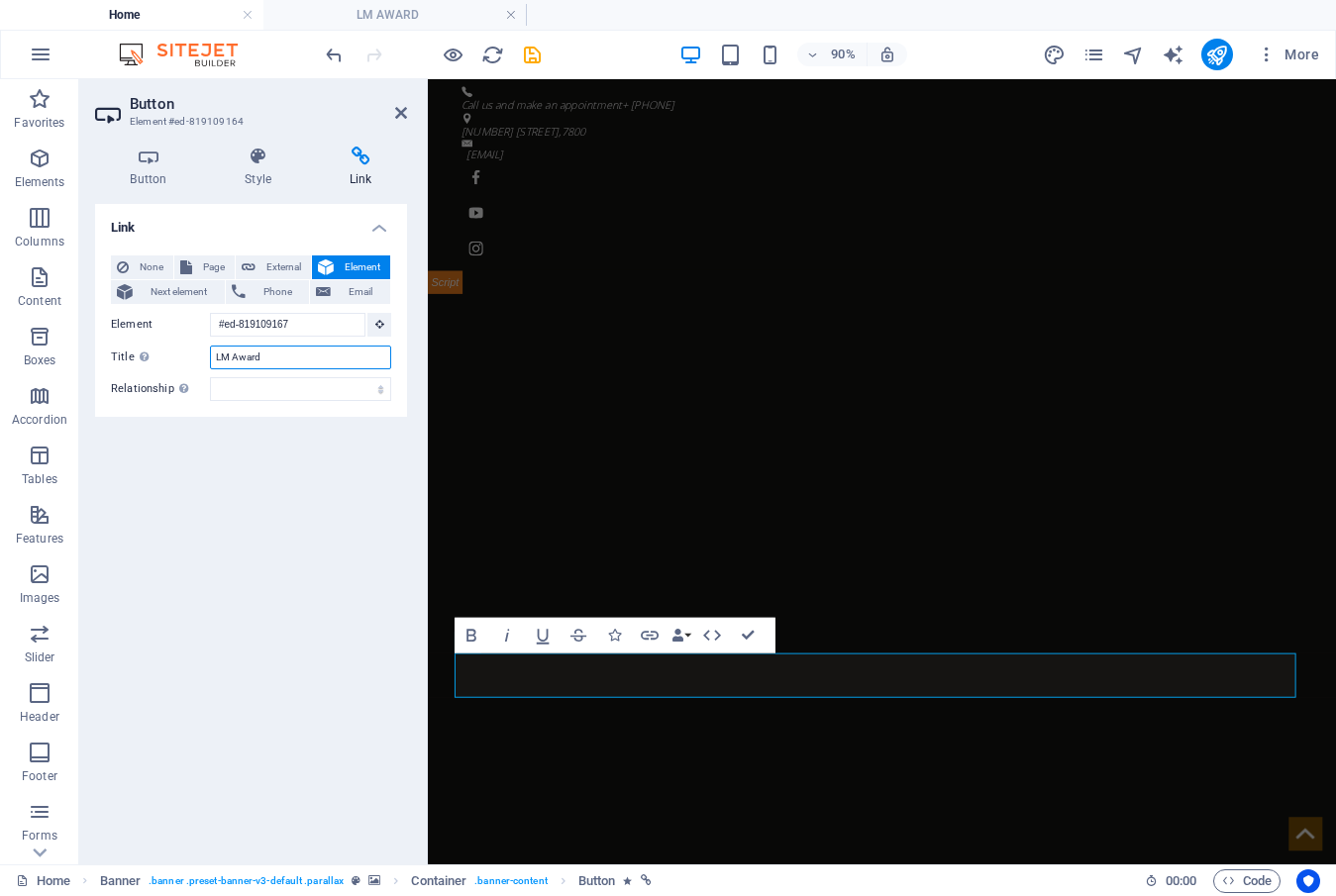 type on "LM Award" 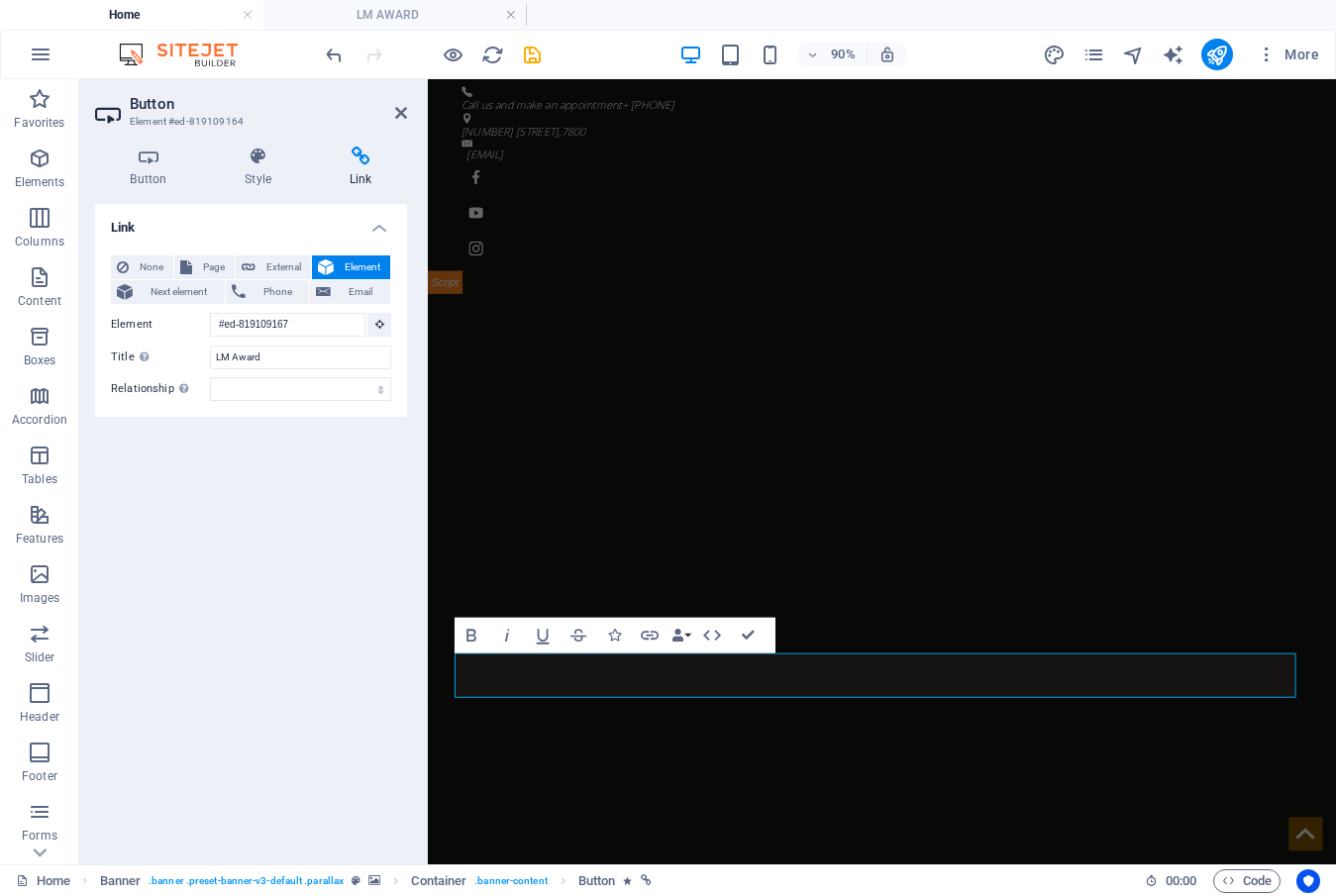 click on "Link None Page External Element Next element Phone Email Page Home About us Service Pricing Gallery Contact LM AWARD Music Packages Legal Notice Privacy Policy Element #ed-819109167
URL Phone Email Link target New tab Same tab Overlay Title Additional link description, should not be the same as the link text. The title is most often shown as a tooltip text when the mouse moves over the element. Leave empty if uncertain. LM Award Relationship Sets the  relationship of this link to the link target . For example, the value "nofollow" instructs search engines not to follow the link. Can be left empty. alternate author bookmark external help license next nofollow noreferrer noopener prev search tag" at bounding box center (251, 526) 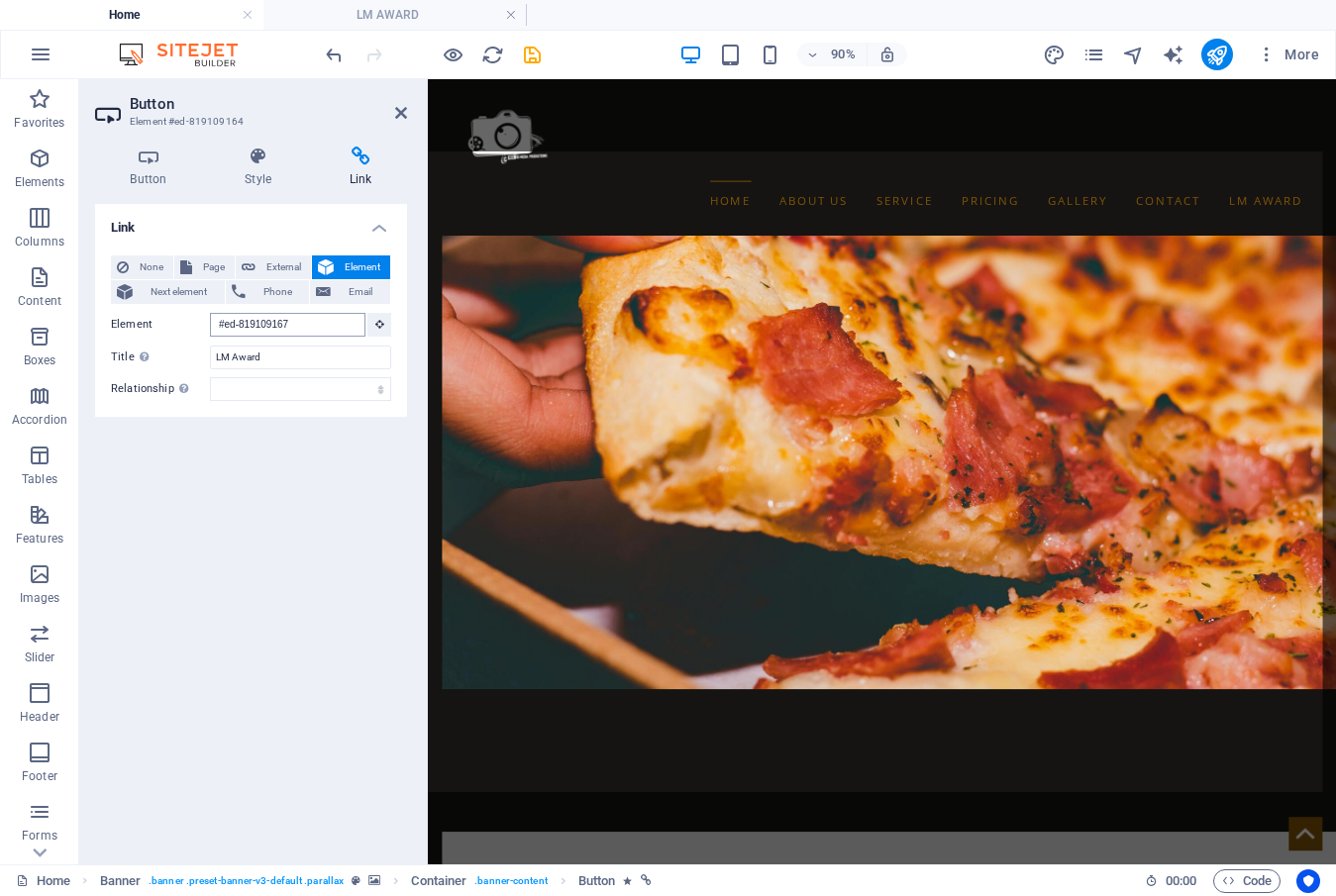 scroll, scrollTop: 5422, scrollLeft: 0, axis: vertical 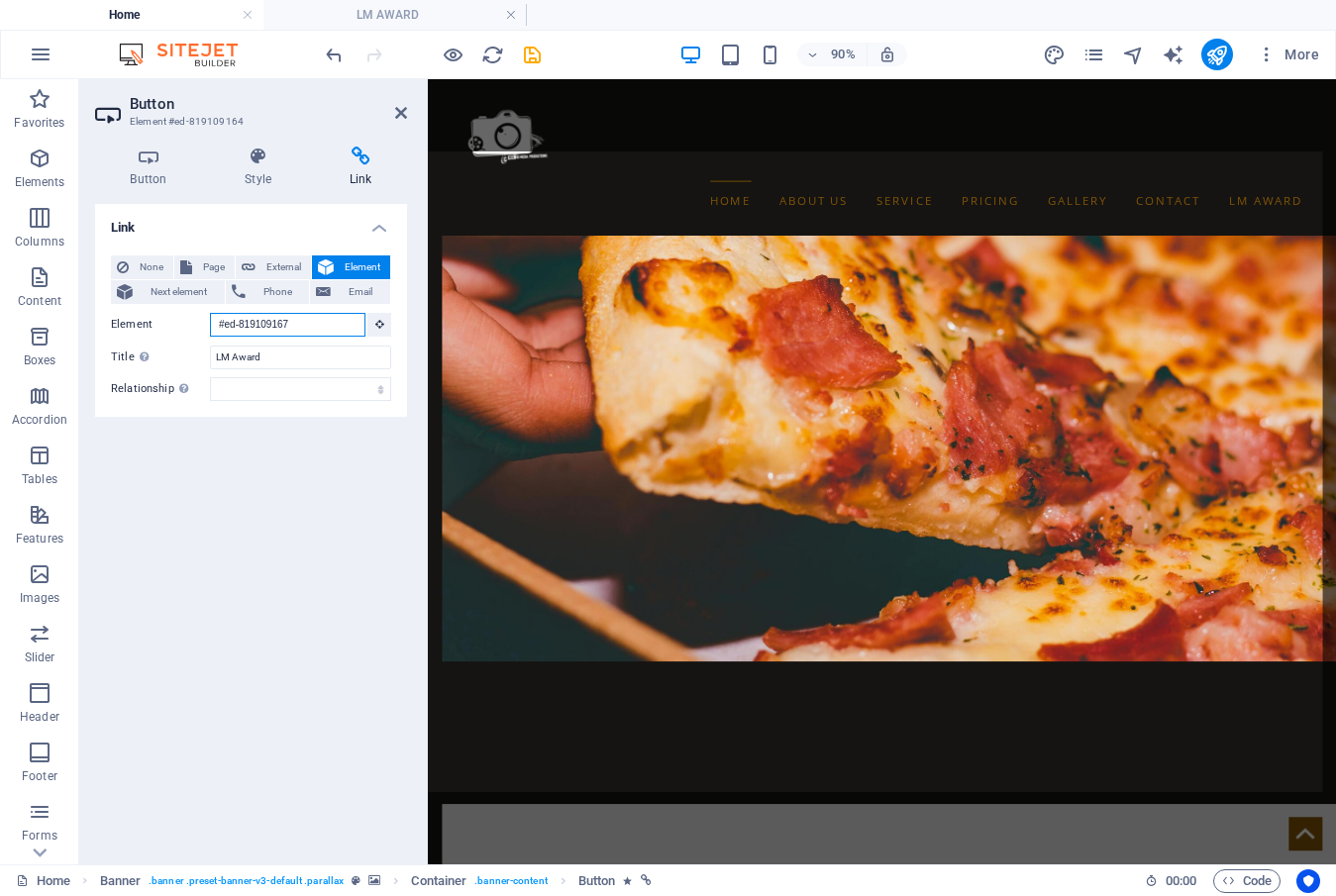drag, startPoint x: 303, startPoint y: 323, endPoint x: 205, endPoint y: 333, distance: 98.50888 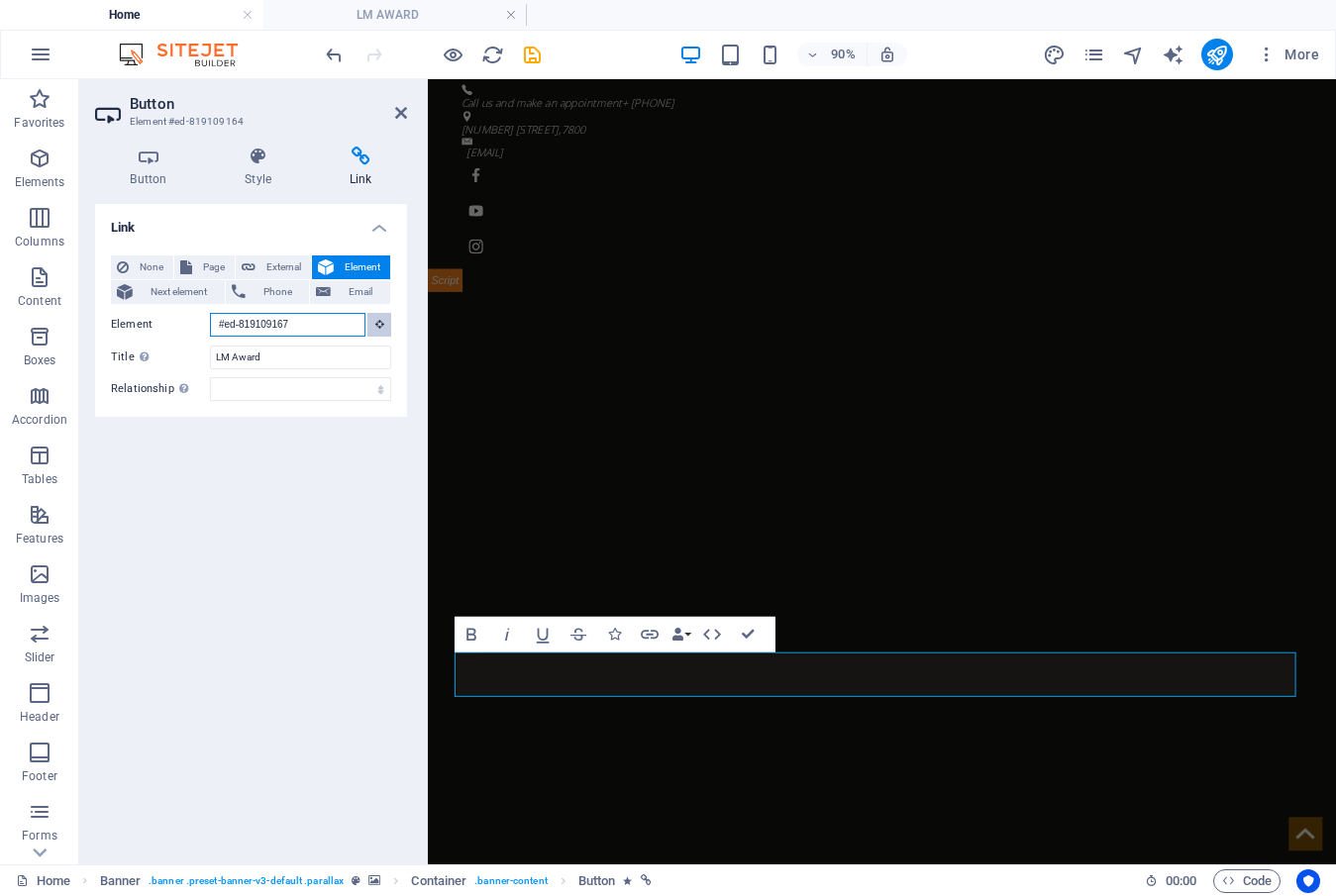 scroll, scrollTop: 0, scrollLeft: 0, axis: both 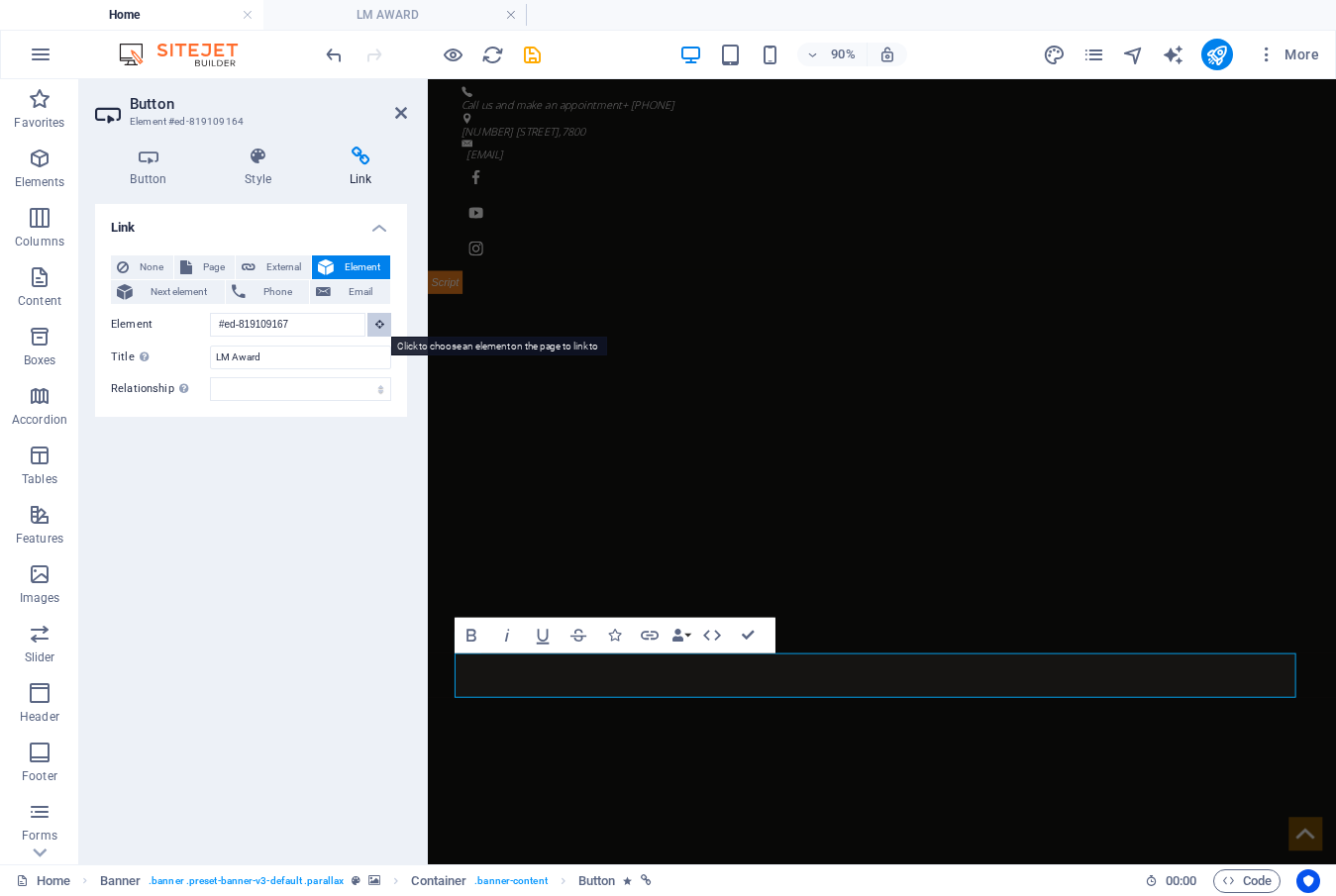 click at bounding box center [379, 324] 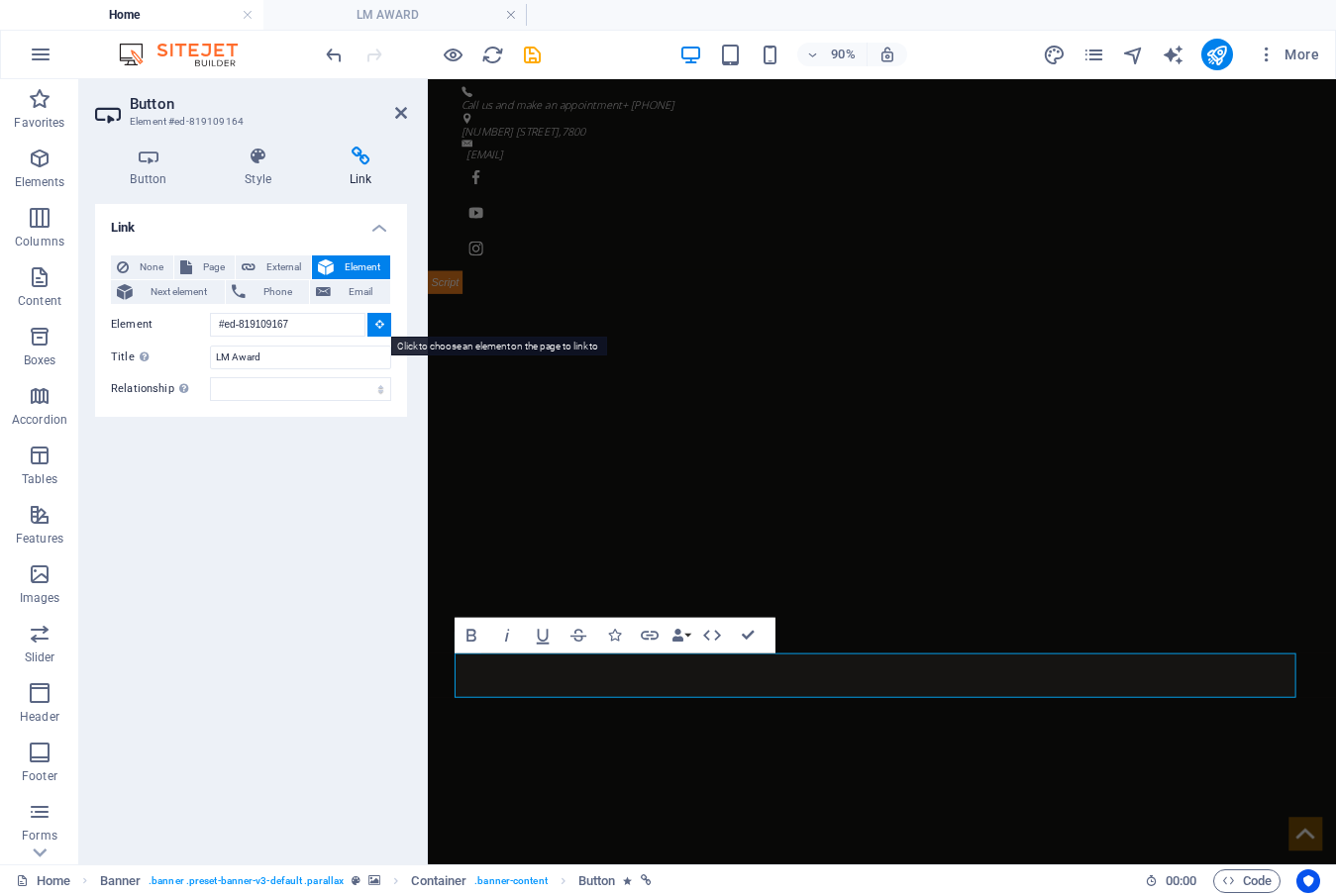 click at bounding box center [379, 324] 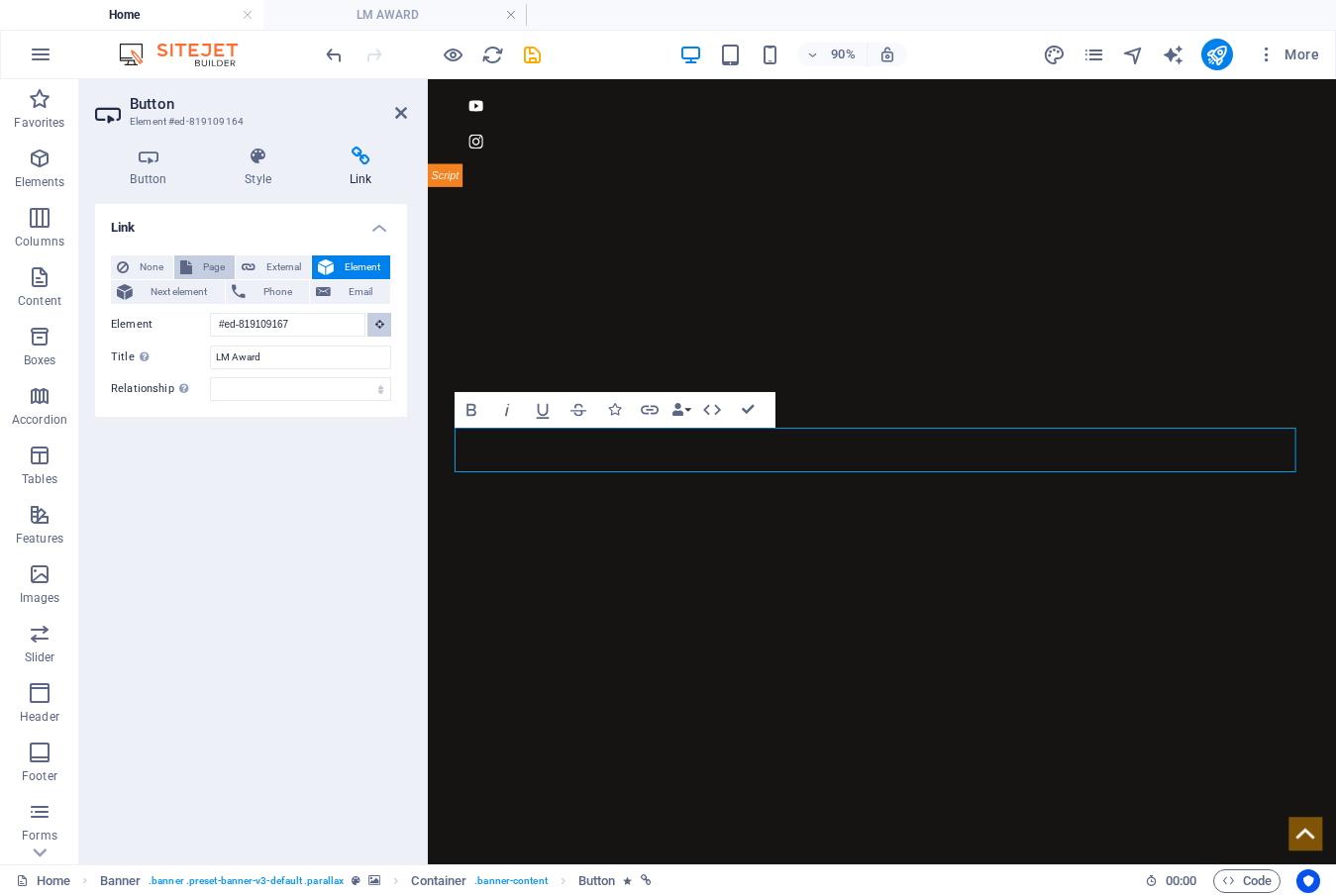 scroll, scrollTop: 0, scrollLeft: 0, axis: both 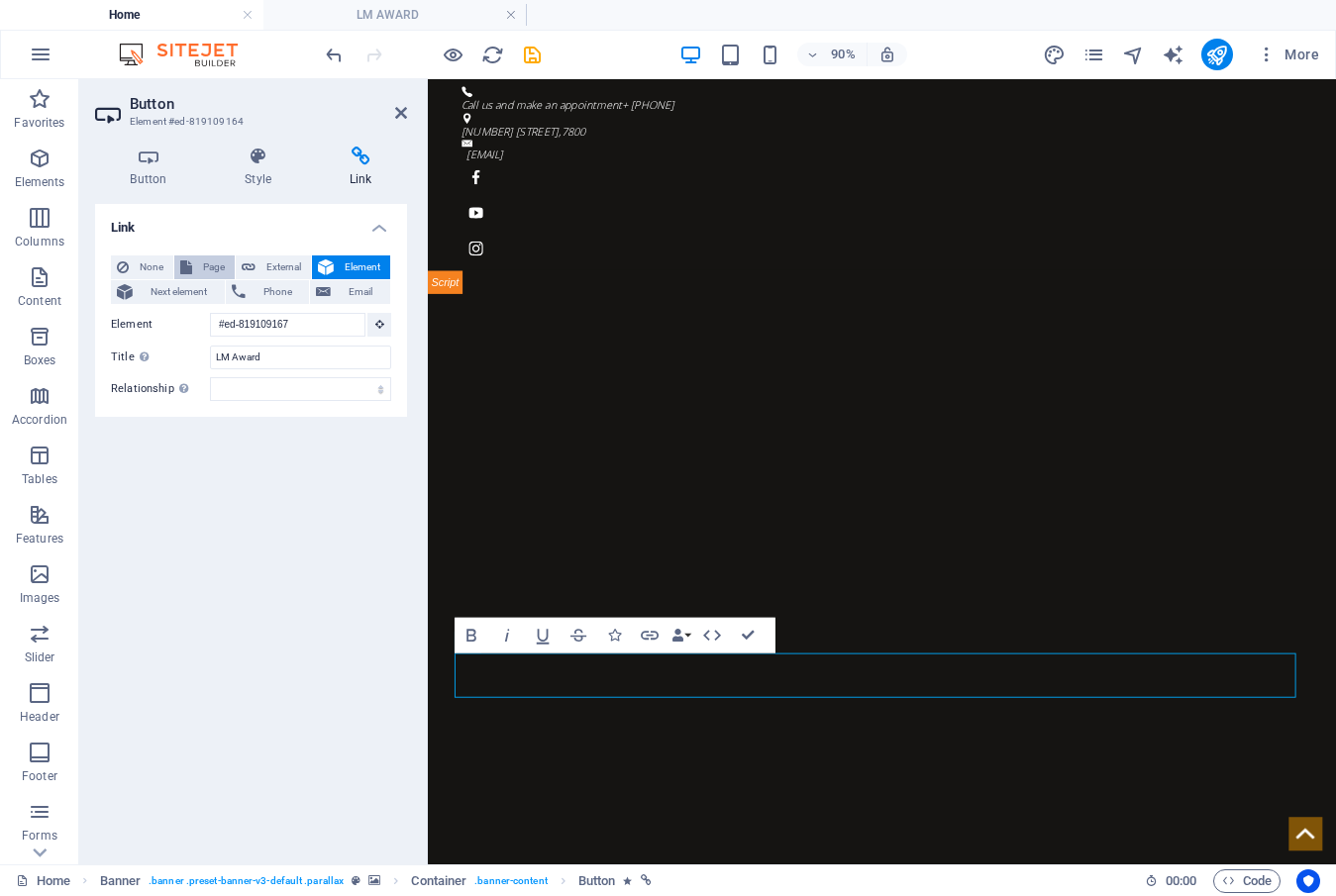 click on "Page" at bounding box center [213, 267] 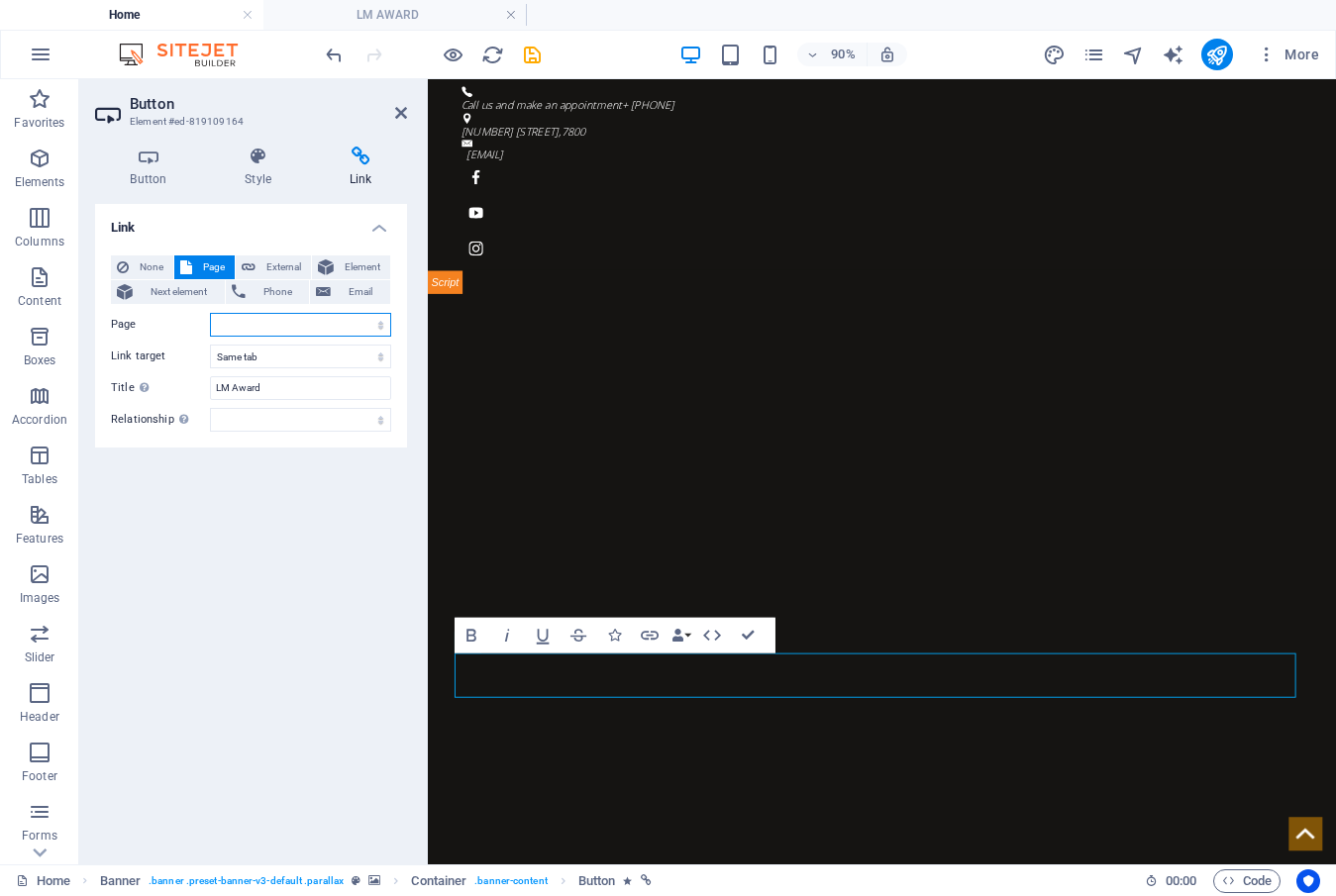 click on "Home About us Service Pricing Gallery Contact LM AWARD Music Packages Legal Notice Privacy Policy" at bounding box center (300, 325) 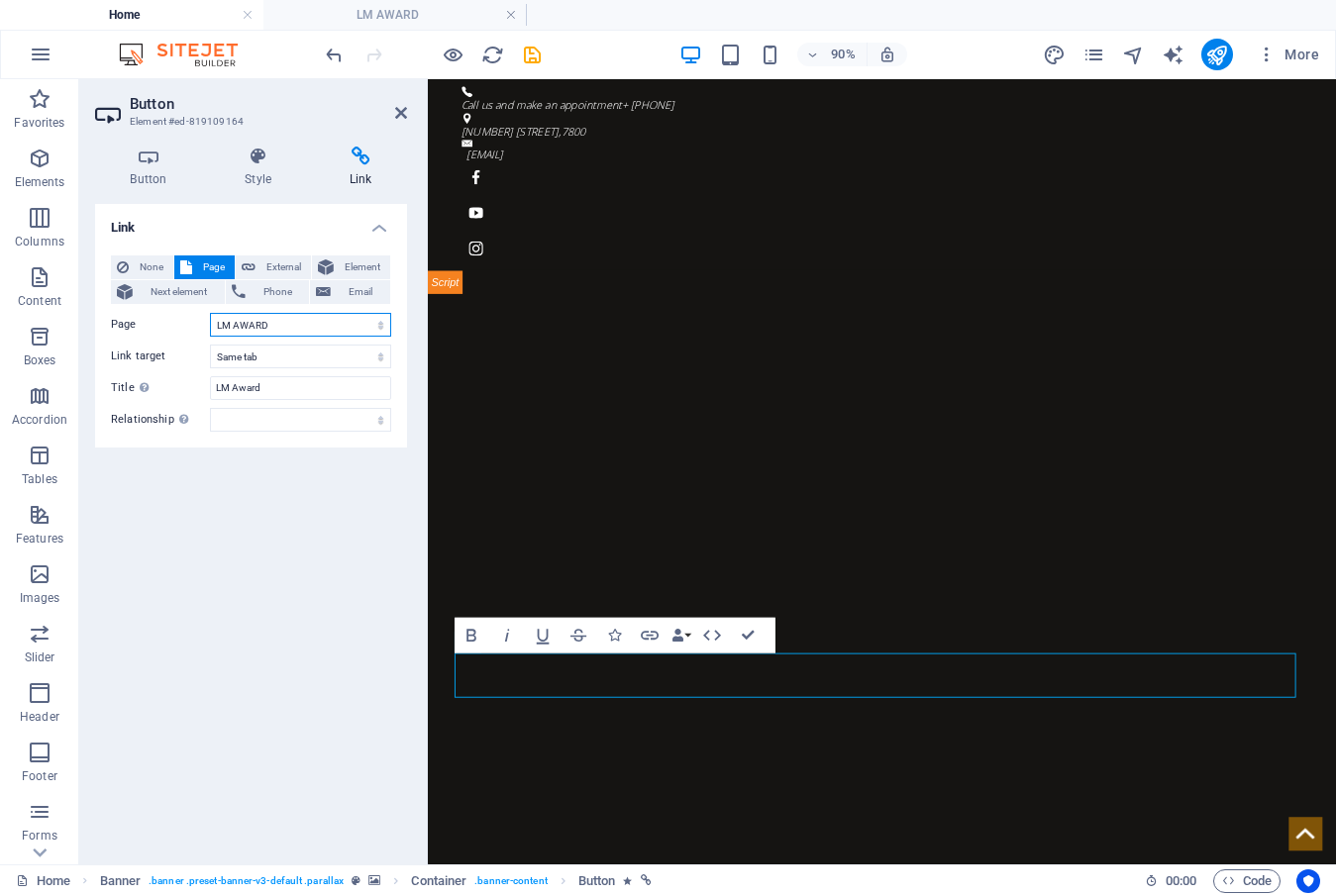 click on "Home About us Service Pricing Gallery Contact LM AWARD Music Packages Legal Notice Privacy Policy" at bounding box center (300, 325) 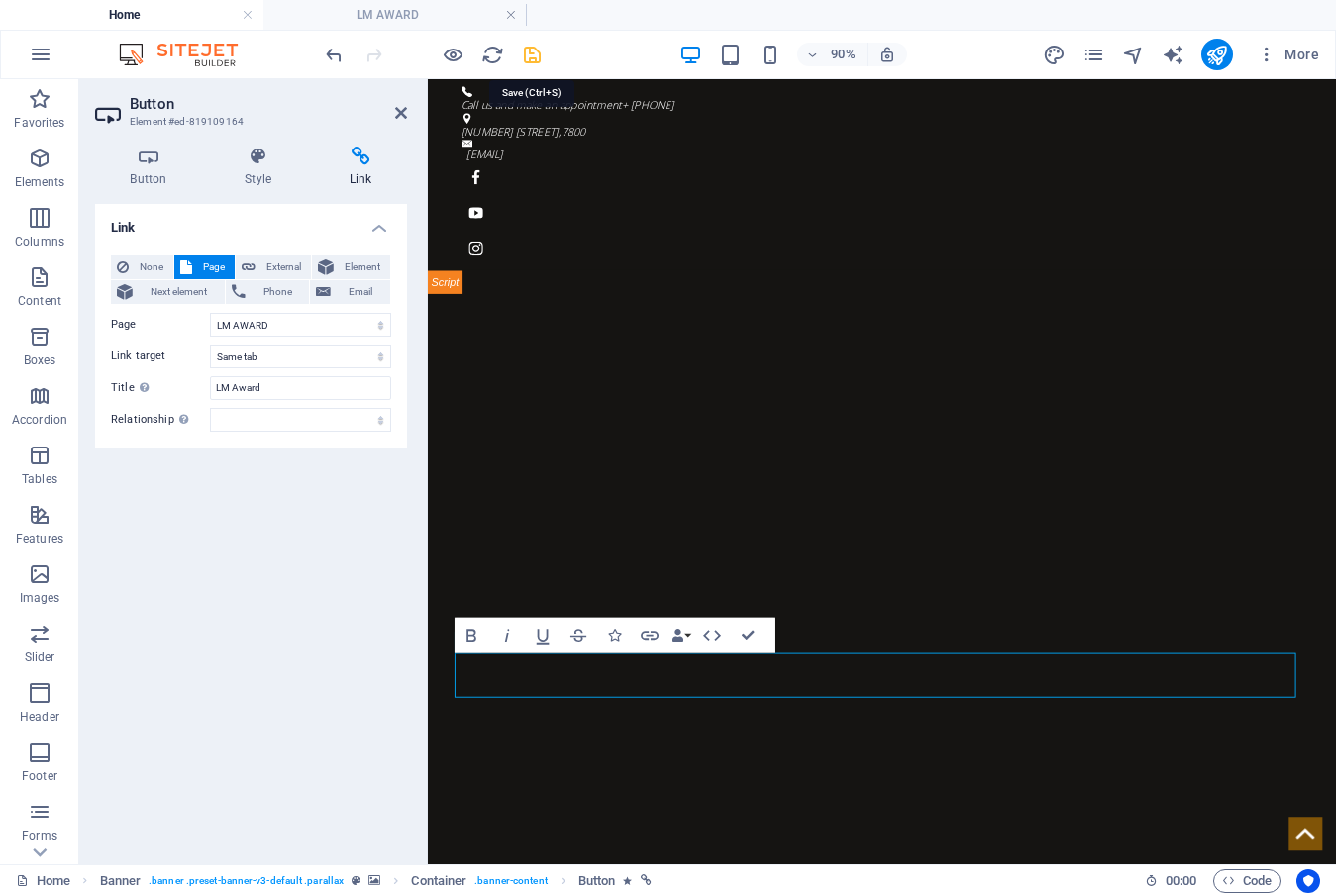 click at bounding box center [532, 54] 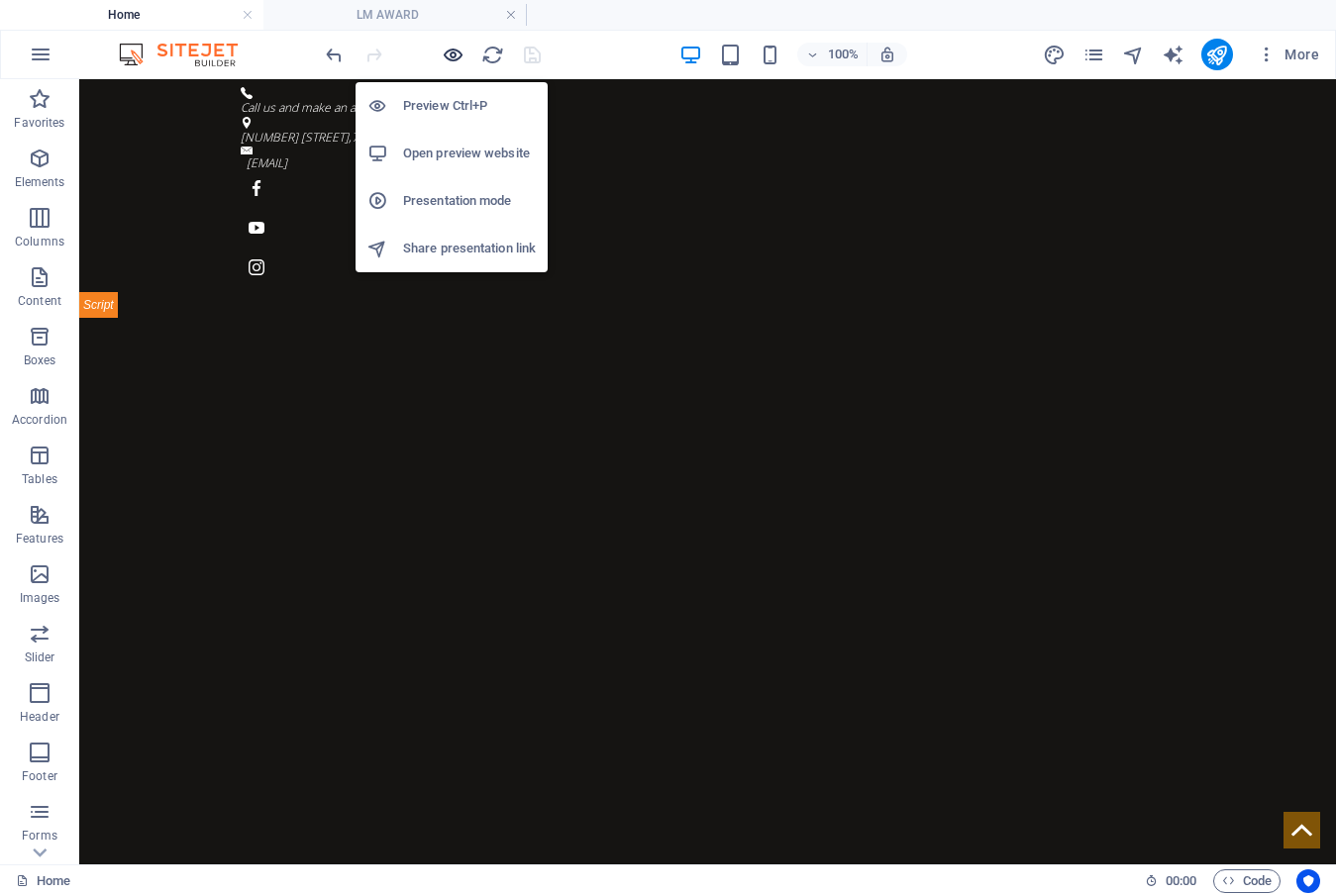 click at bounding box center [453, 54] 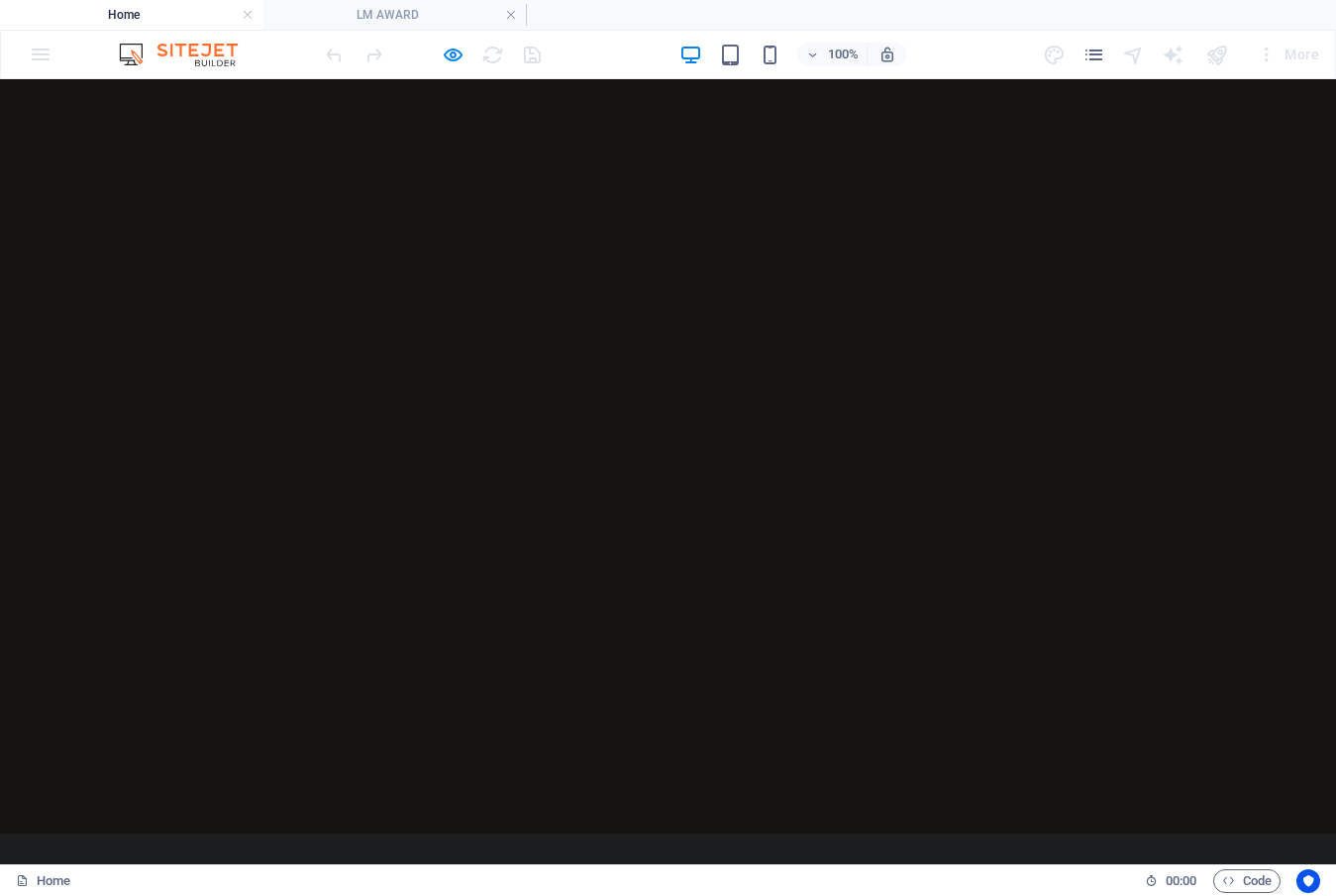 scroll, scrollTop: 297, scrollLeft: 0, axis: vertical 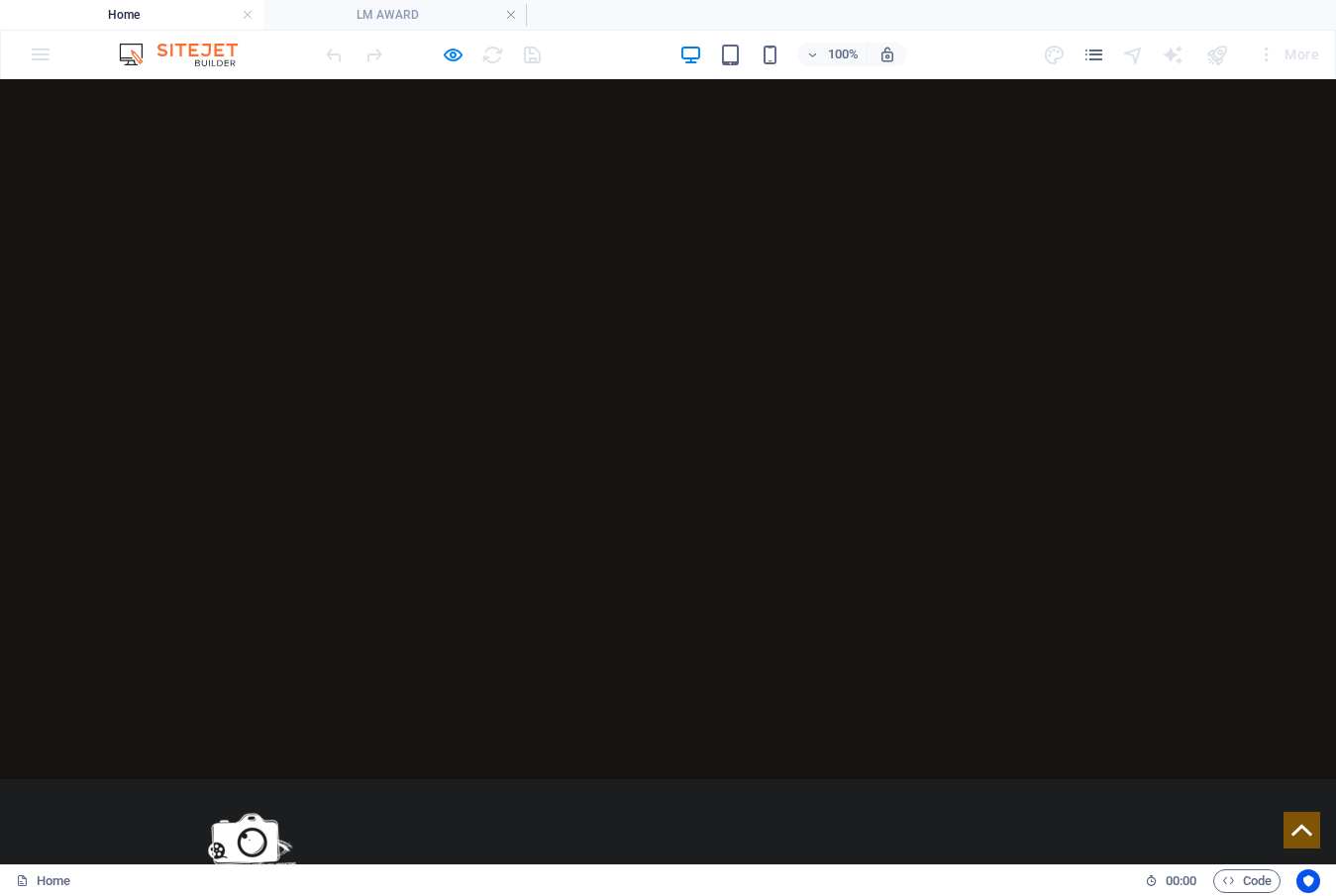 click on "LM Award" at bounding box center (257, 1231) 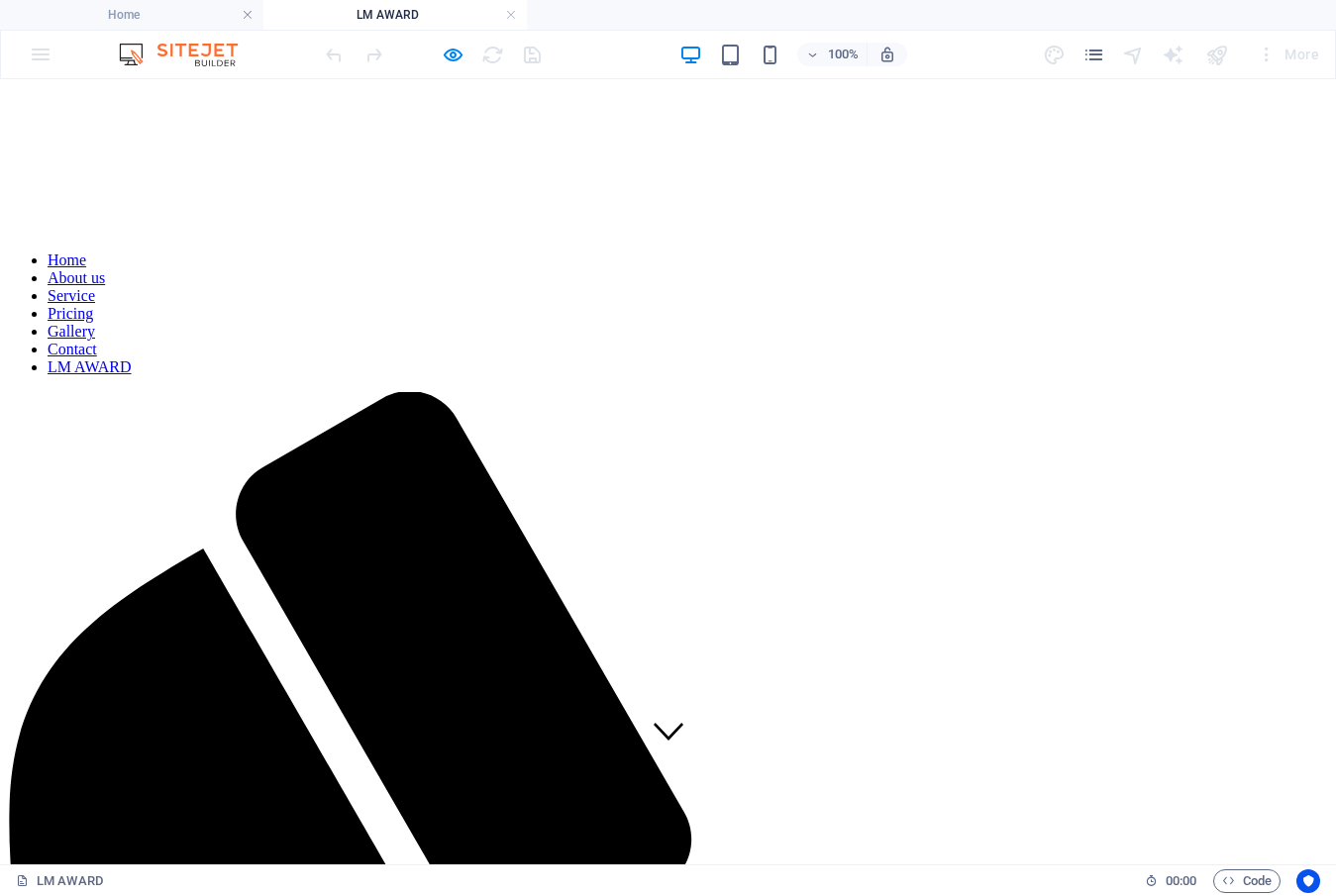 scroll, scrollTop: 0, scrollLeft: 0, axis: both 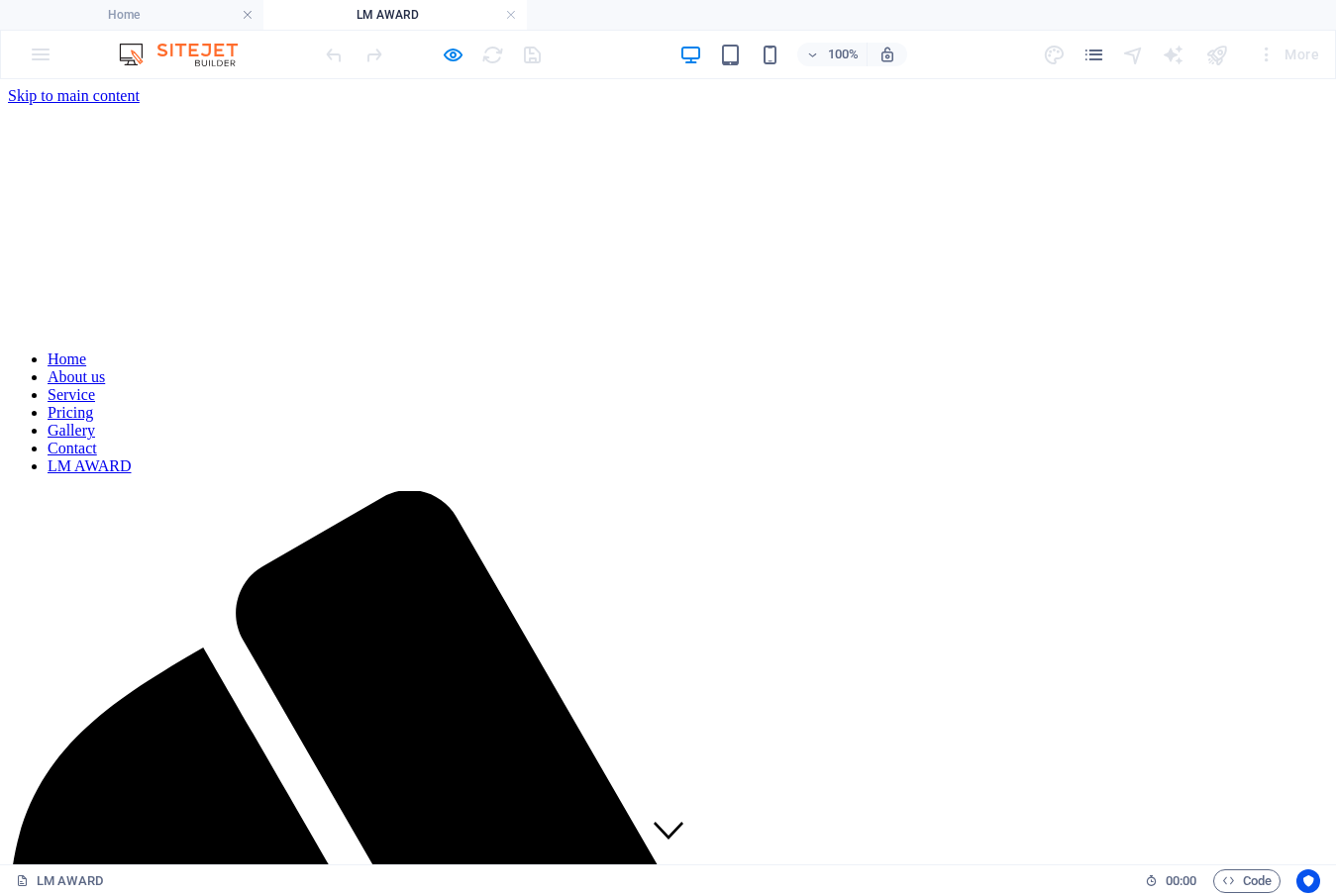 click on "Home" at bounding box center (66, 358) 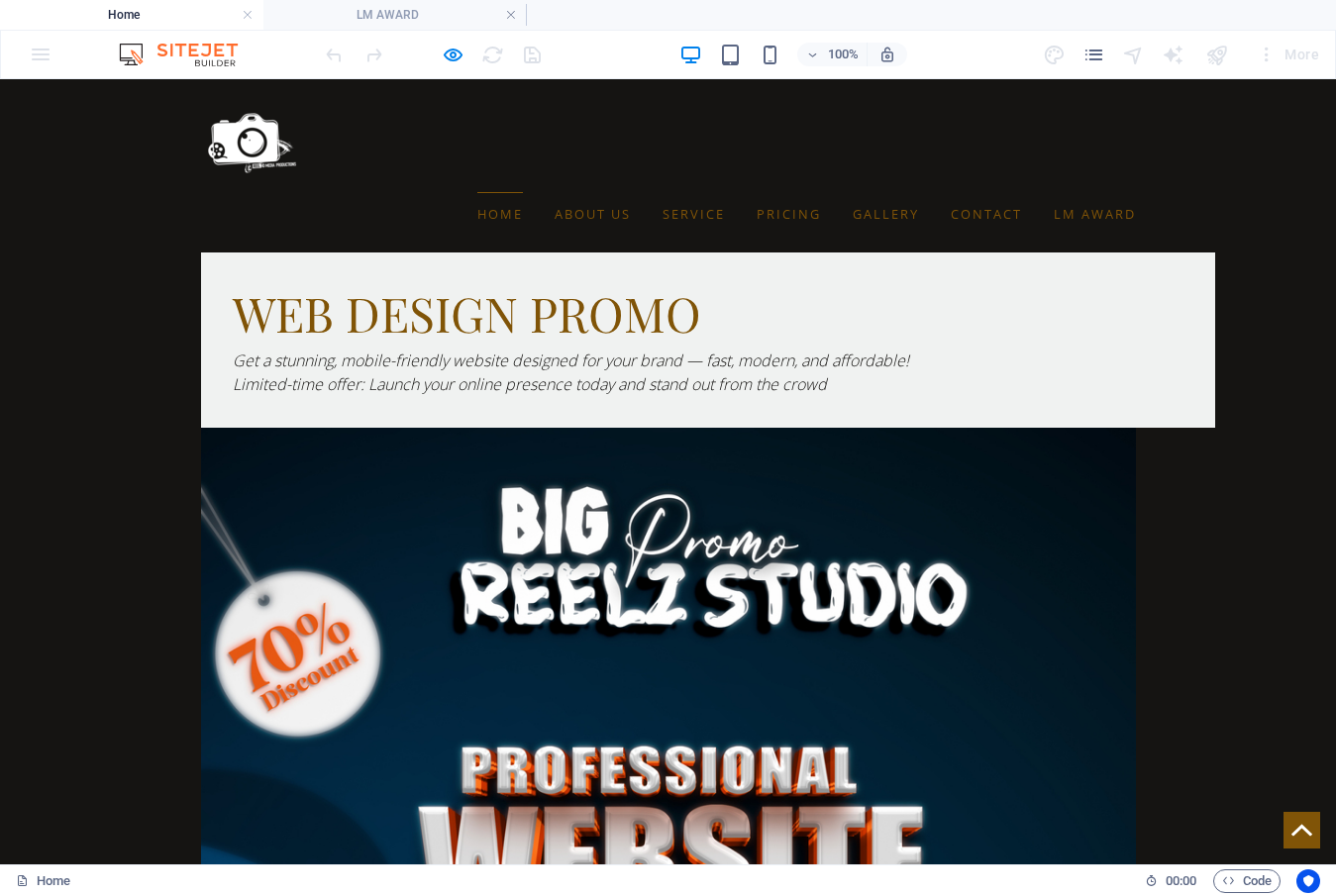 scroll, scrollTop: 11287, scrollLeft: 0, axis: vertical 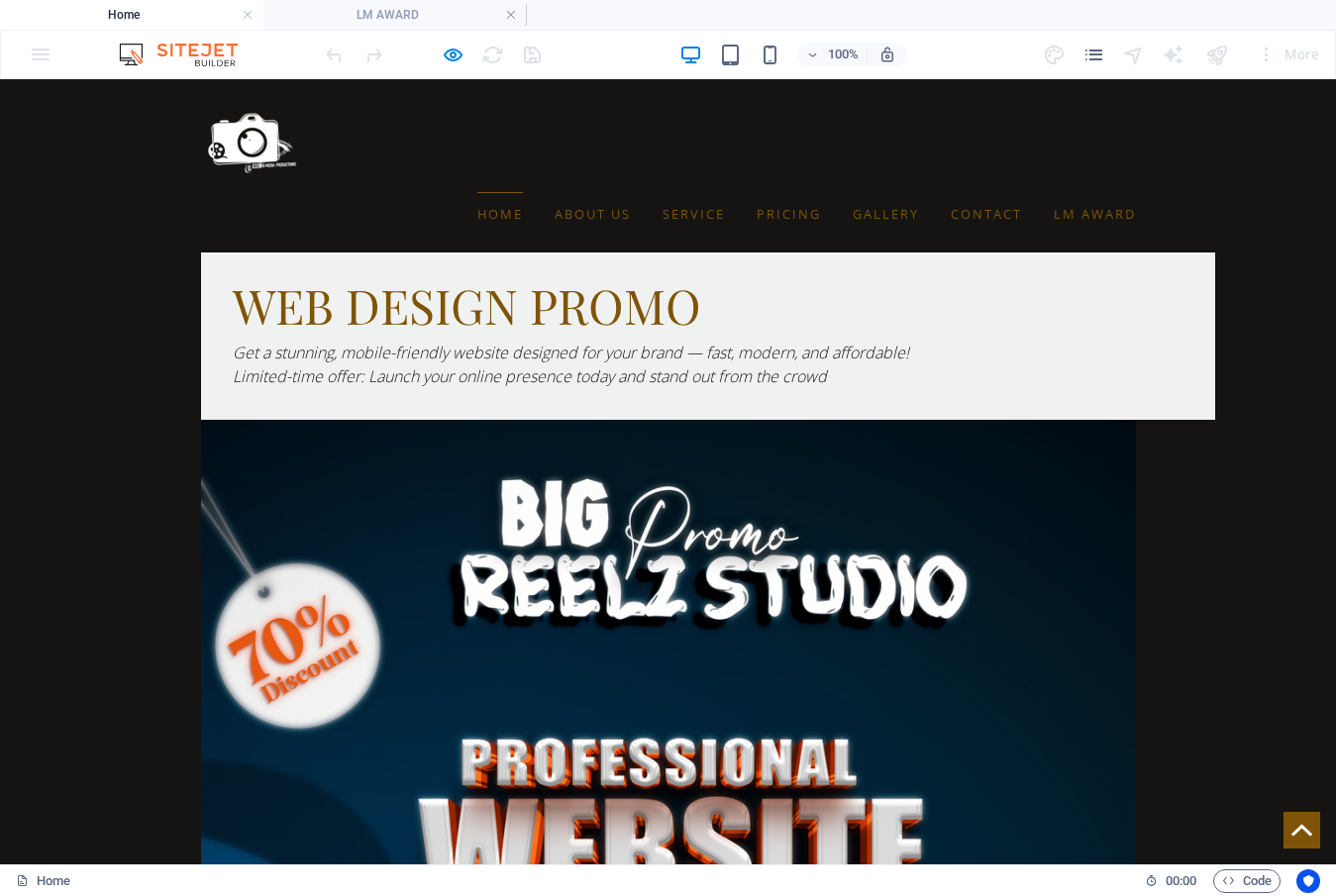 click on "African Musicians Dominating" at bounding box center (403, 25910) 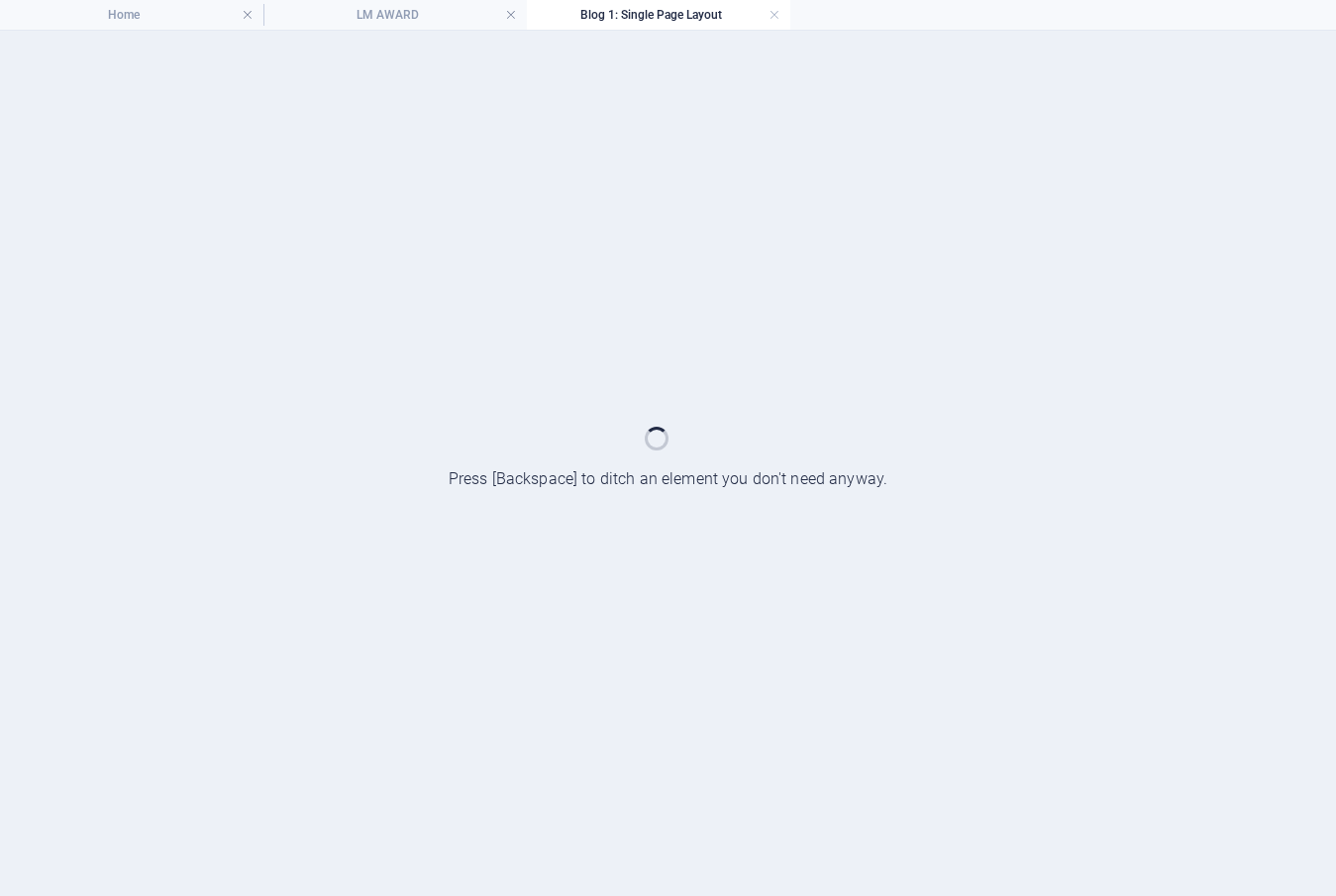 scroll, scrollTop: 0, scrollLeft: 0, axis: both 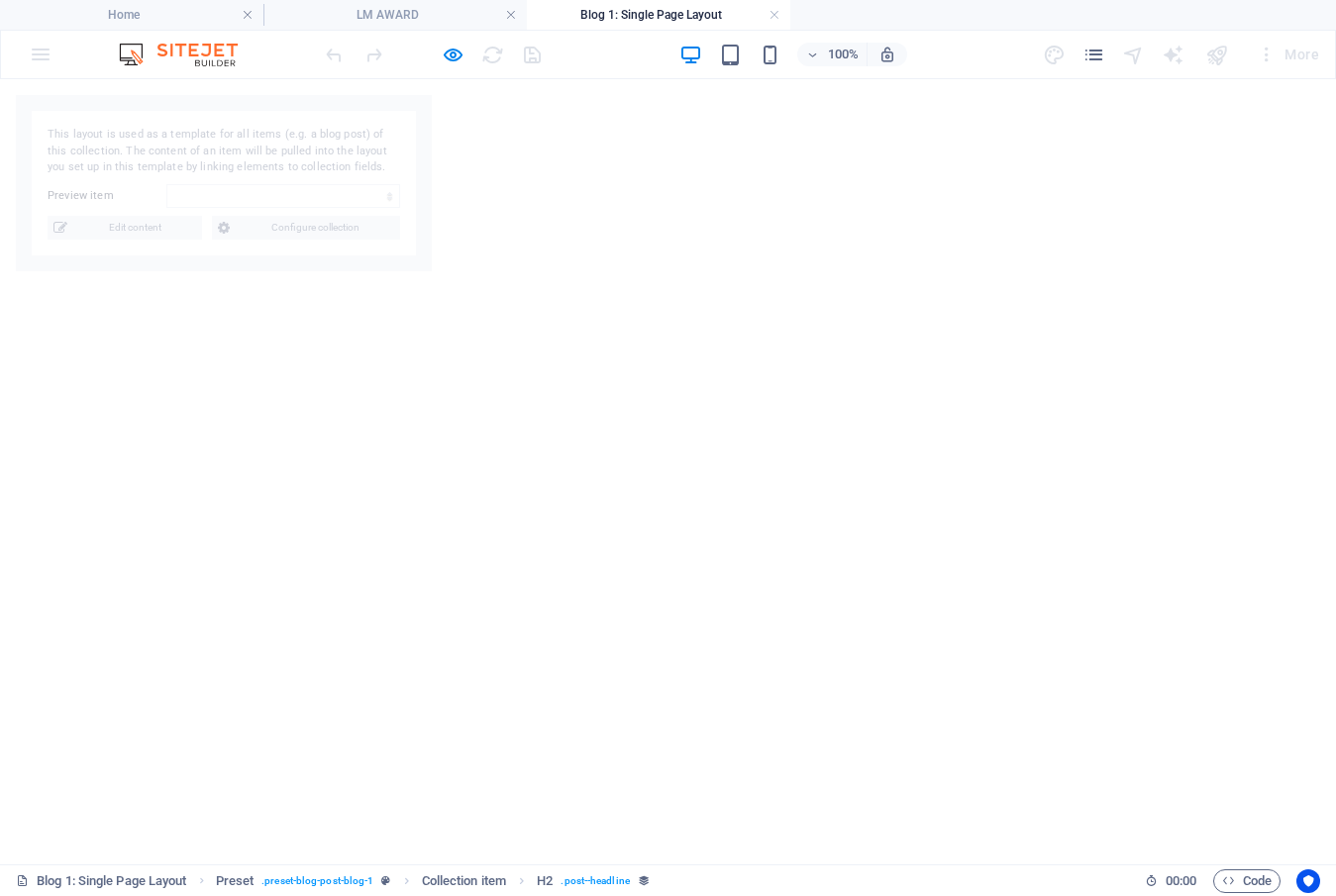 select on "[ID]" 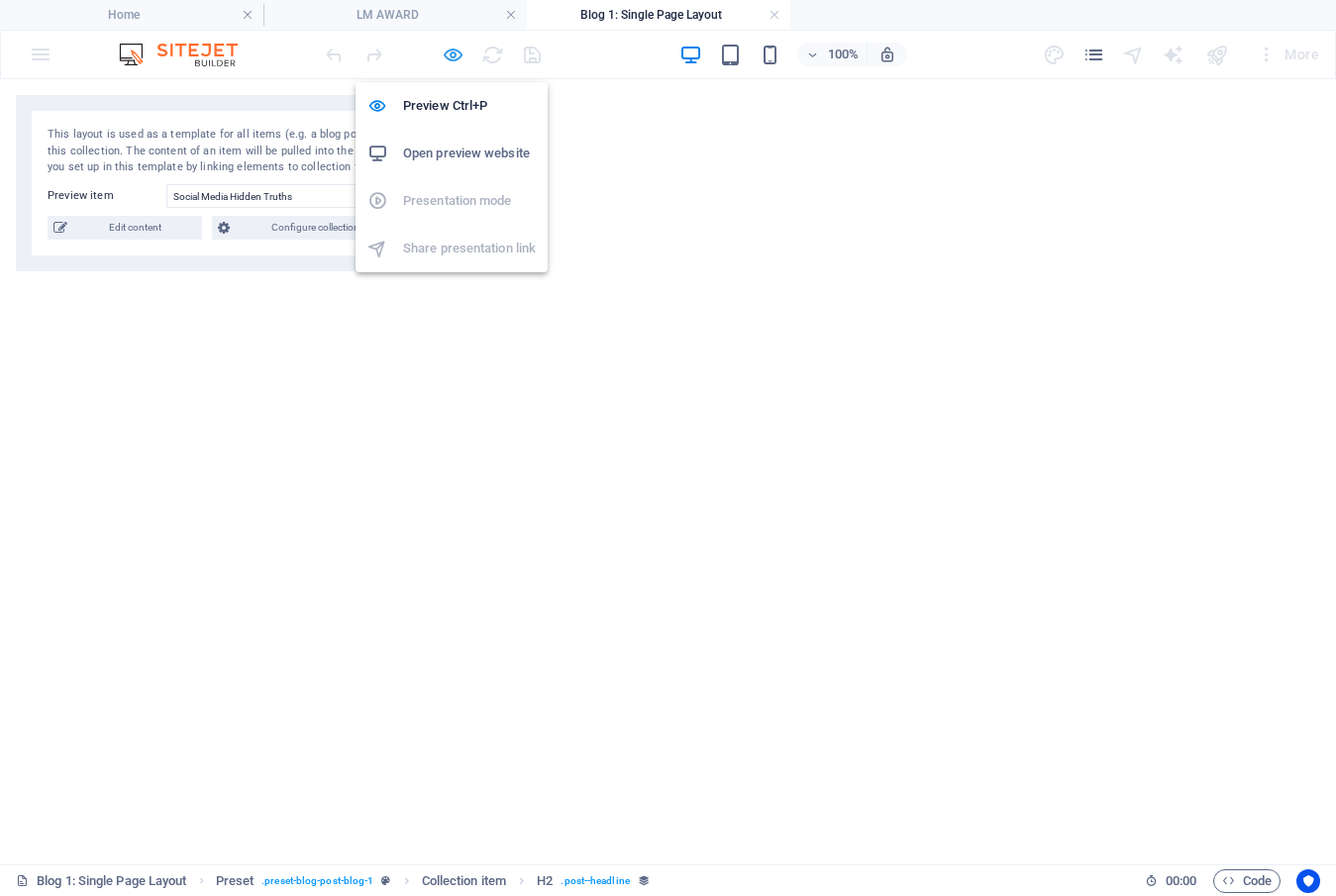 click at bounding box center [453, 54] 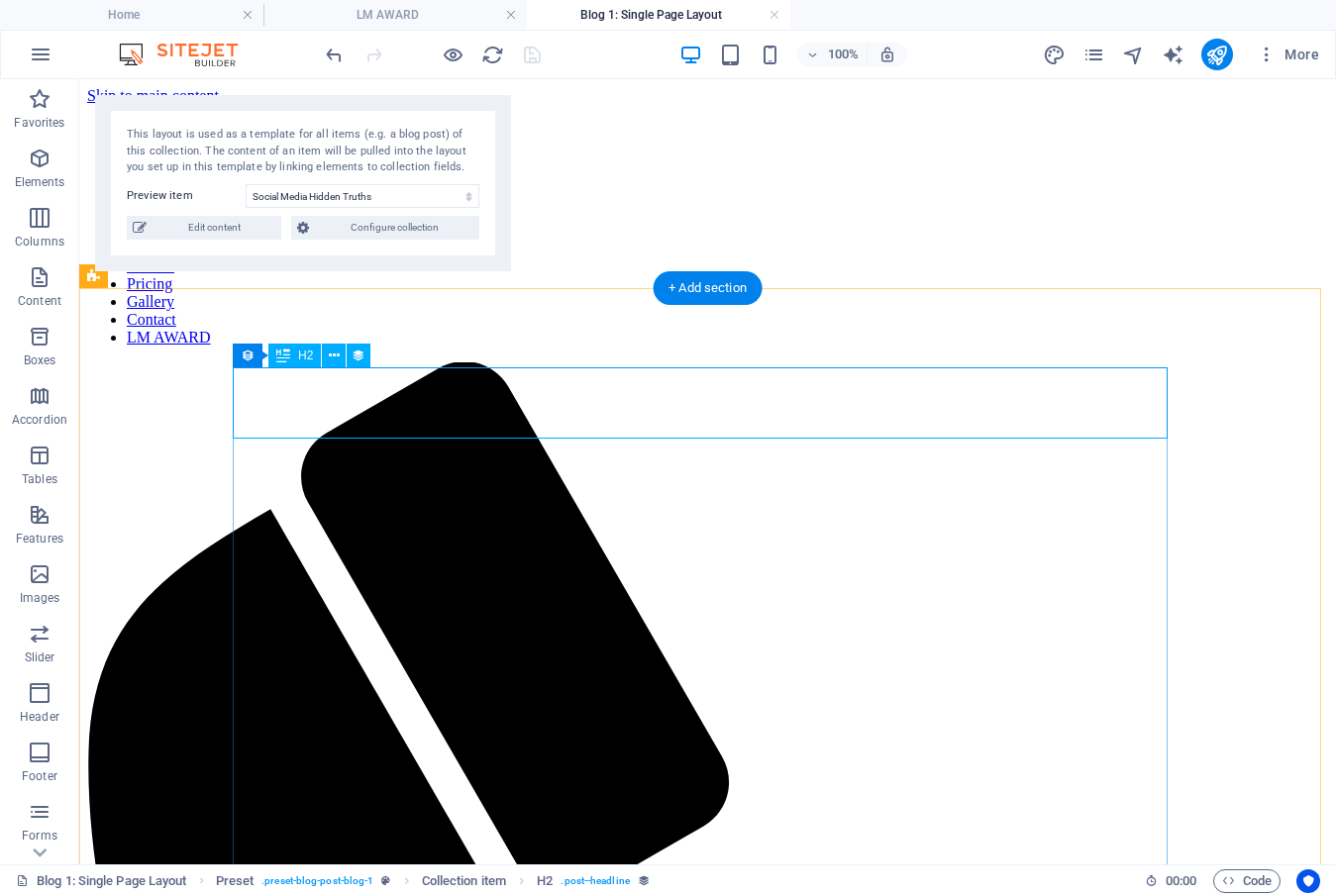 scroll, scrollTop: 0, scrollLeft: 0, axis: both 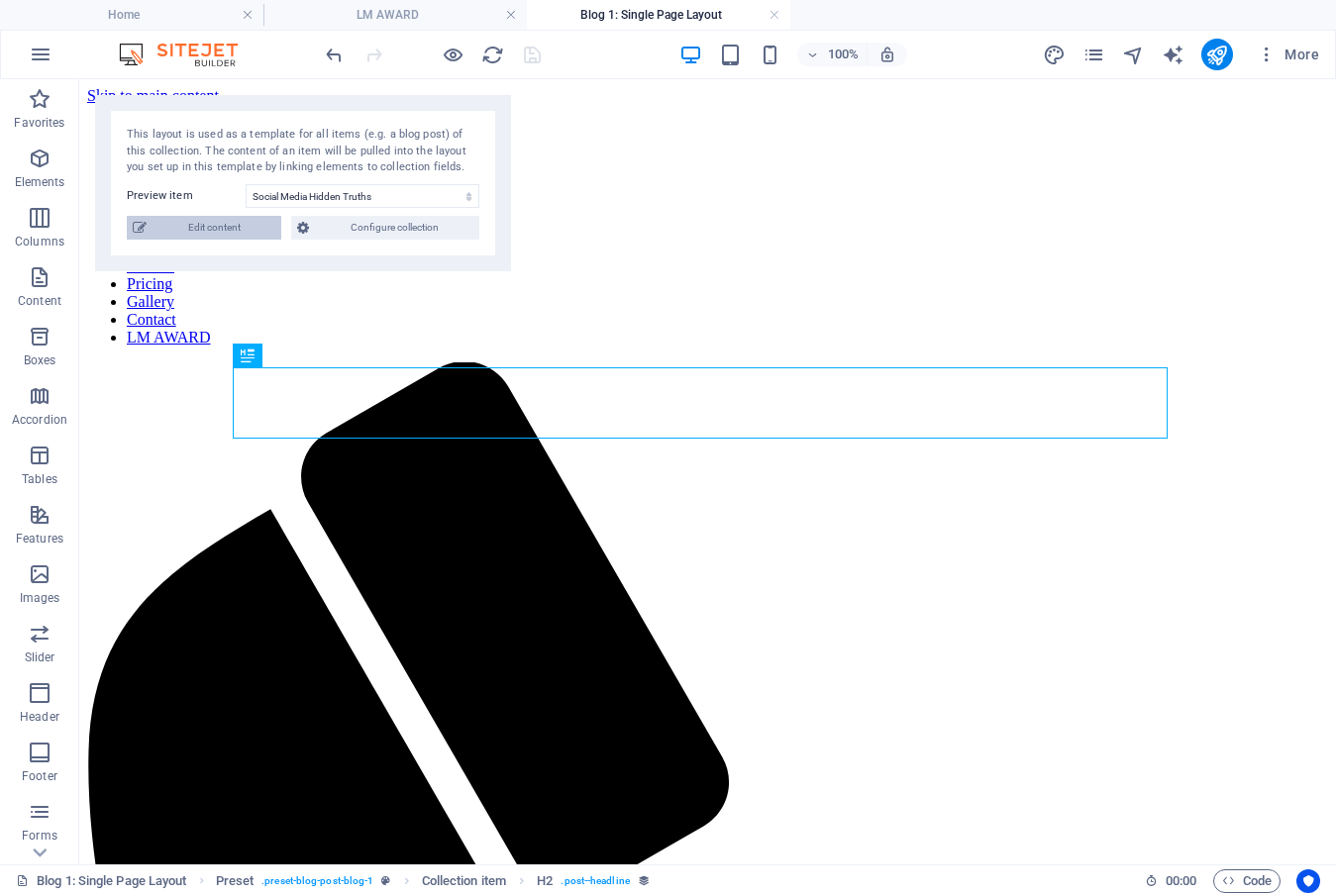 click on "Edit content" at bounding box center [214, 228] 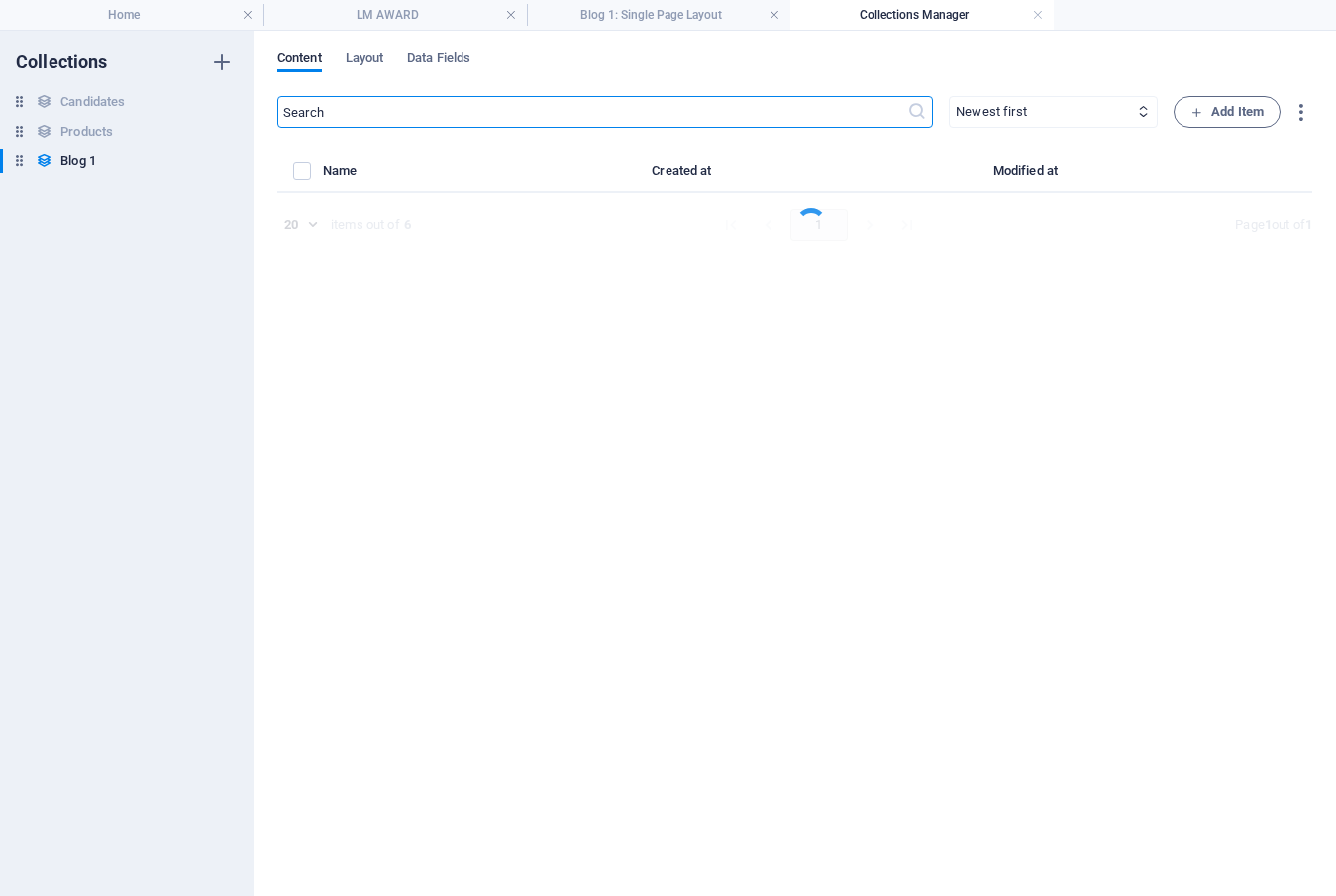 select on "Category 1" 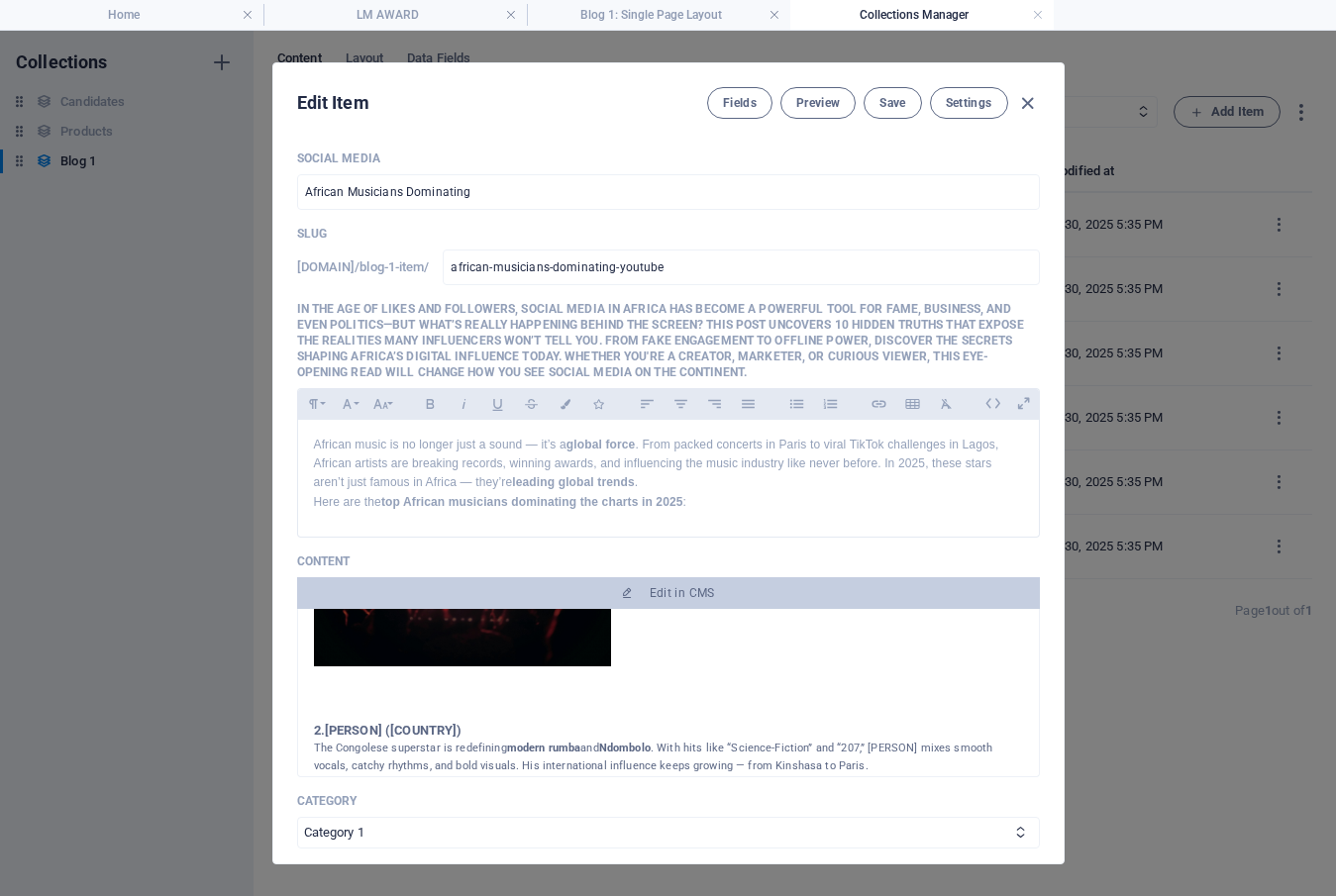 scroll, scrollTop: 297, scrollLeft: 0, axis: vertical 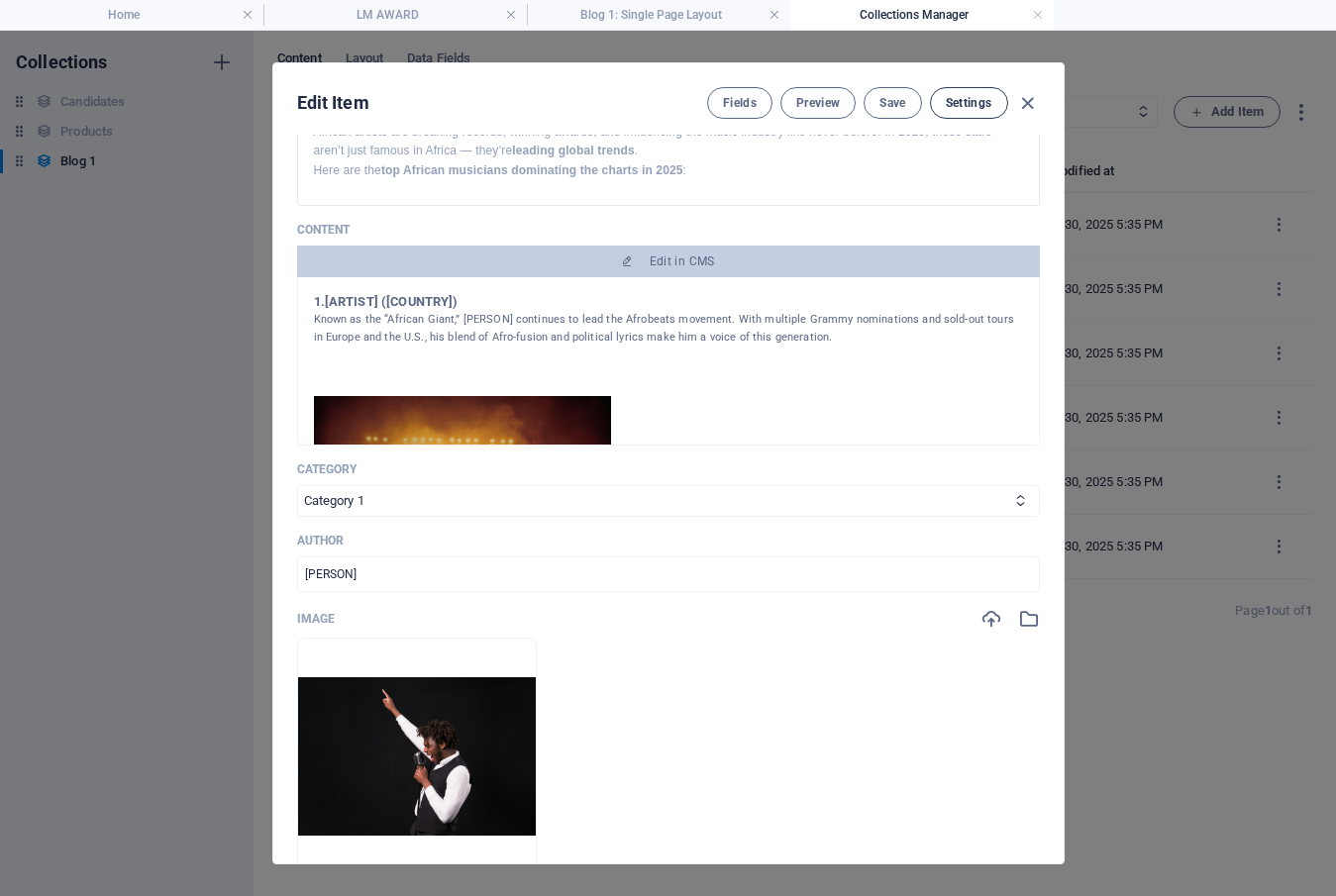 click on "Settings" at bounding box center [969, 103] 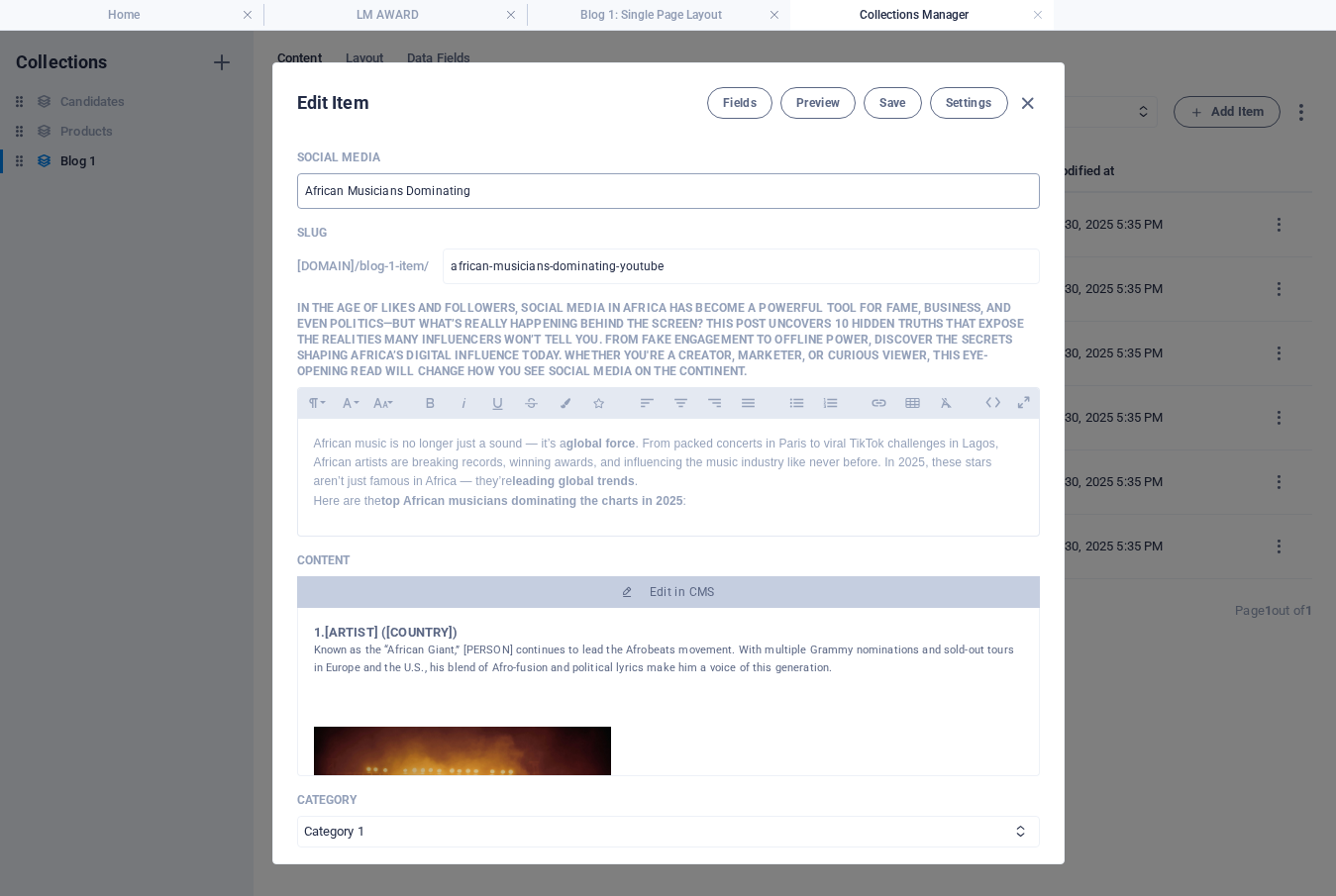 scroll, scrollTop: 0, scrollLeft: 0, axis: both 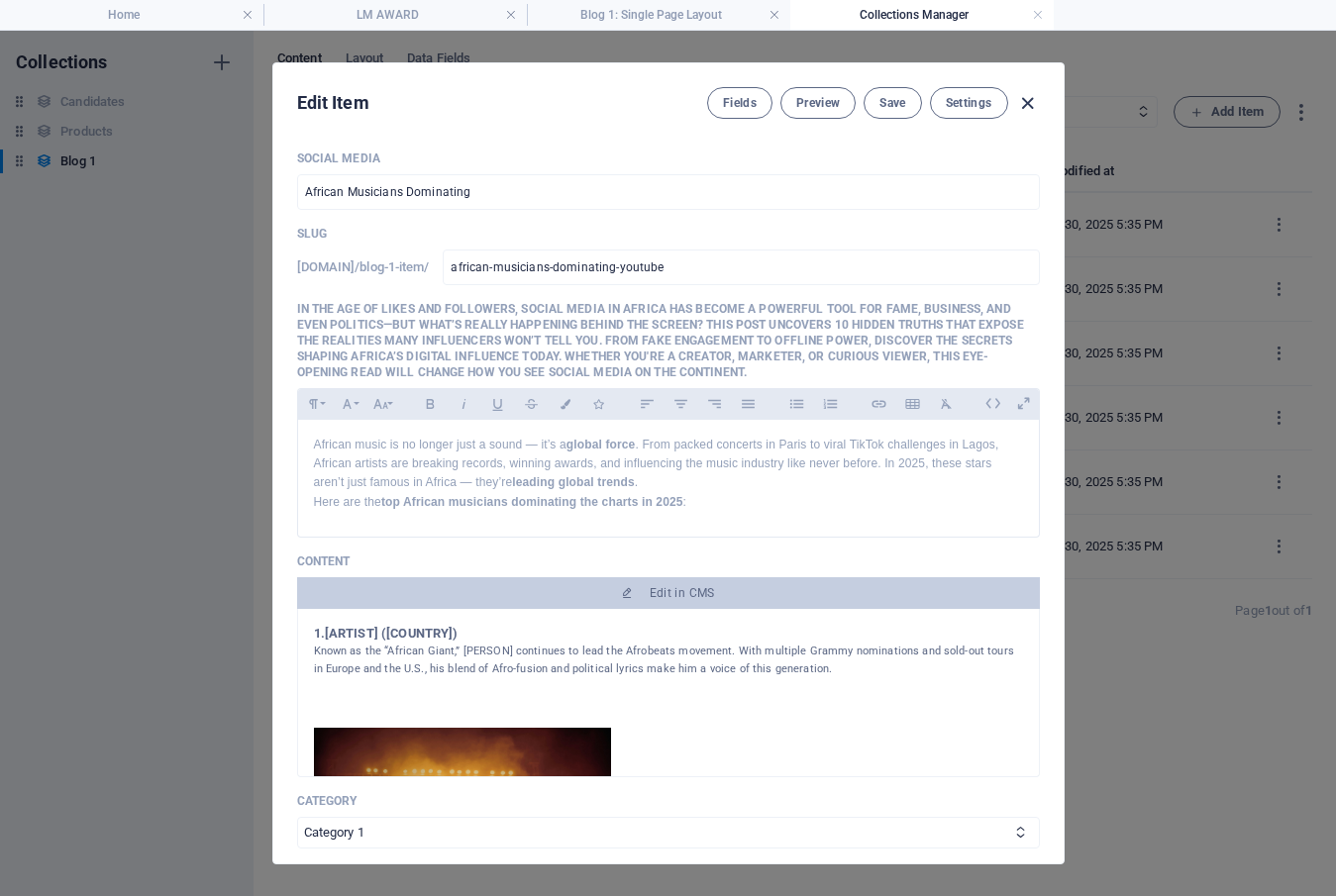 click at bounding box center (1027, 103) 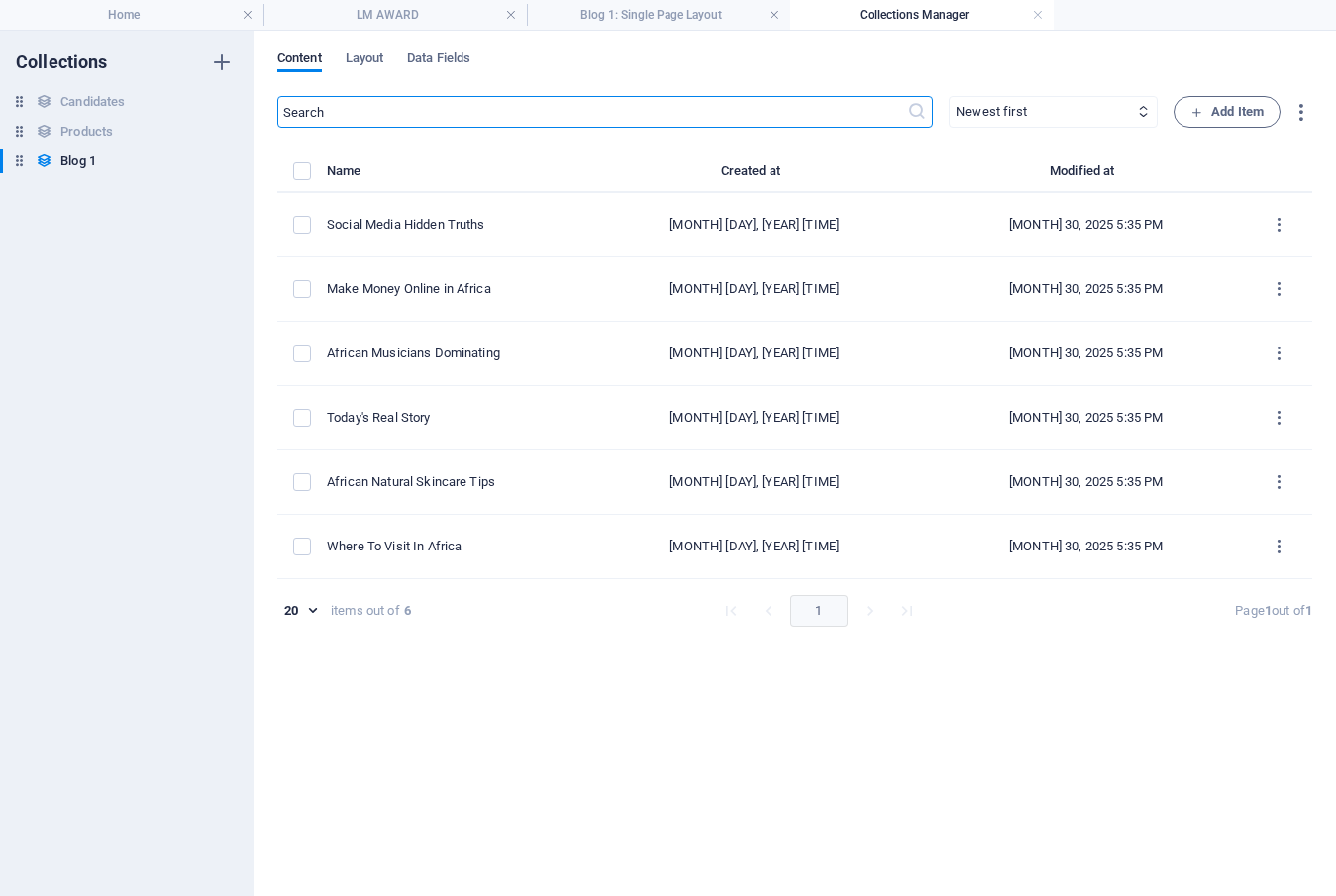 type on "2025-08-01" 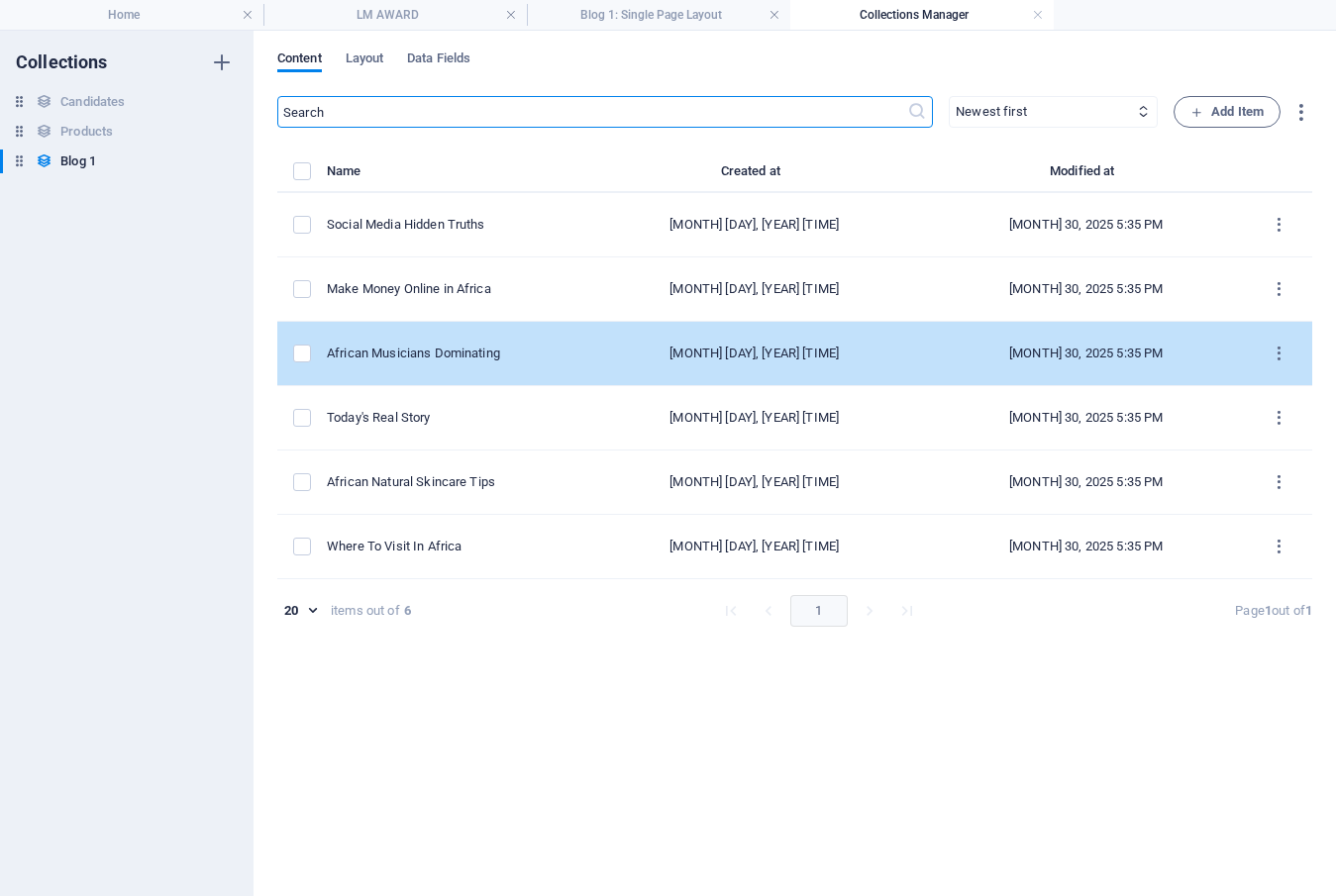 click on "African Musicians Dominating" at bounding box center (447, 353) 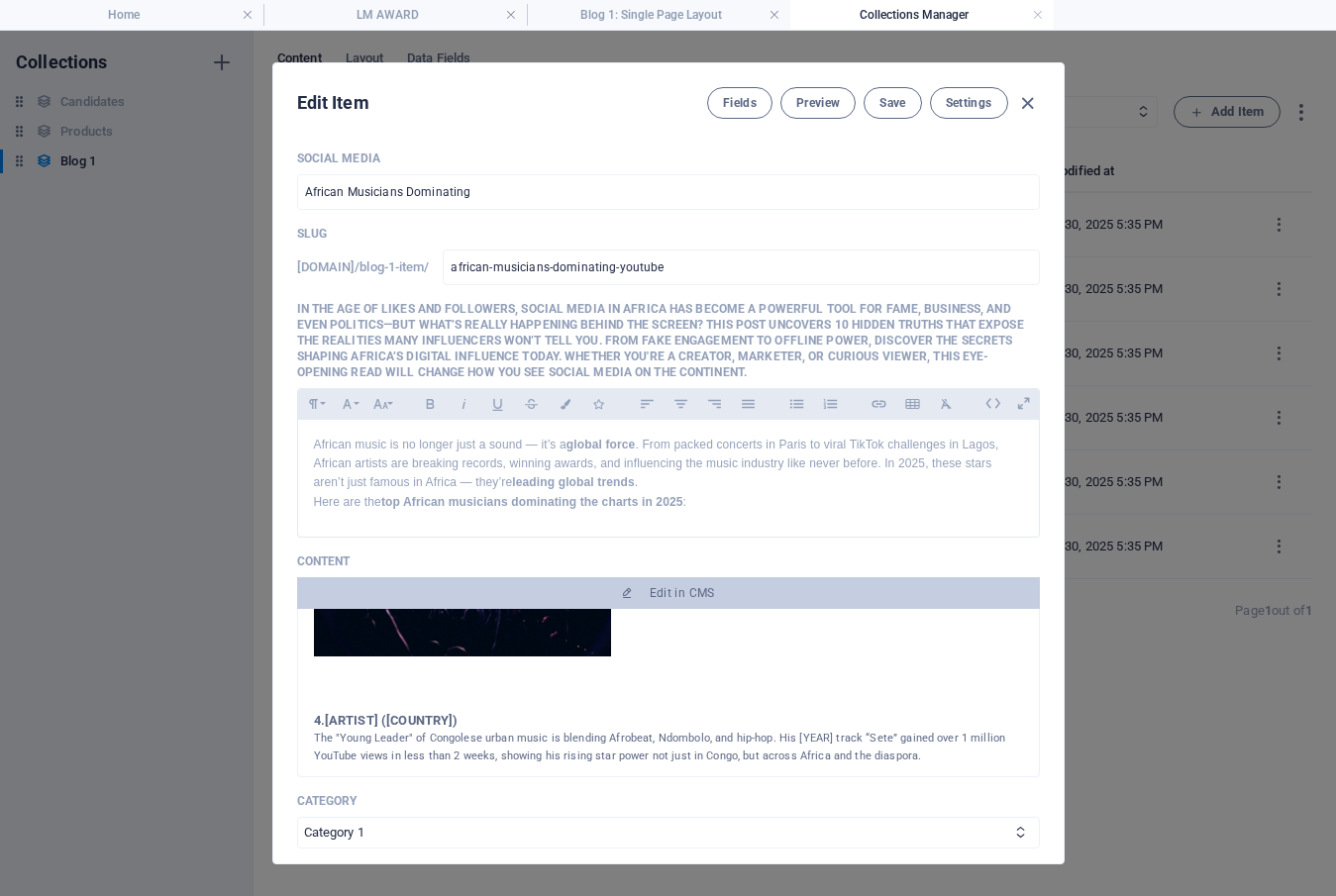 scroll, scrollTop: 618, scrollLeft: 0, axis: vertical 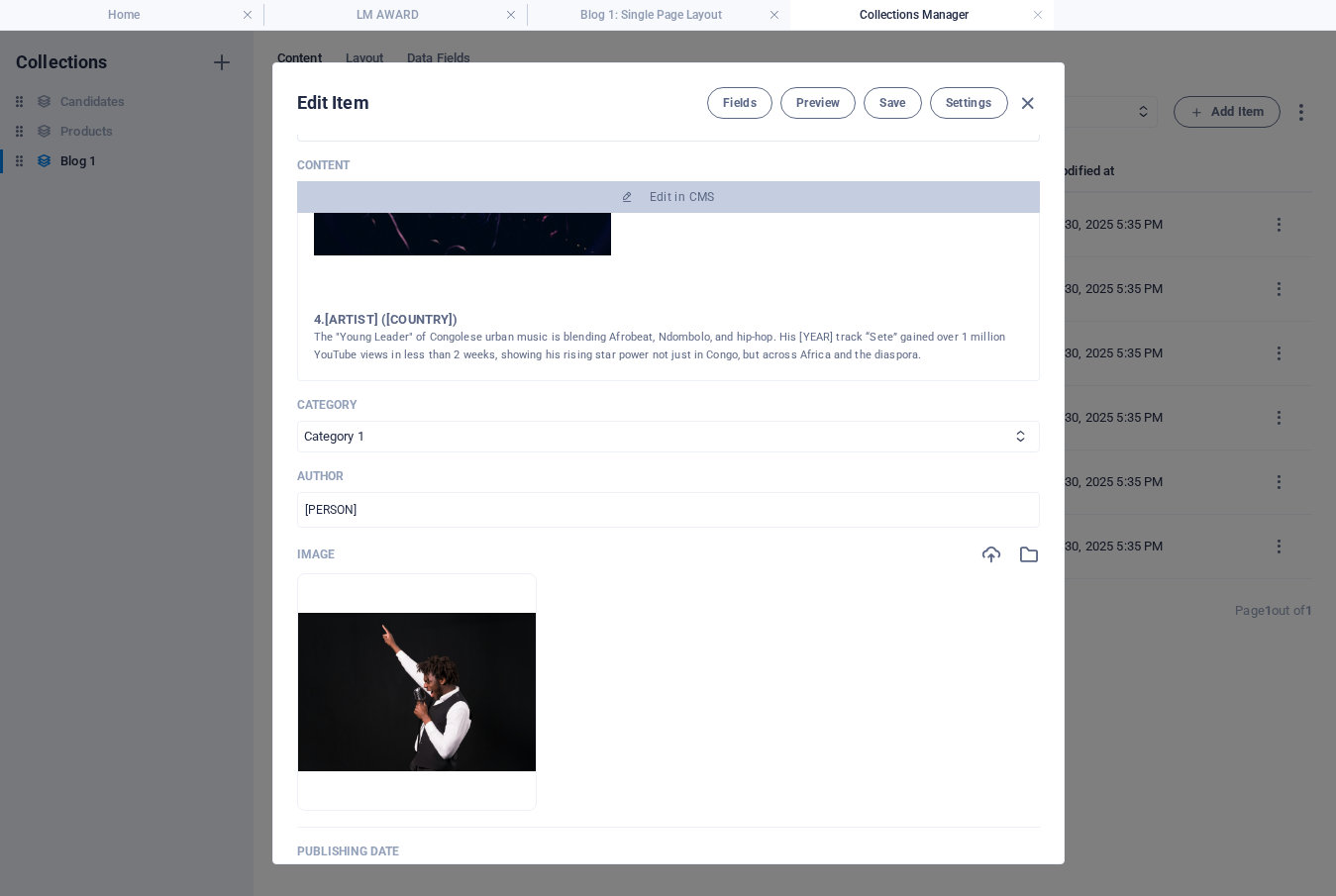 click on "4. [ARTIST] ([COUNTRY])" at bounding box center [668, 320] 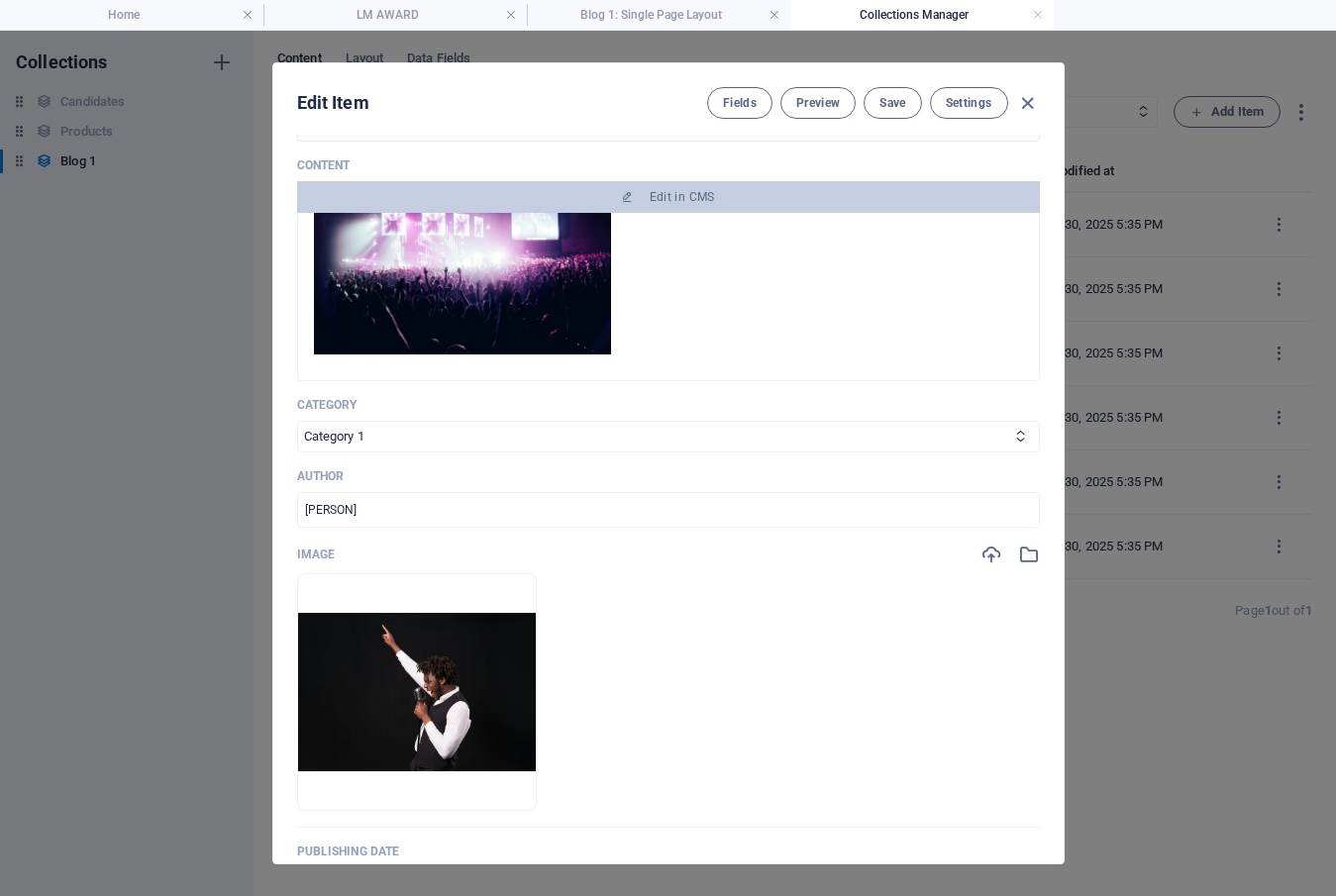 scroll, scrollTop: 420, scrollLeft: 0, axis: vertical 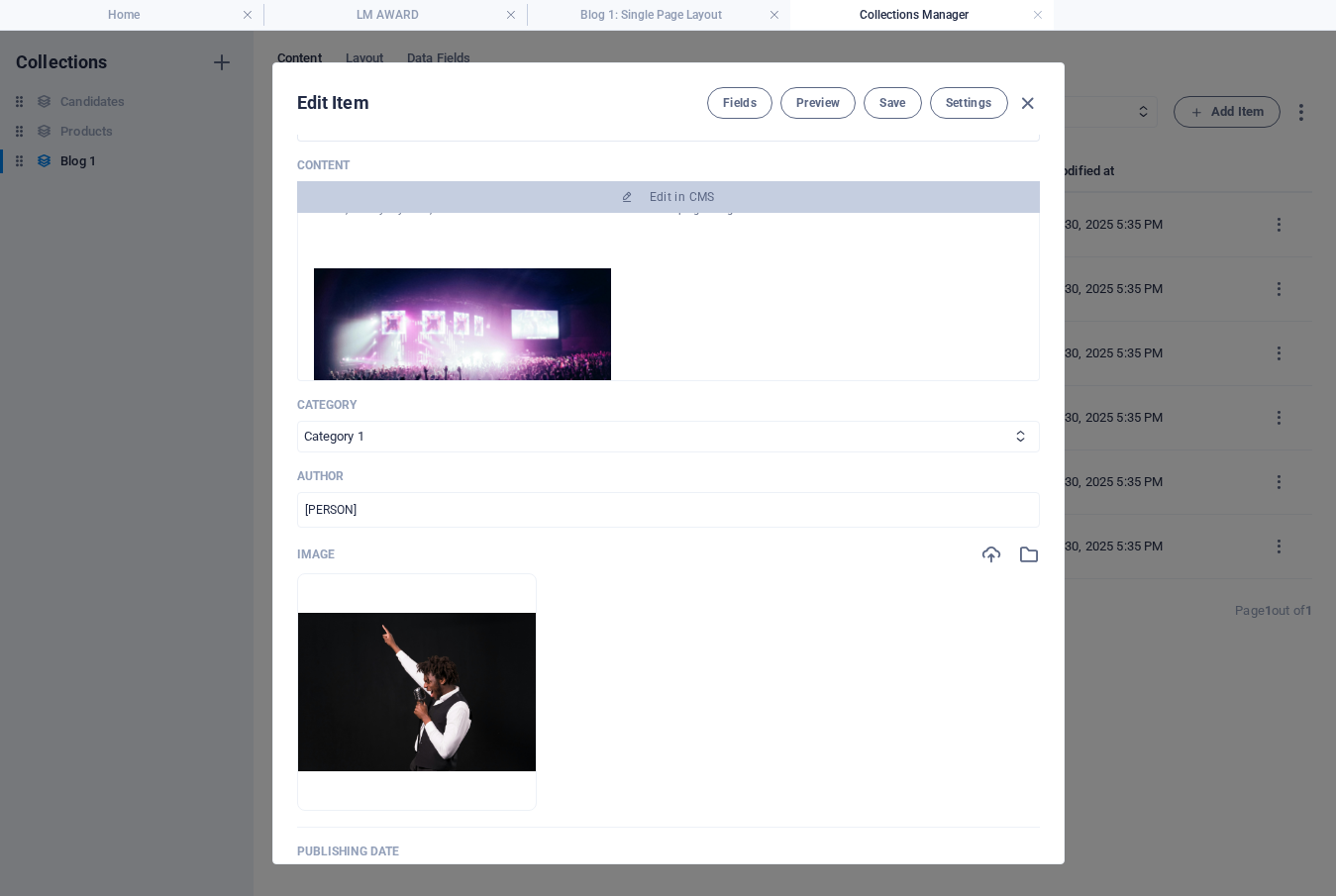 click at bounding box center (668, 364) 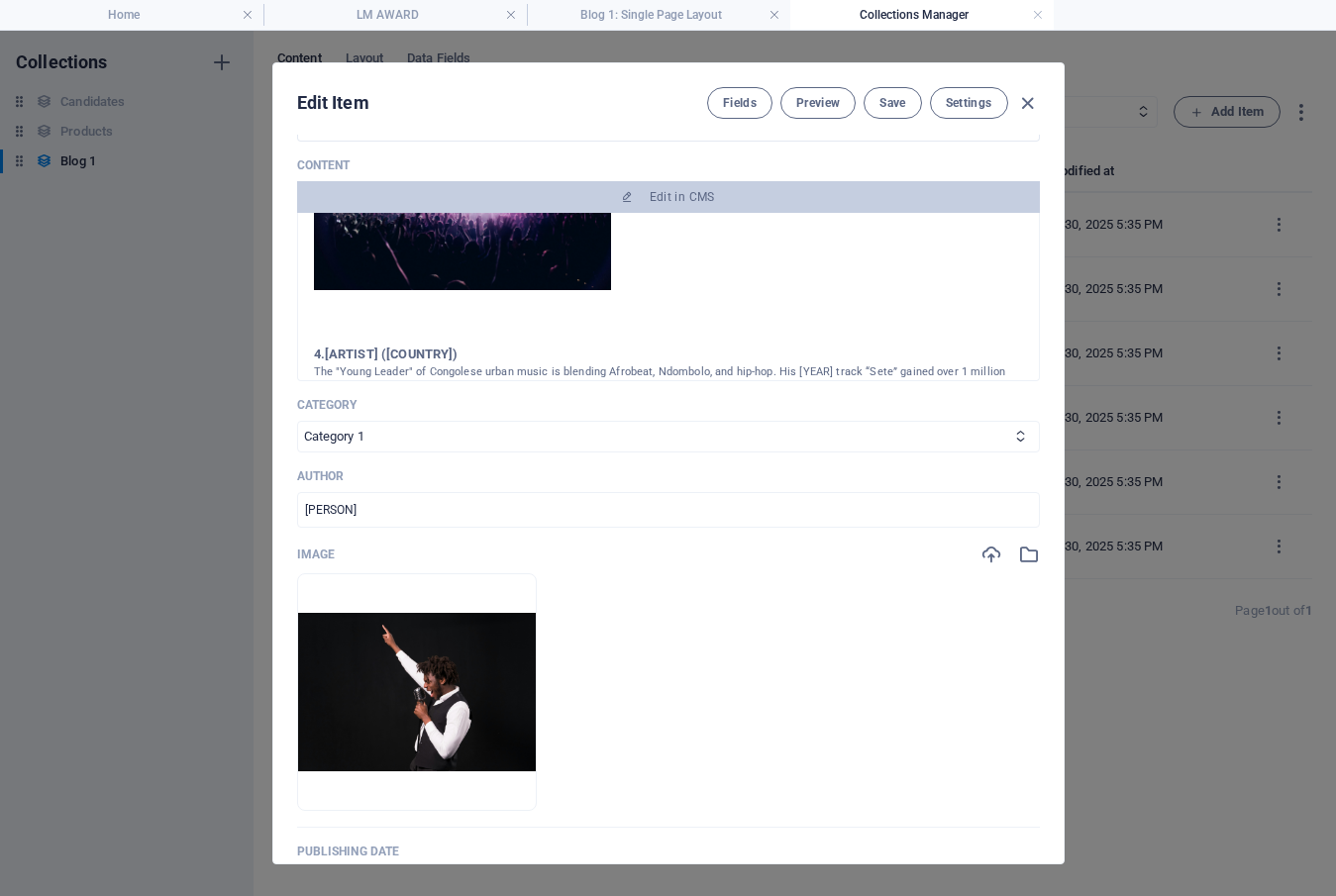 scroll, scrollTop: 618, scrollLeft: 0, axis: vertical 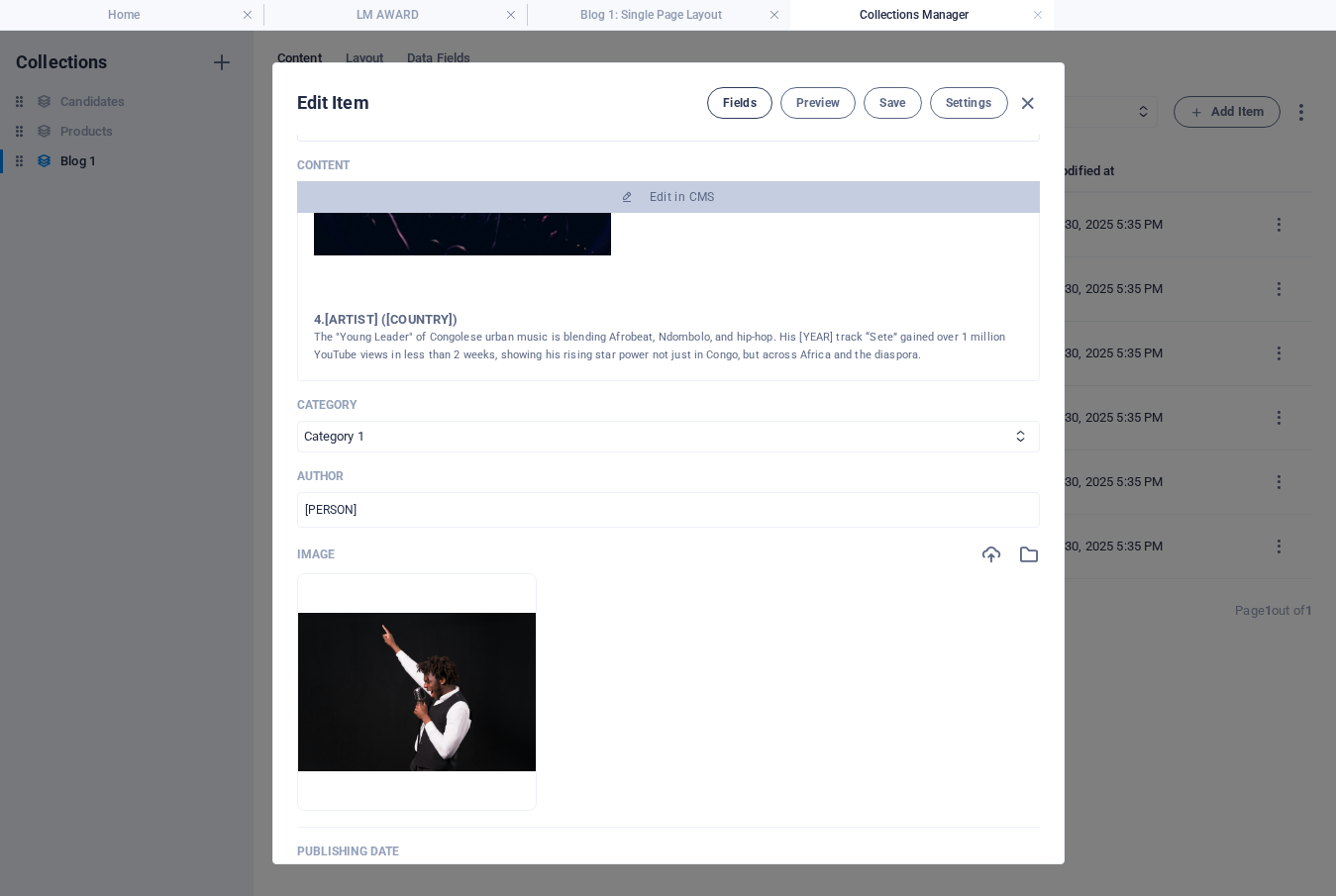 click on "Fields" at bounding box center [740, 103] 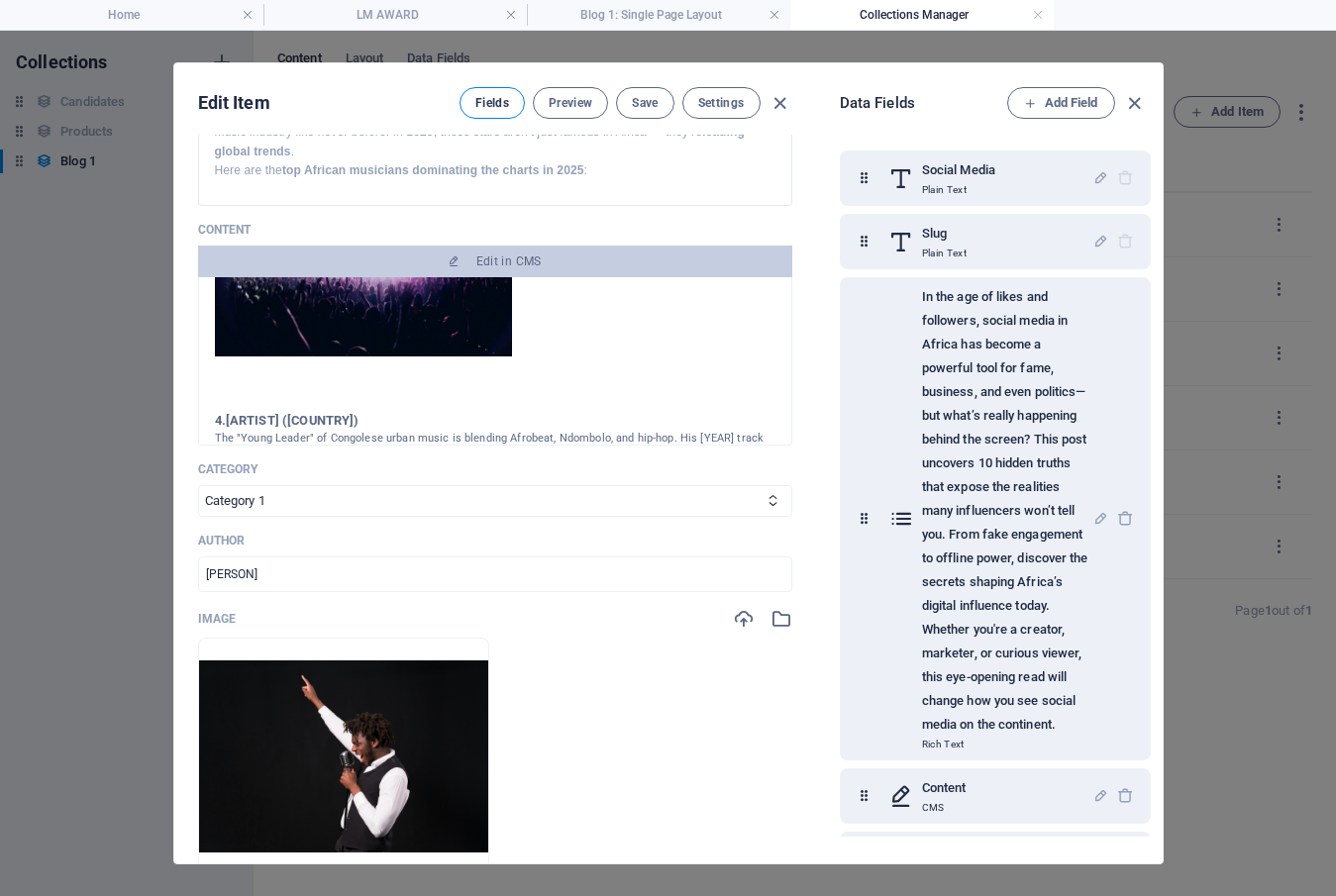scroll, scrollTop: 460, scrollLeft: 0, axis: vertical 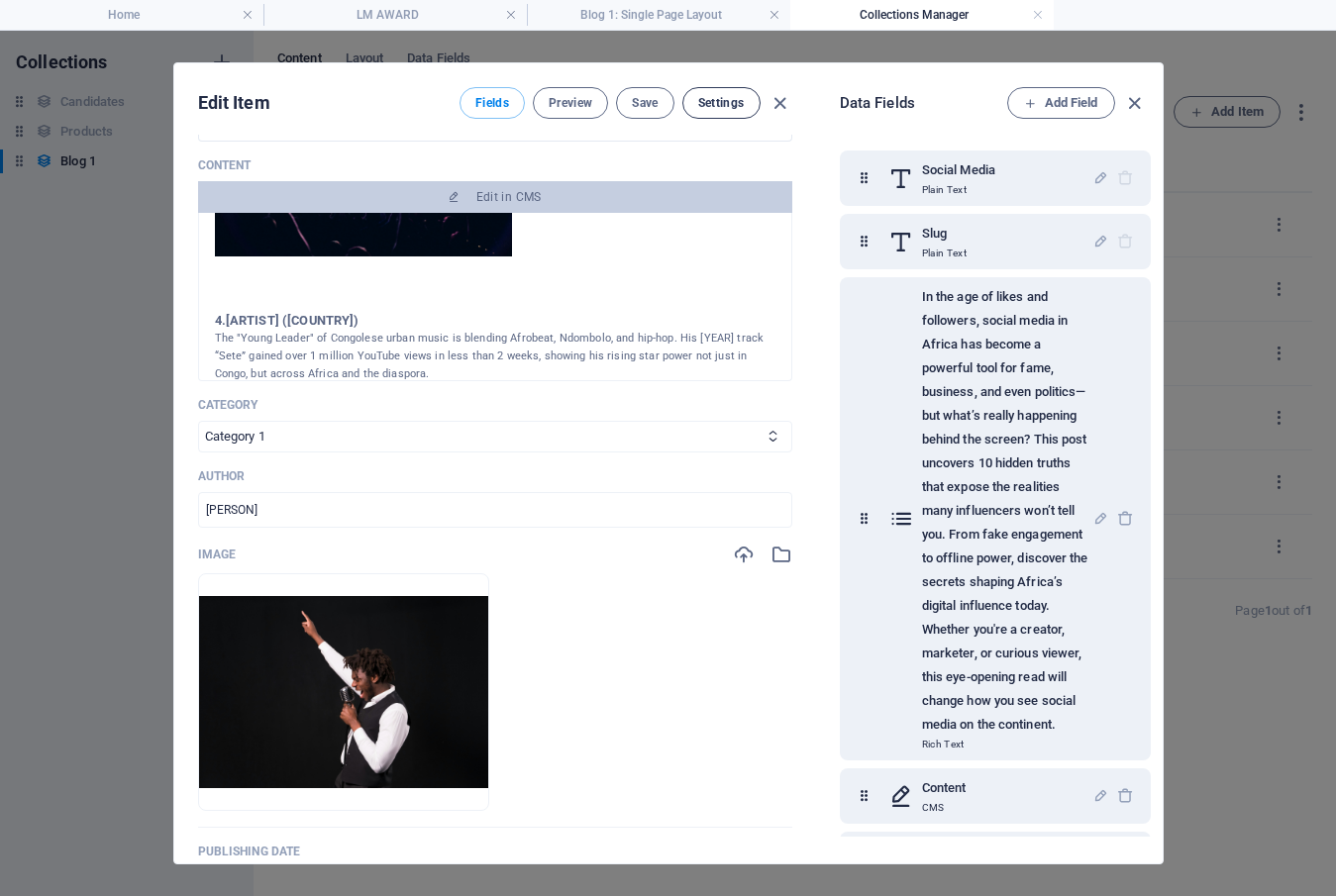 click on "Settings" at bounding box center (721, 103) 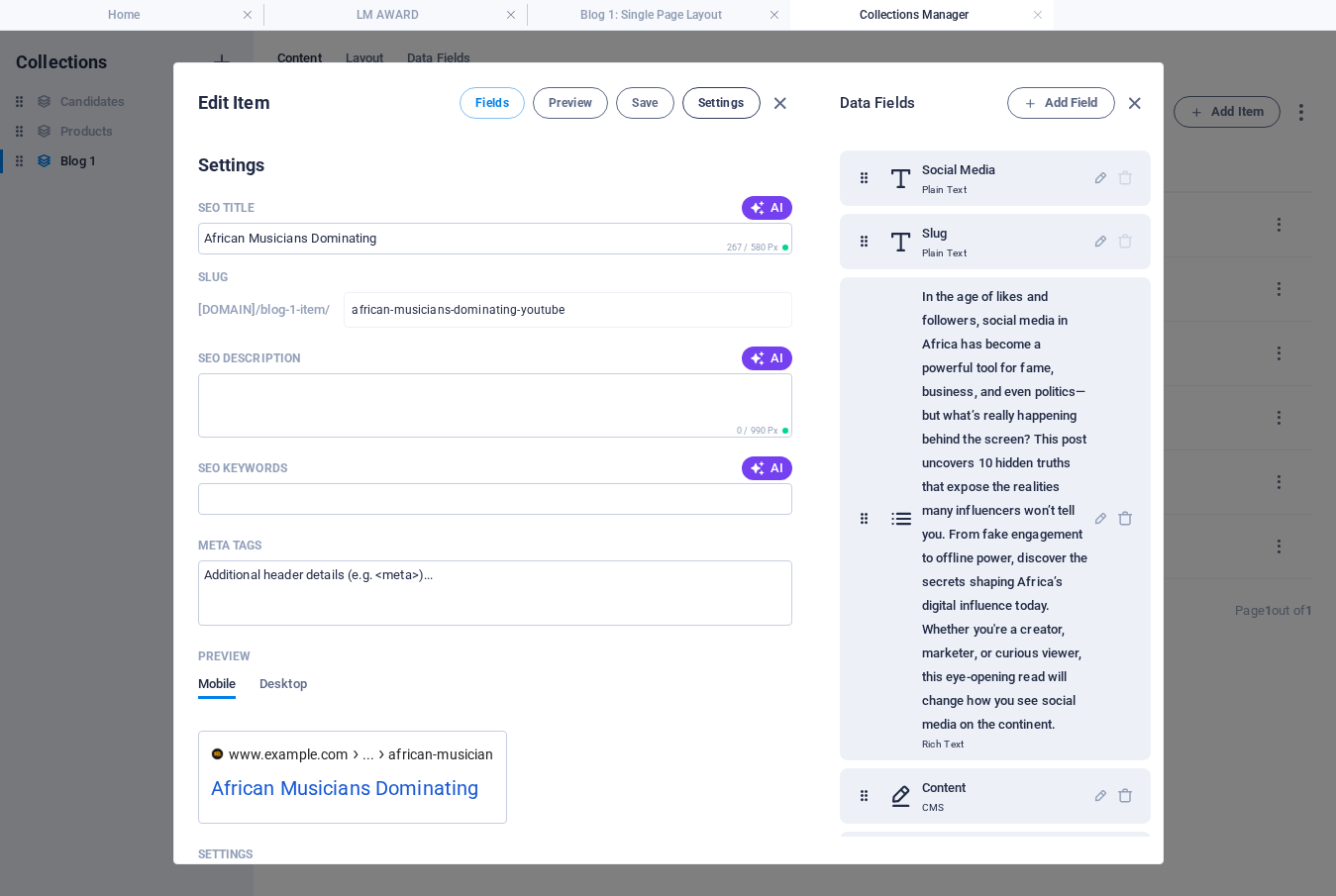 scroll, scrollTop: 1421, scrollLeft: 0, axis: vertical 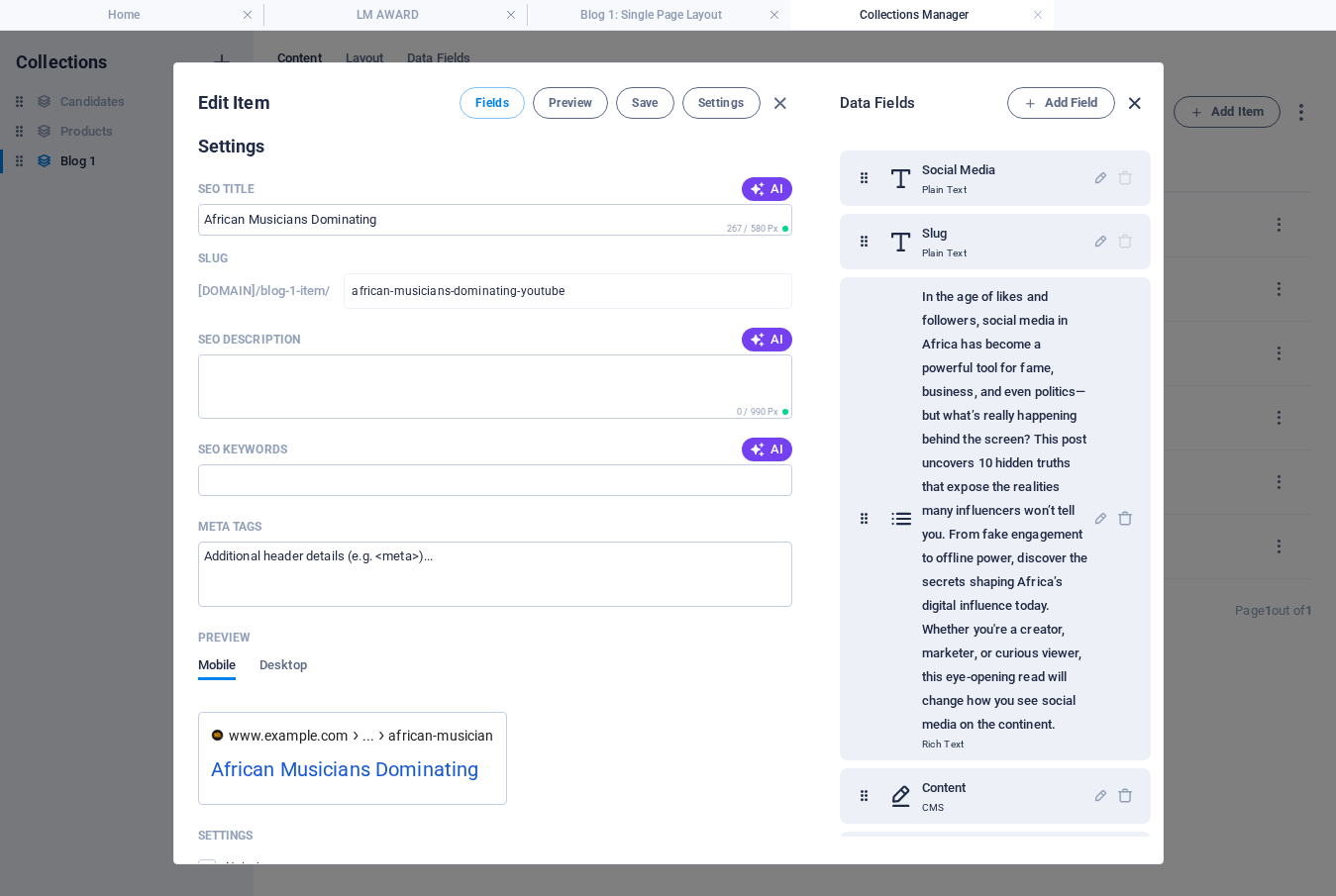 click at bounding box center [1134, 103] 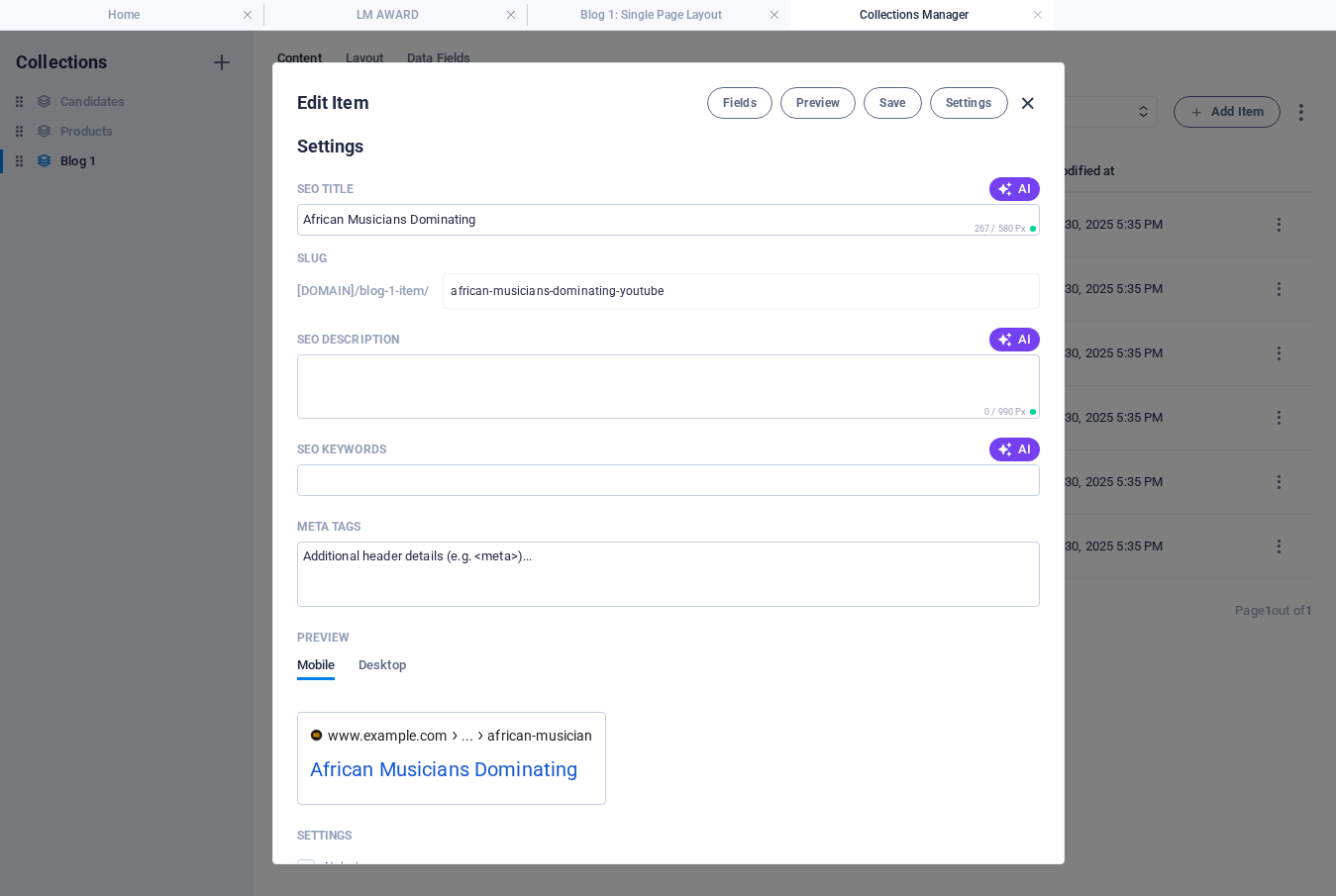 click at bounding box center [1027, 103] 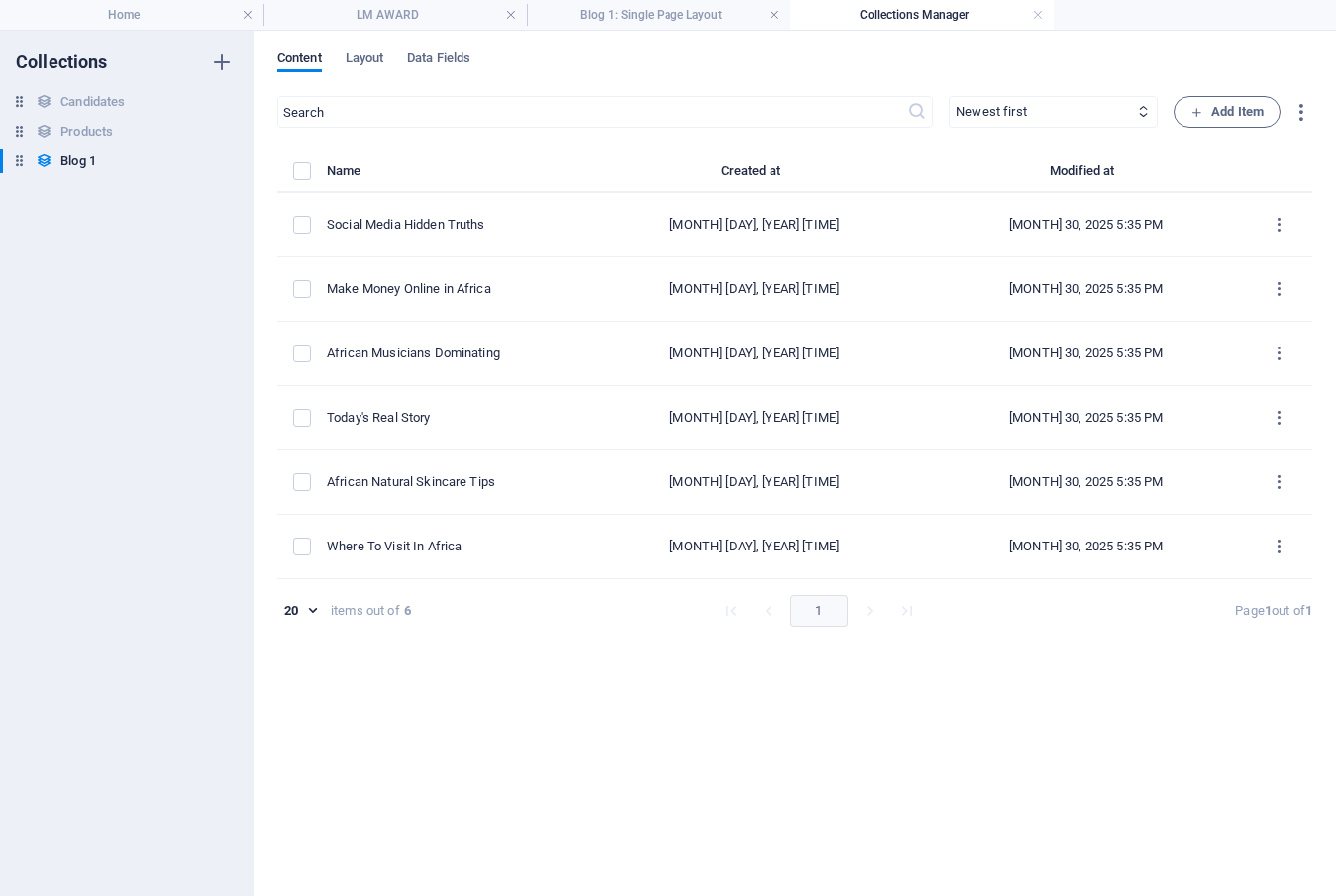 type on "2025-08-01" 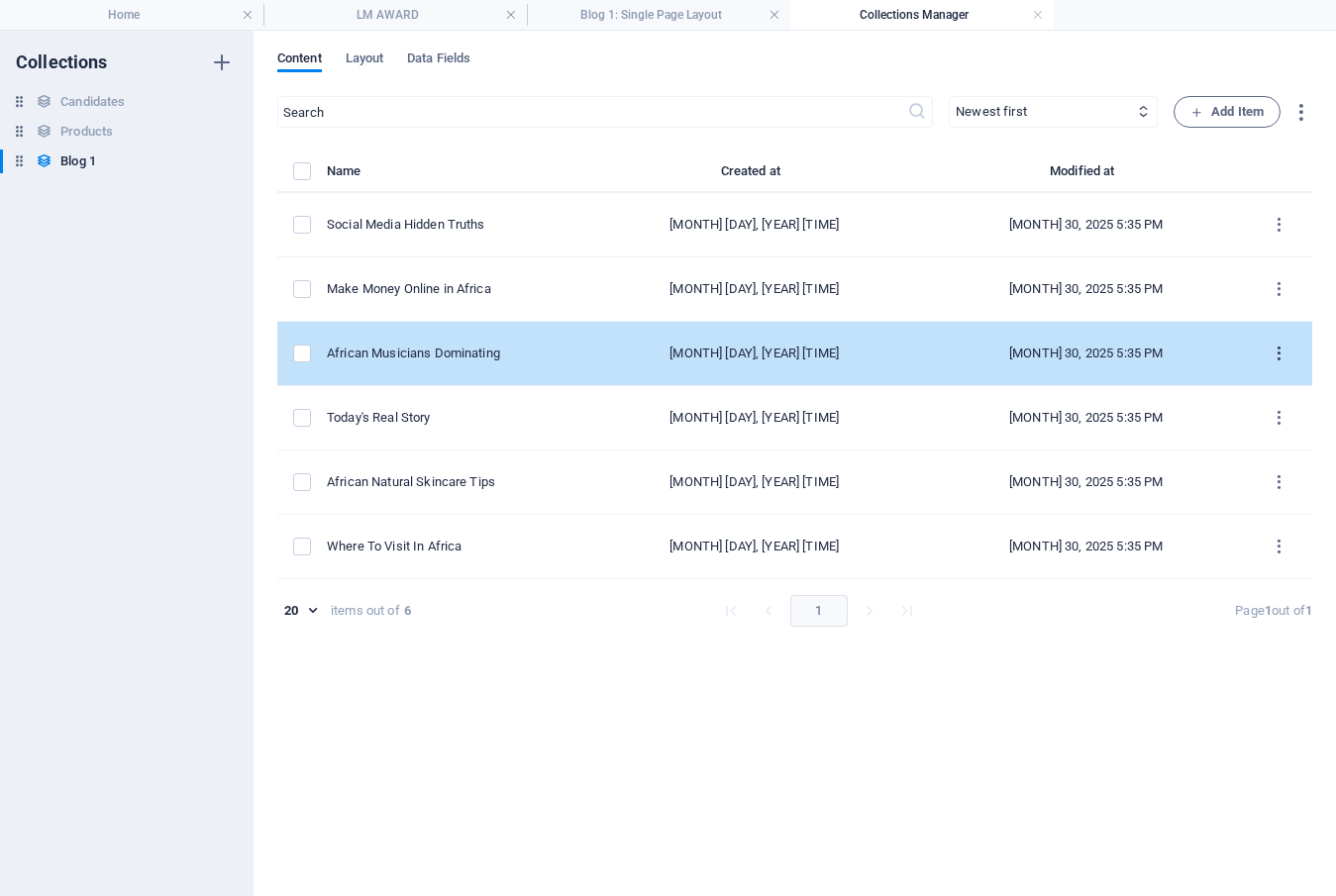 click at bounding box center [1279, 353] 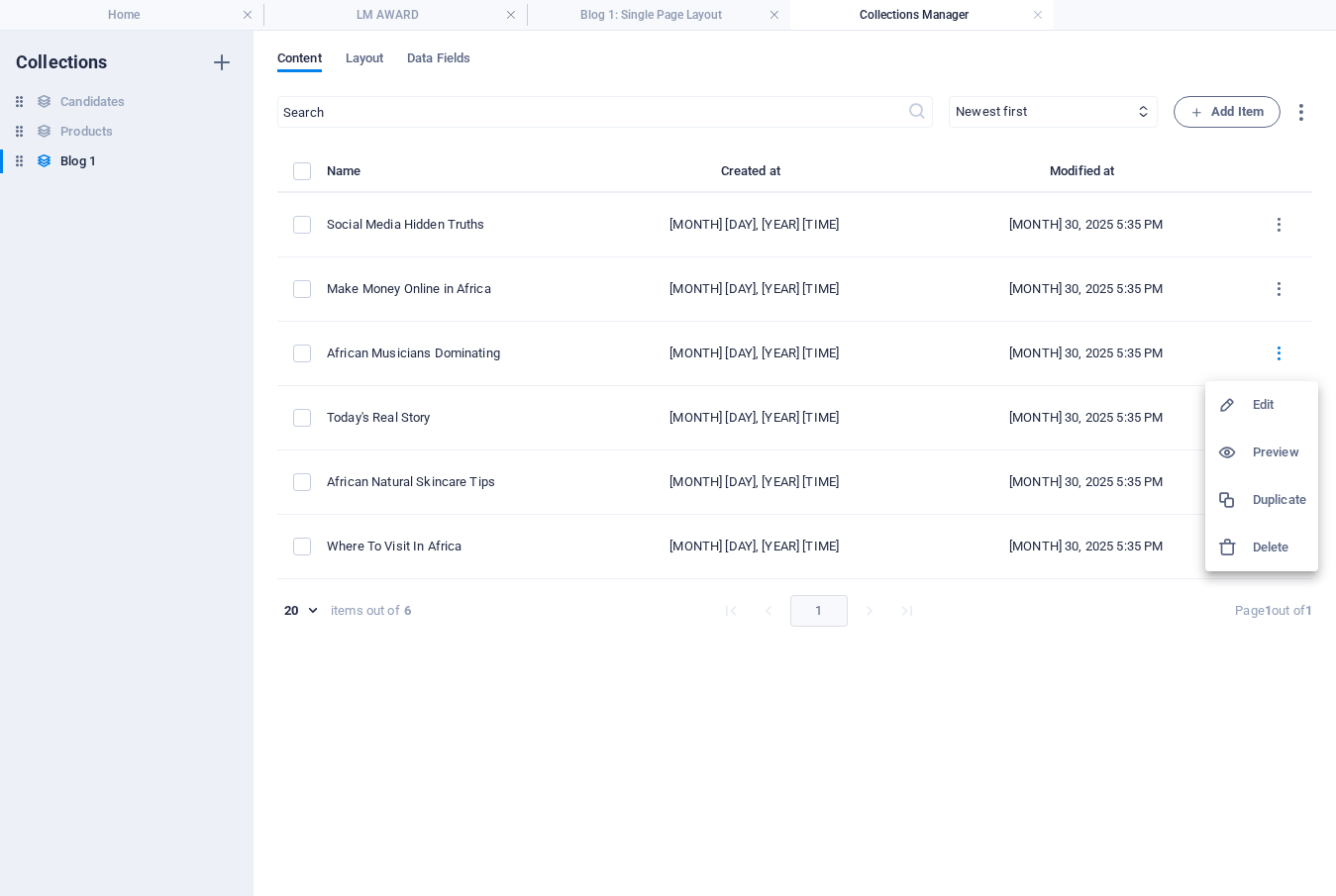 click on "Edit" at bounding box center (1280, 405) 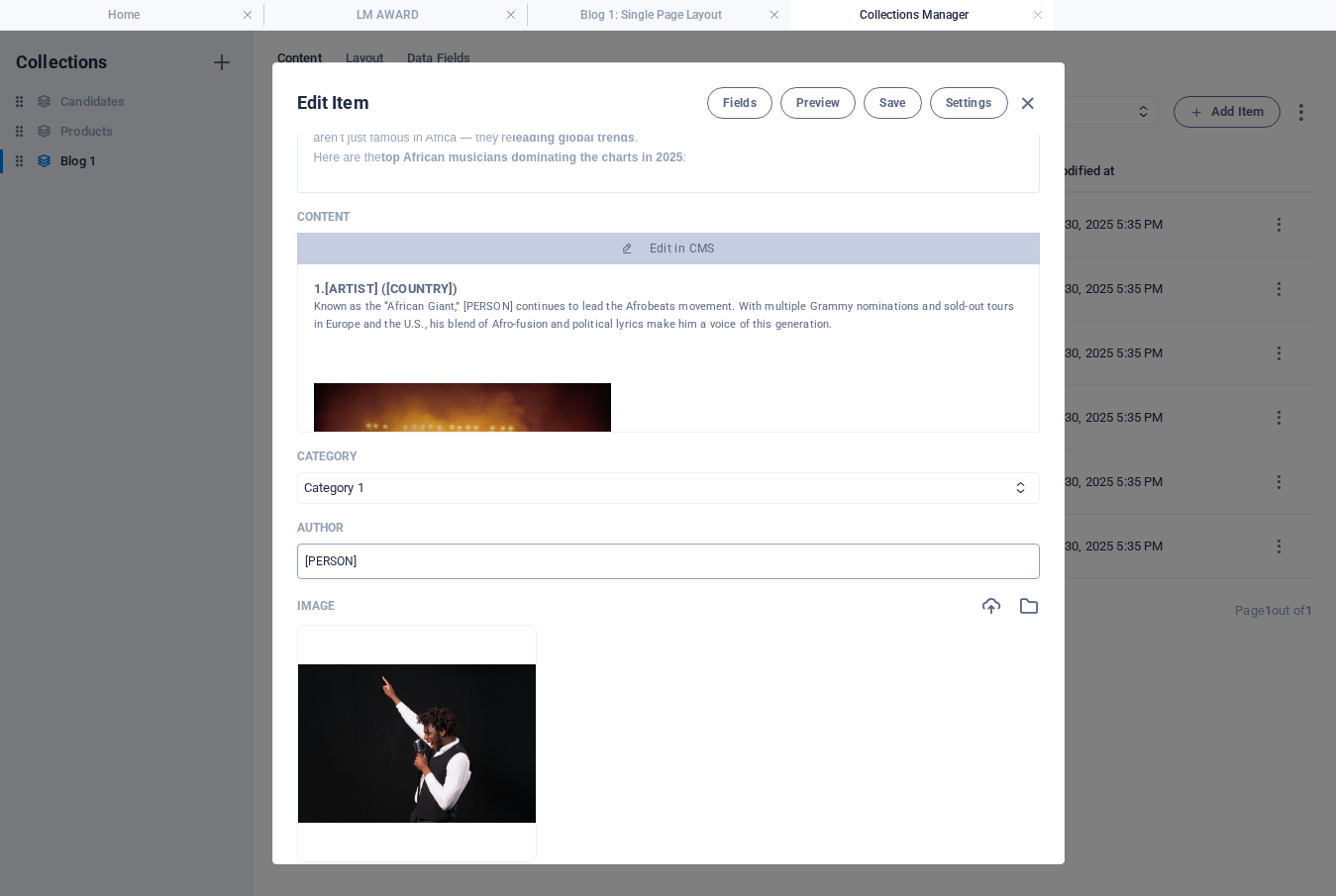 scroll, scrollTop: 396, scrollLeft: 0, axis: vertical 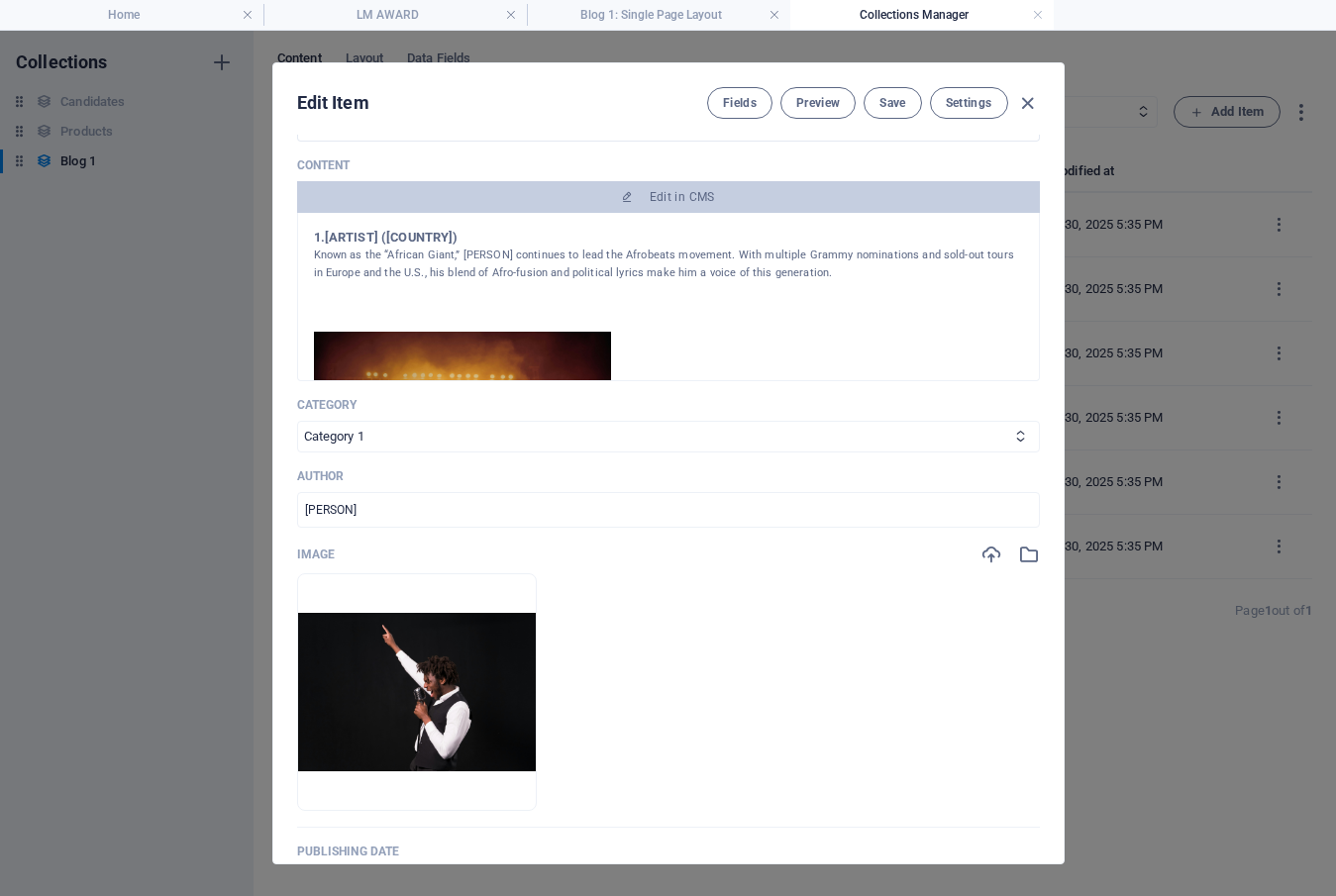 click on "Social Media African Musicians Dominating ​ Slug www.example.com/blog-1-item/ african-musicians-dominating-youtube ​ In the age of likes and followers, social media in Africa has become a powerful tool for fame, business, and even politics—but what’s really happening behind the screen? This post uncovers 10 hidden truths that expose the realities many influencers won’t tell you. From fake engagement to offline power, discover the secrets shaping Africa’s digital influence today. Whether you're a creator, marketer, or curious viewer, this eye-opening read will change how you see social media on the continent. Paragraph Format Normal Heading 1 Heading 2 Heading 3 Heading 4 Heading 5 Heading 6 Code Font Family Arial Georgia Impact Tahoma Times New Roman Verdana Font Size 8 9 10 11 12 14 18 24 30 36 48 60 72 96 Bold Italic Underline Strikethrough Colors Icons Align Left Align Center Align Right Align Justify Unordered List Ordered List Insert Link Insert Table Clear Formatting global force . : Content" at bounding box center (668, 412) 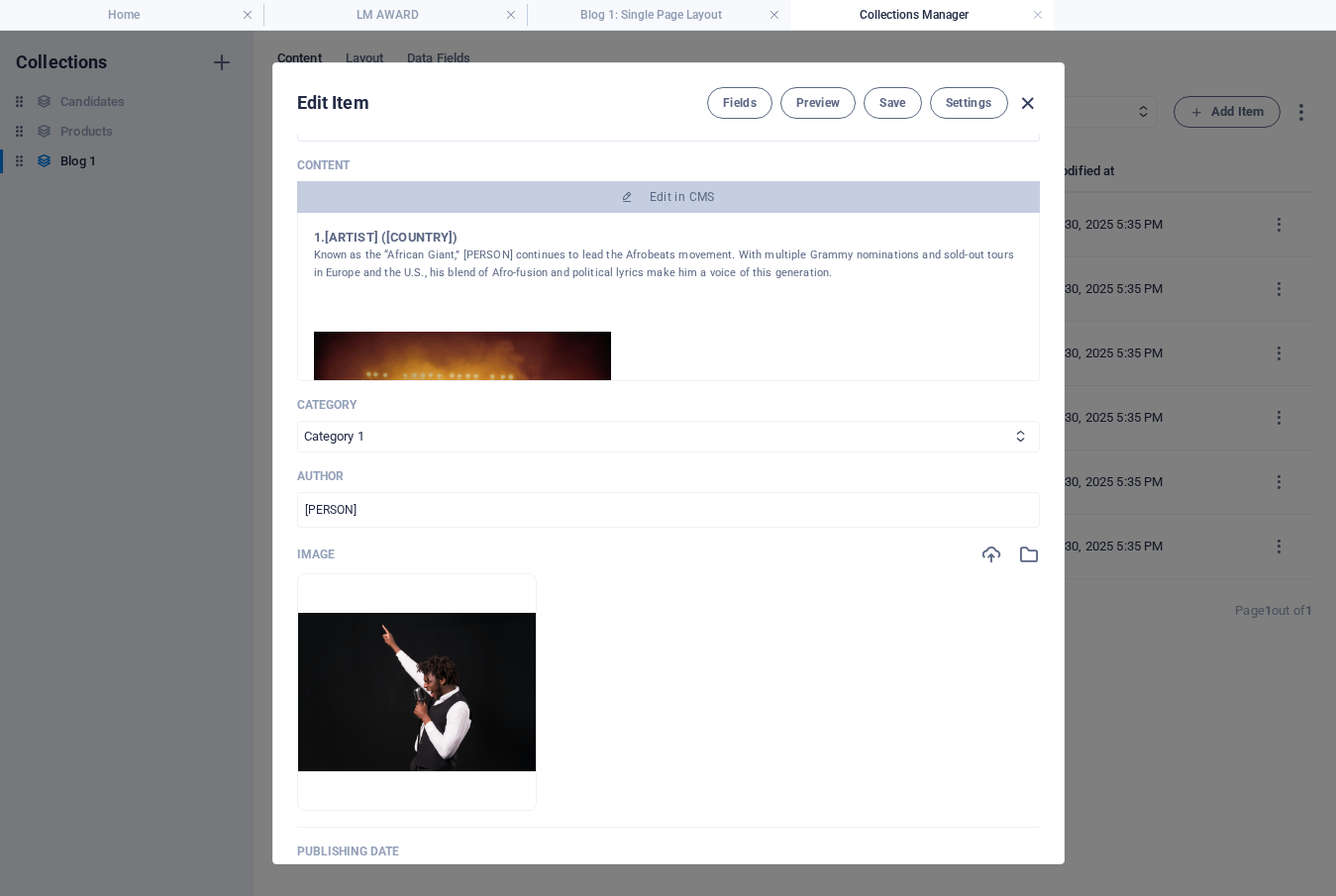 click at bounding box center (1027, 103) 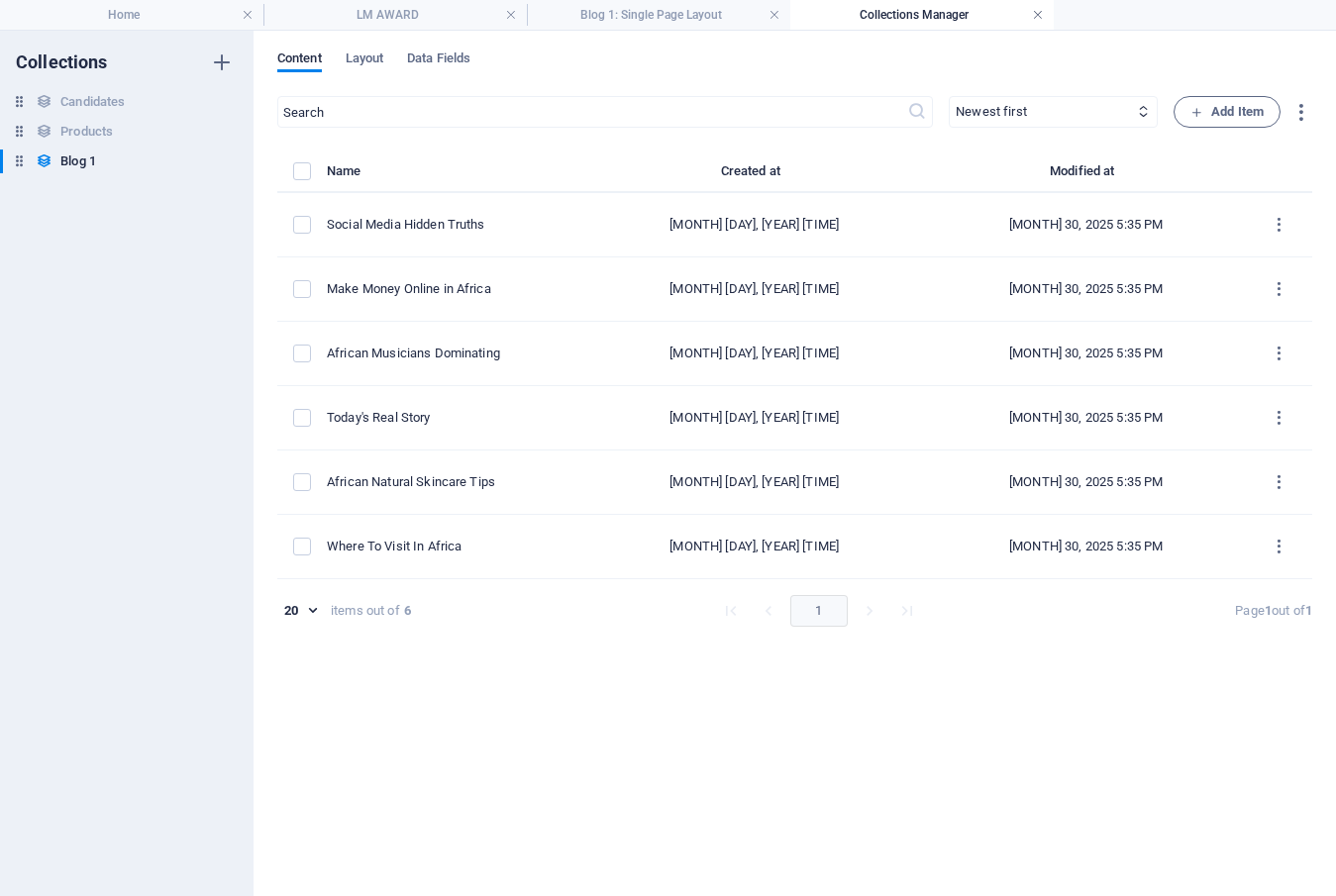 click at bounding box center (1038, 15) 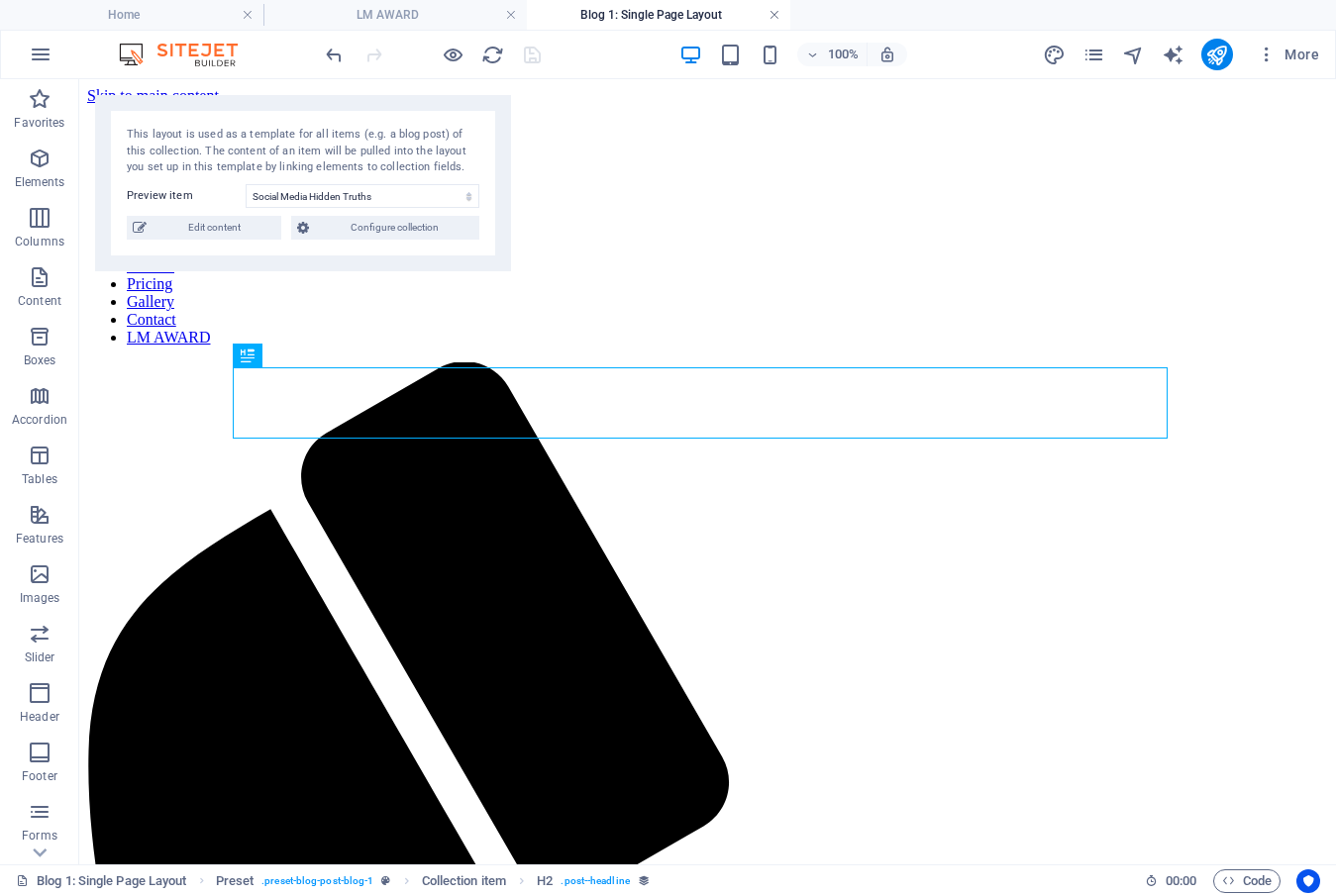 drag, startPoint x: 774, startPoint y: 15, endPoint x: 683, endPoint y: 0, distance: 92.227978 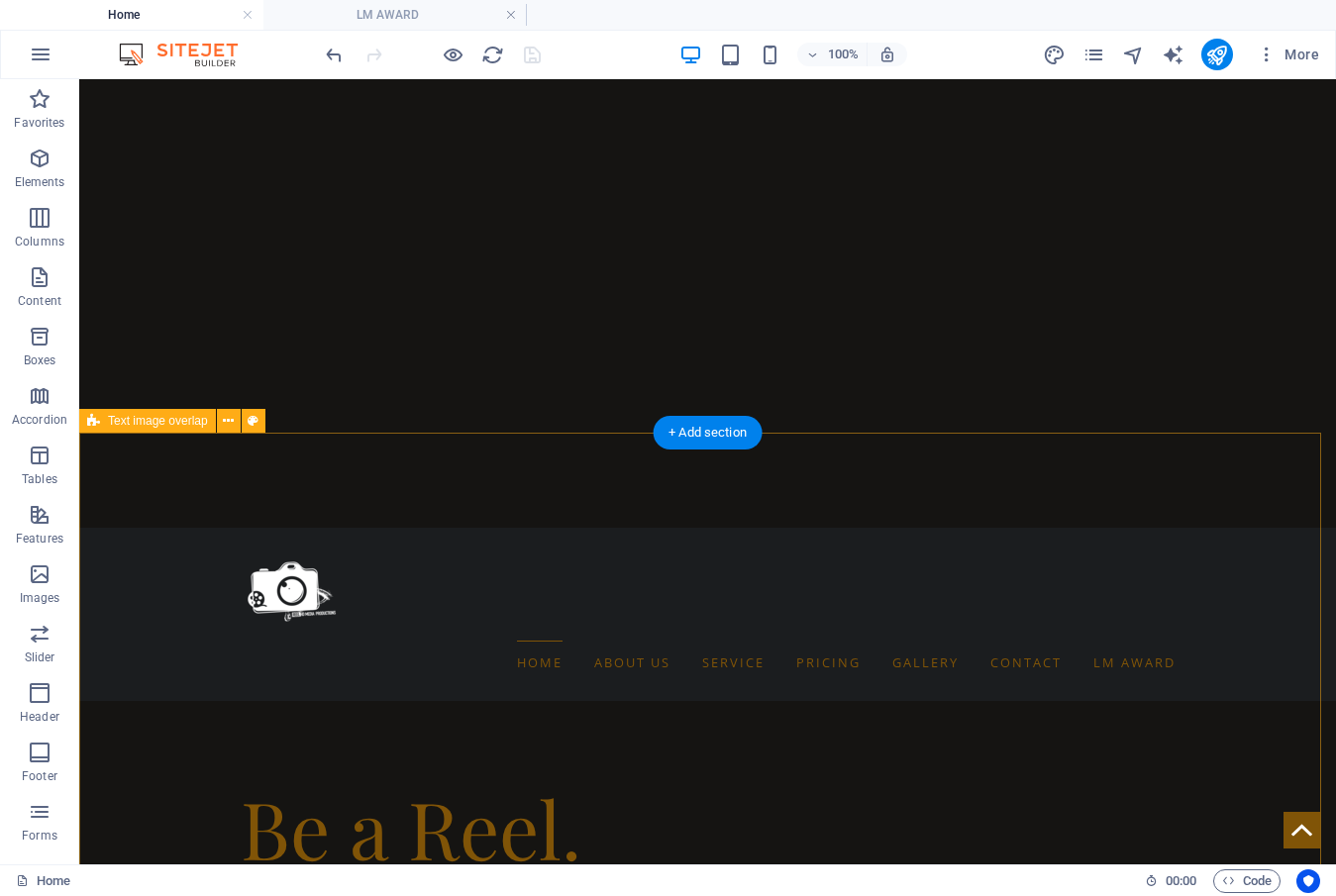 scroll, scrollTop: 0, scrollLeft: 0, axis: both 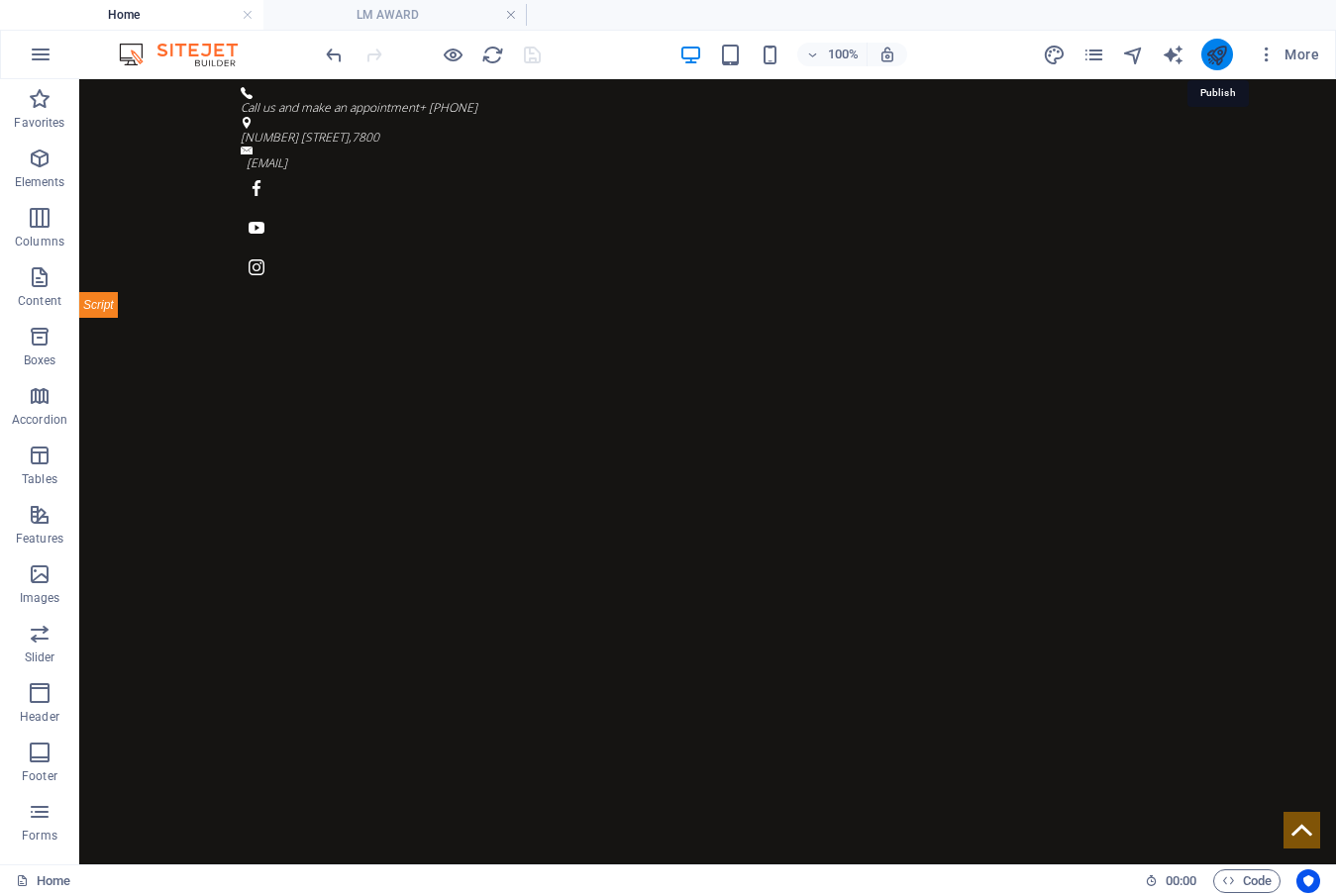 click at bounding box center [1216, 54] 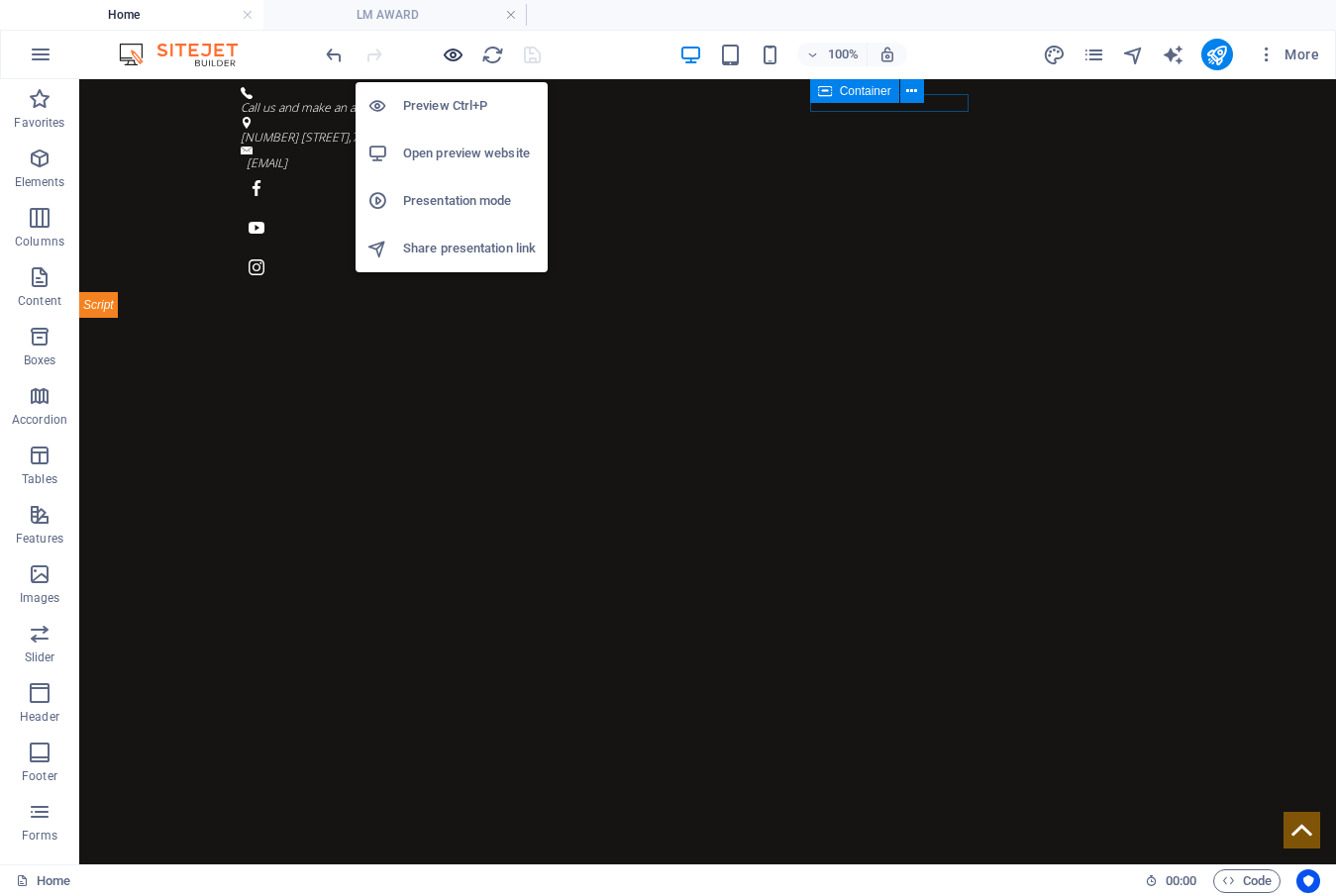 click at bounding box center [453, 54] 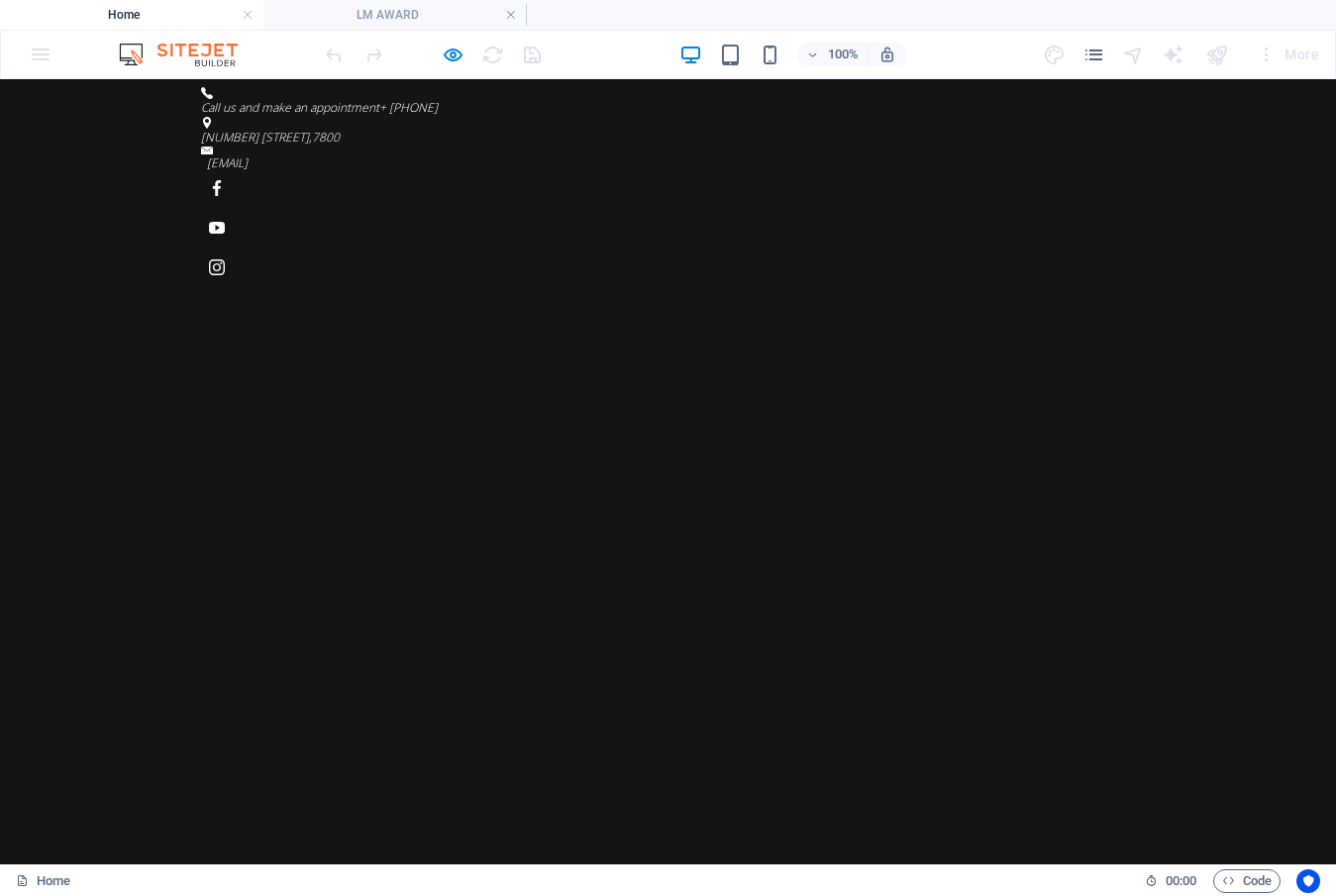 click on "LM AWARD" at bounding box center [1094, 1211] 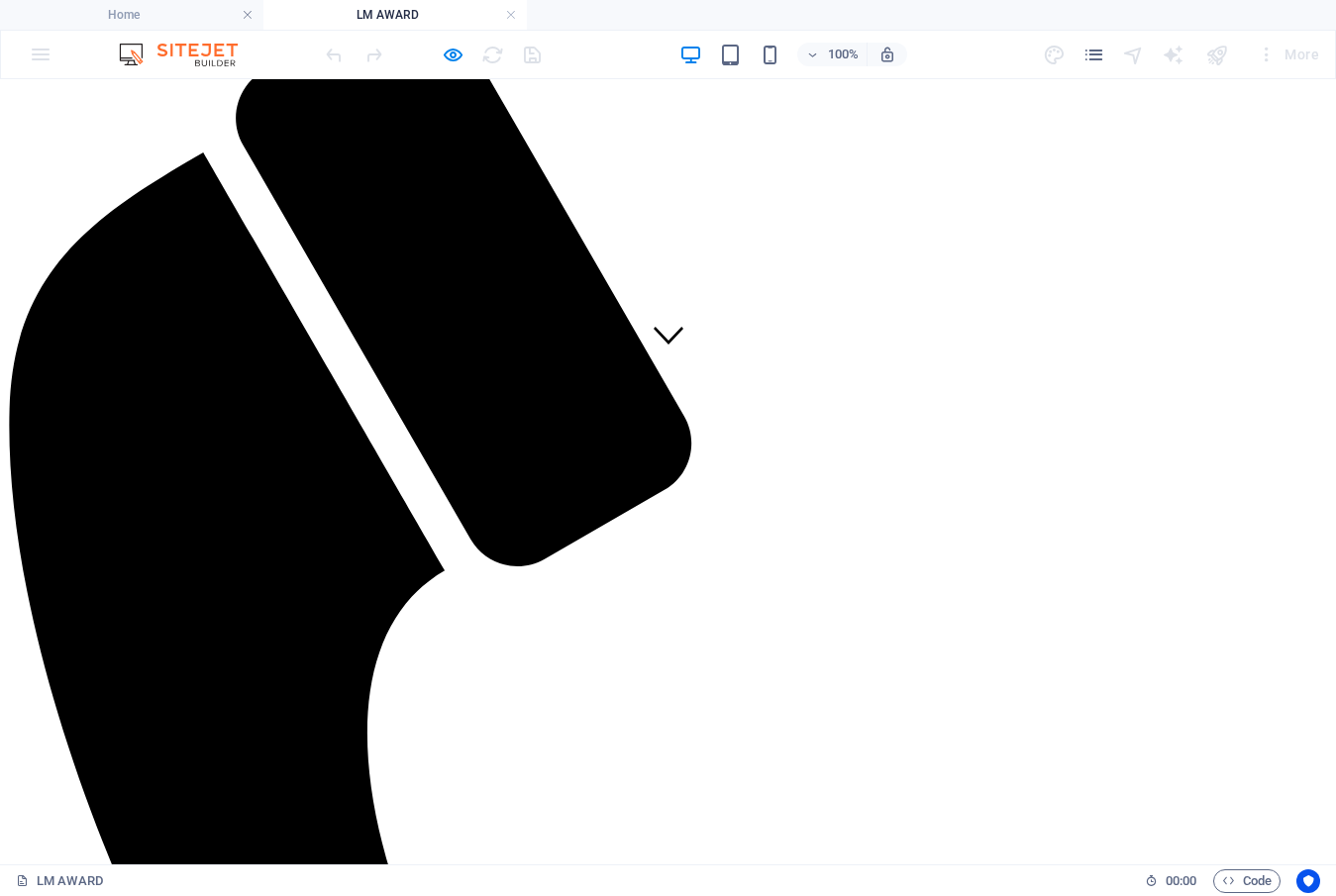 scroll, scrollTop: 693, scrollLeft: 0, axis: vertical 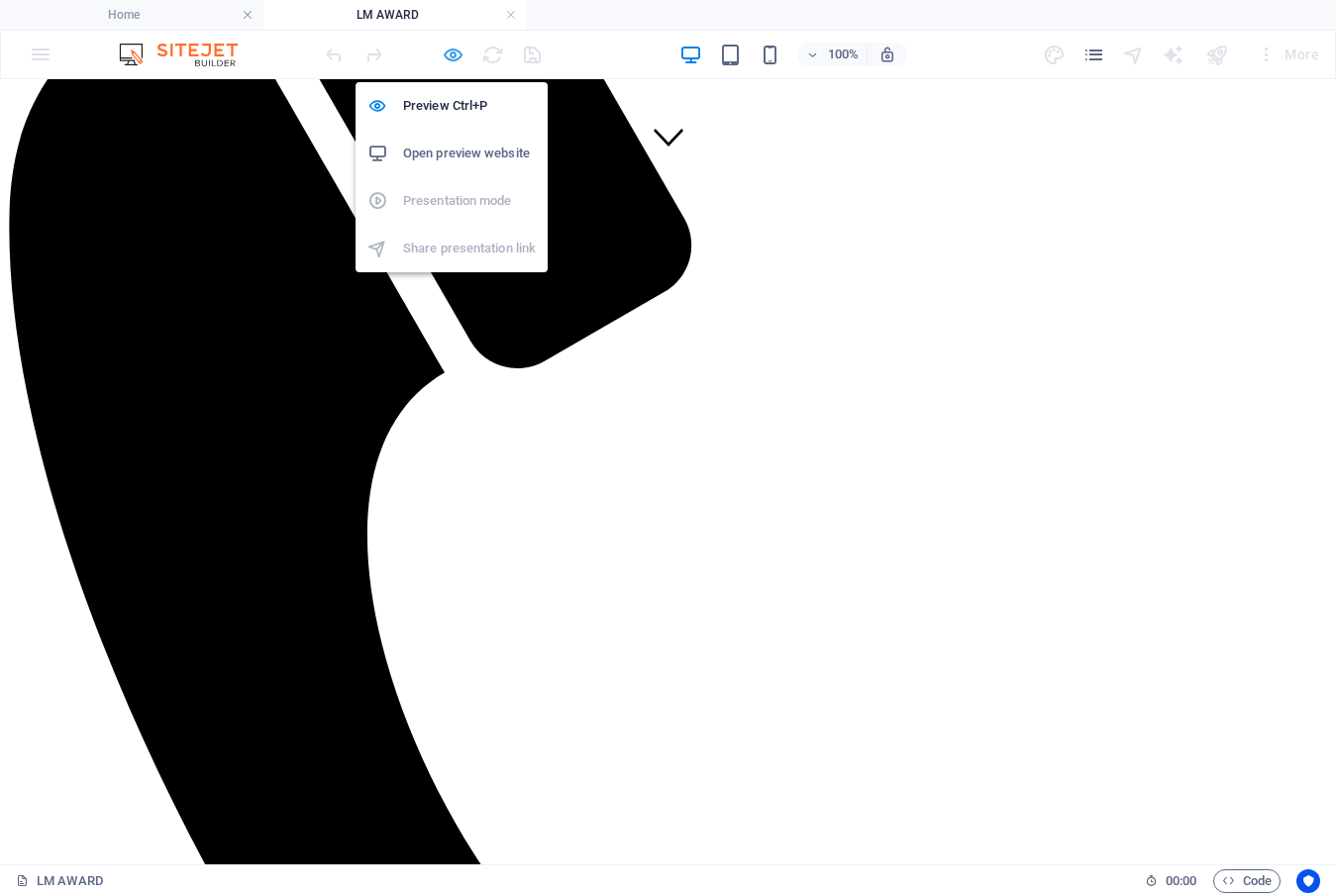 click at bounding box center [453, 54] 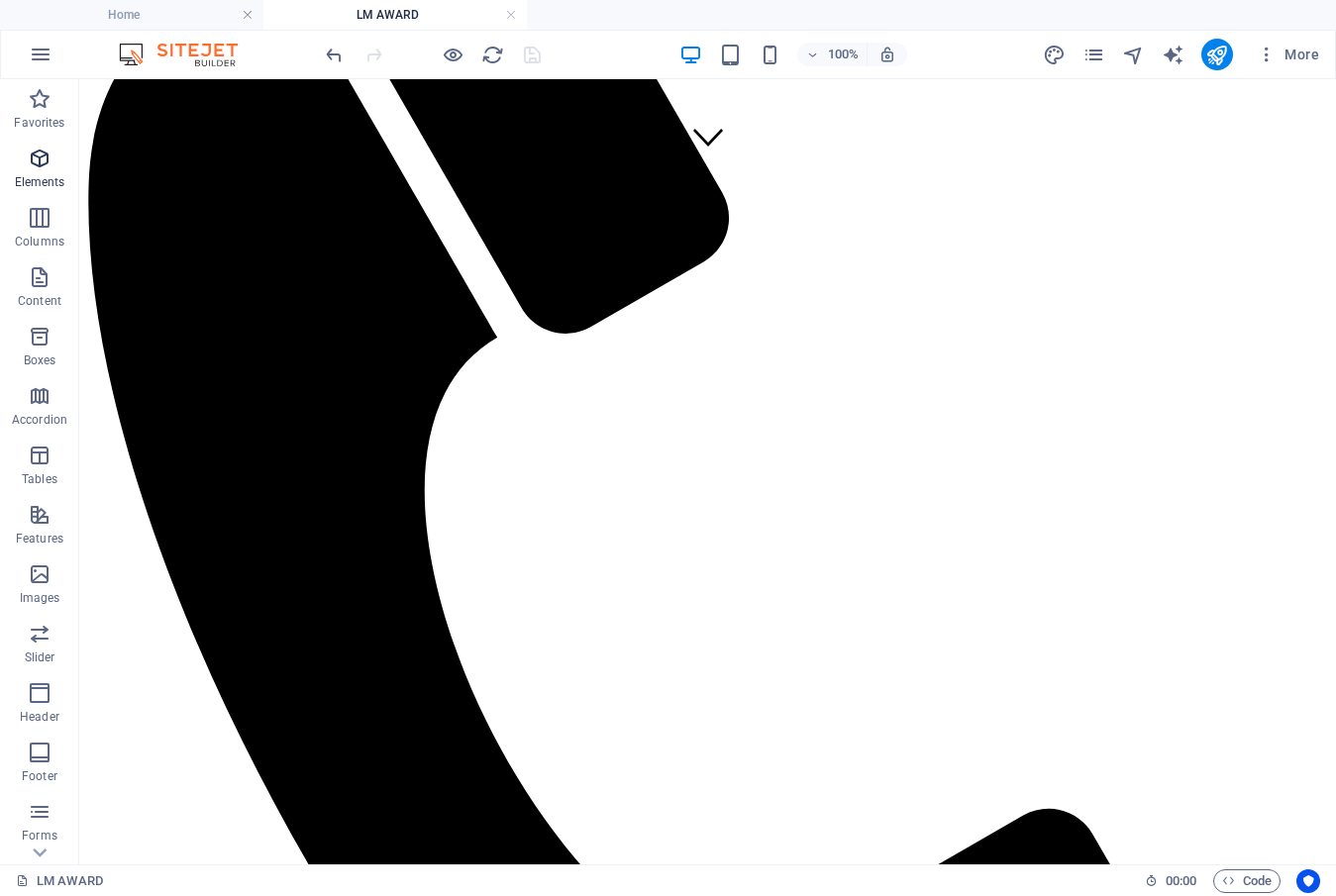 click at bounding box center (40, 158) 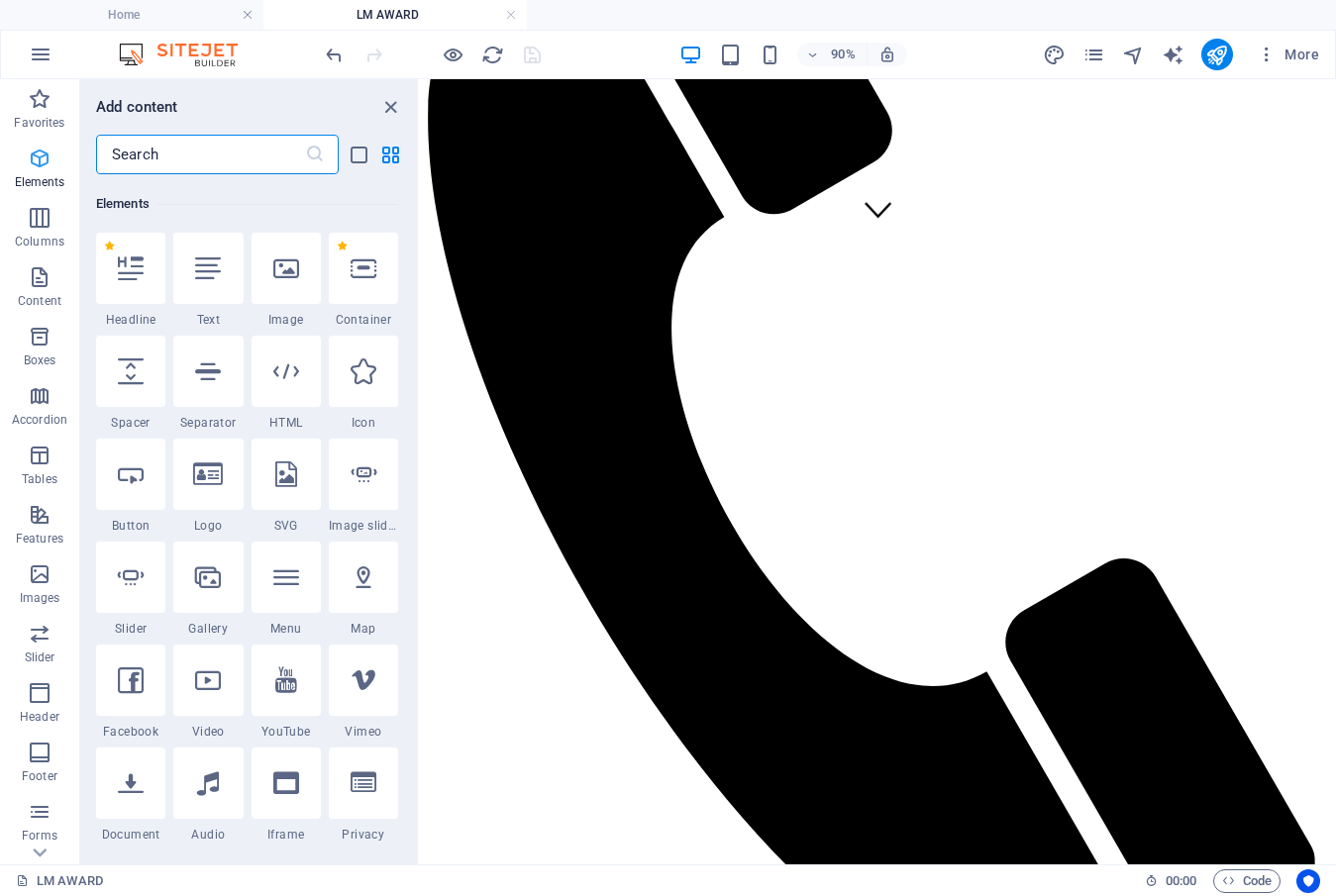 scroll, scrollTop: 211, scrollLeft: 0, axis: vertical 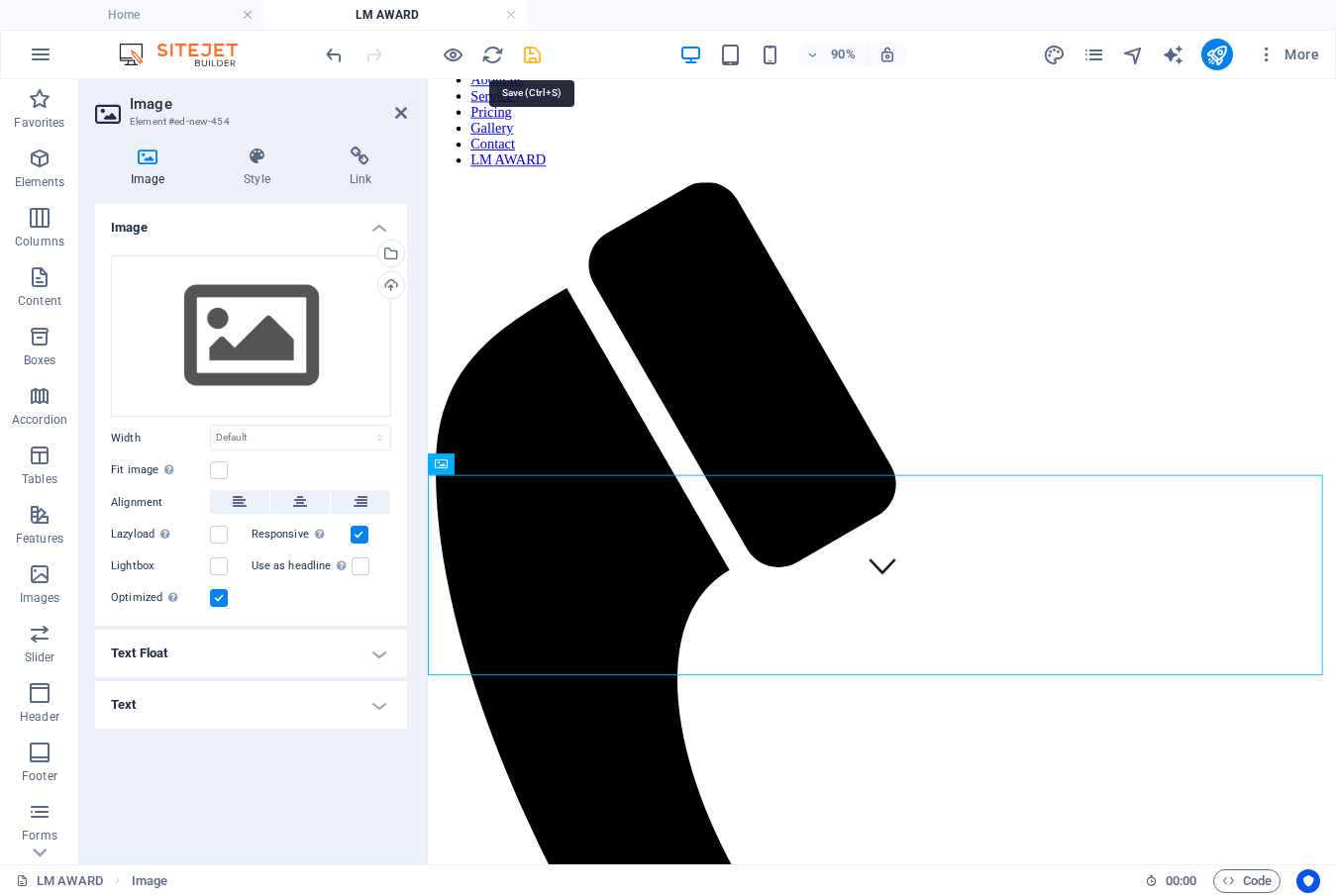 click at bounding box center (532, 54) 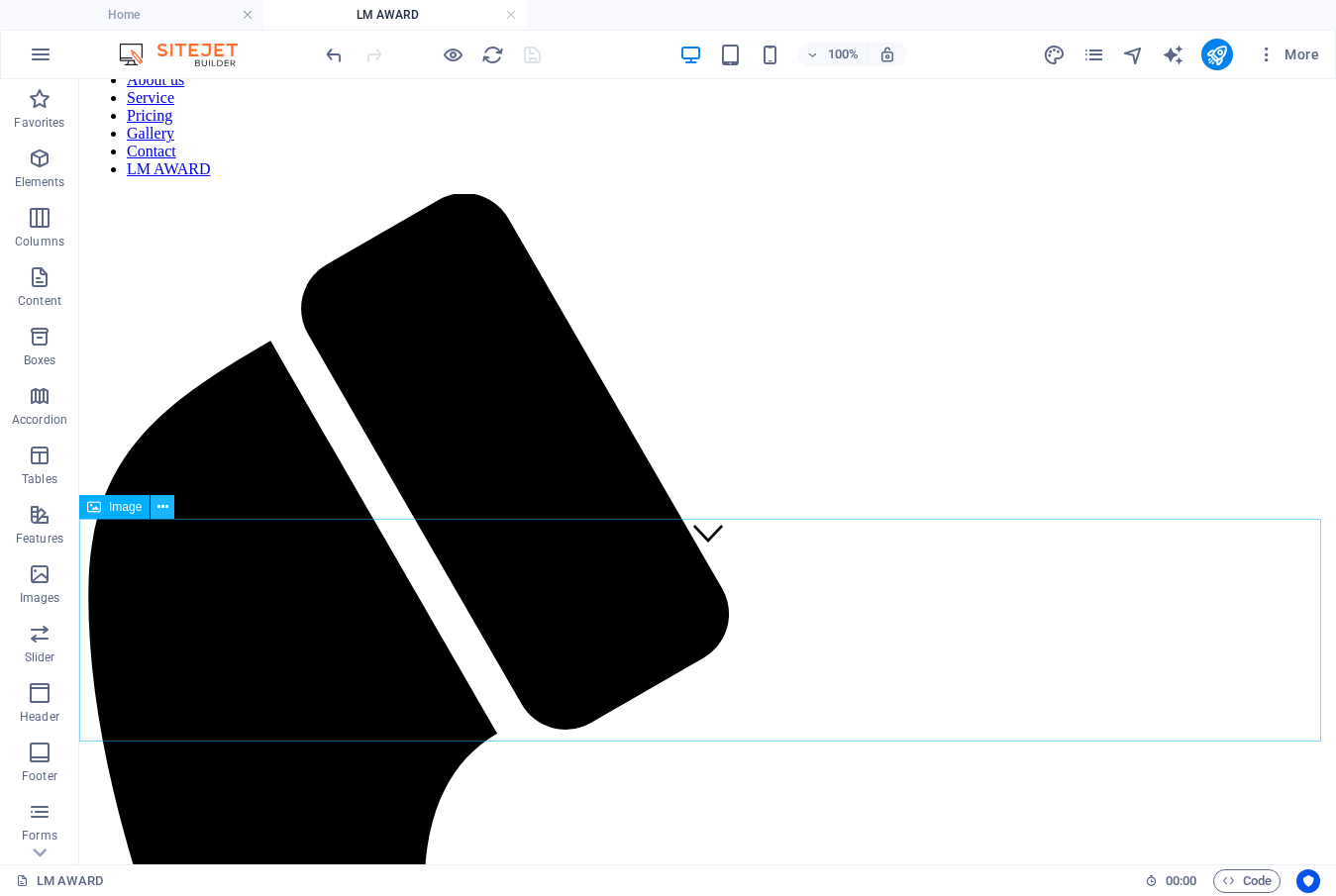 click at bounding box center (162, 507) 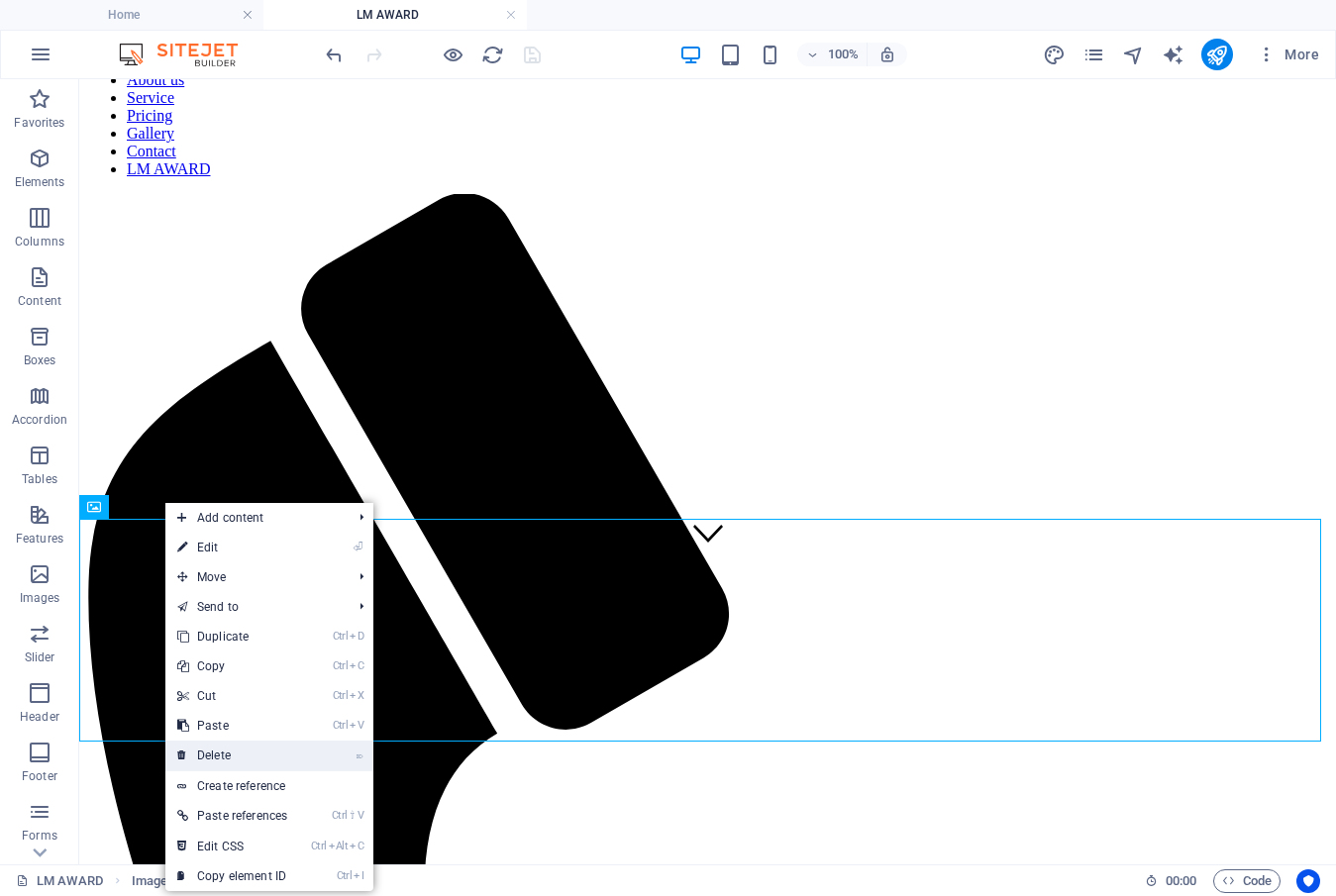 click on "⌦  Delete" at bounding box center (232, 755) 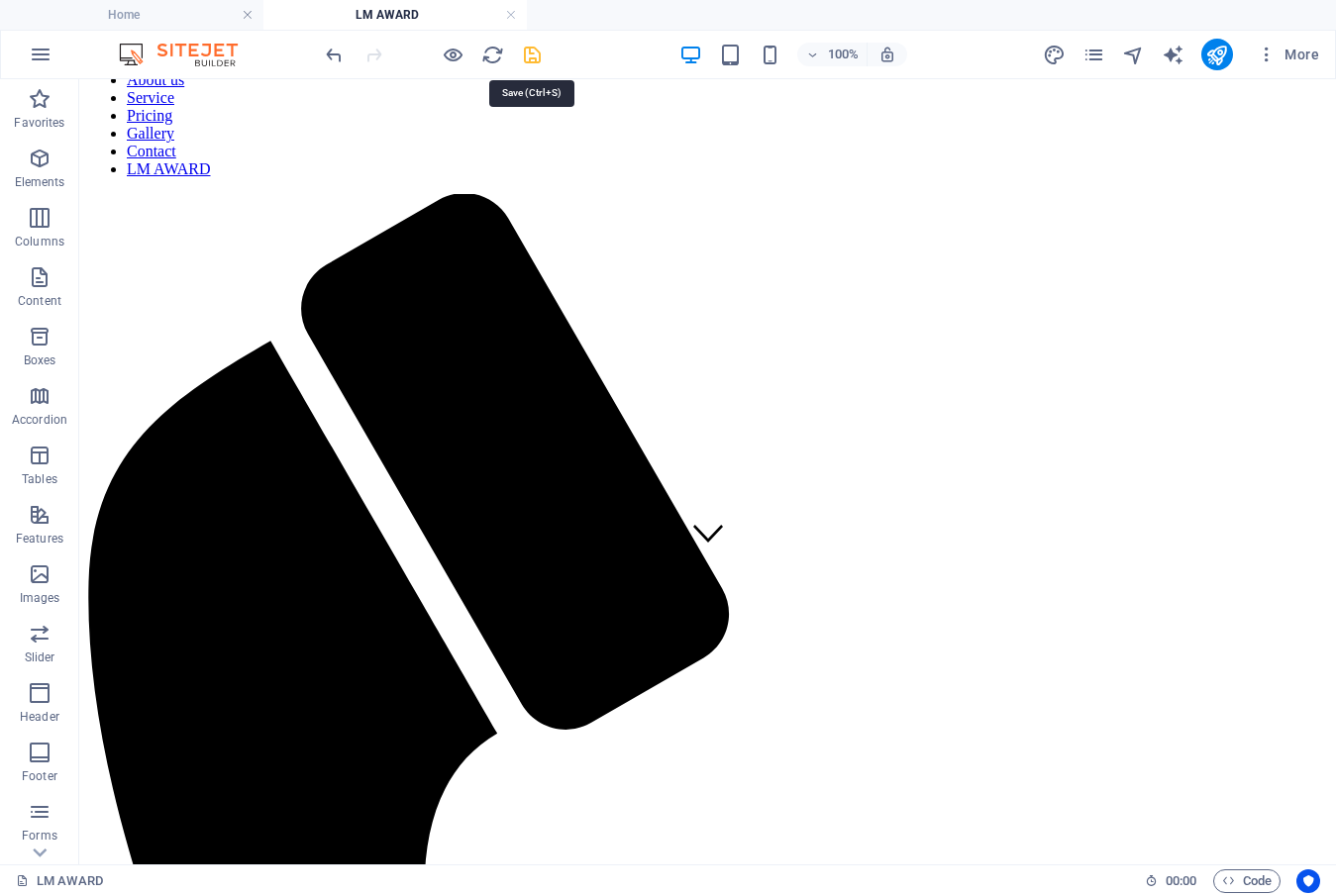 click at bounding box center (532, 54) 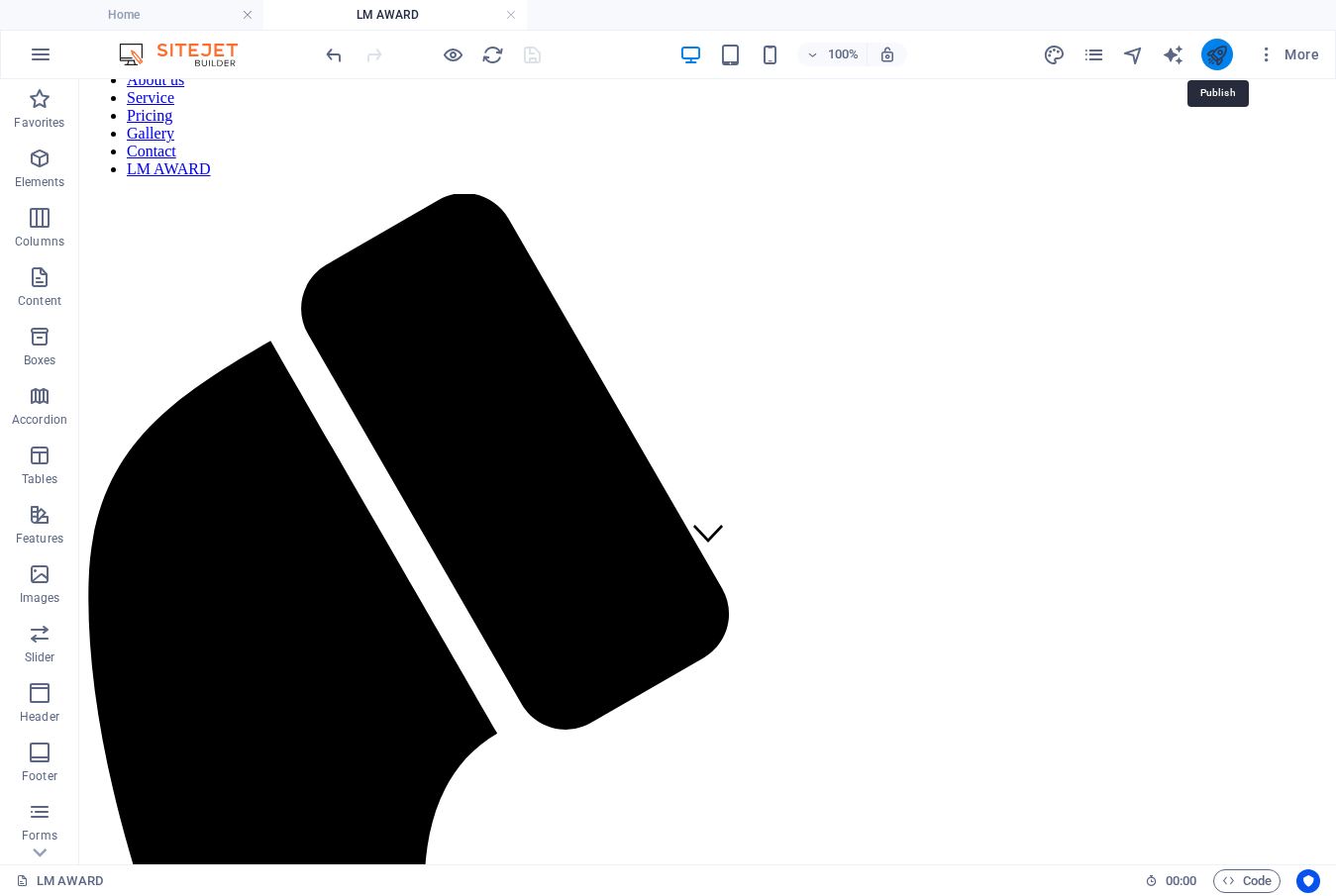click at bounding box center [1216, 54] 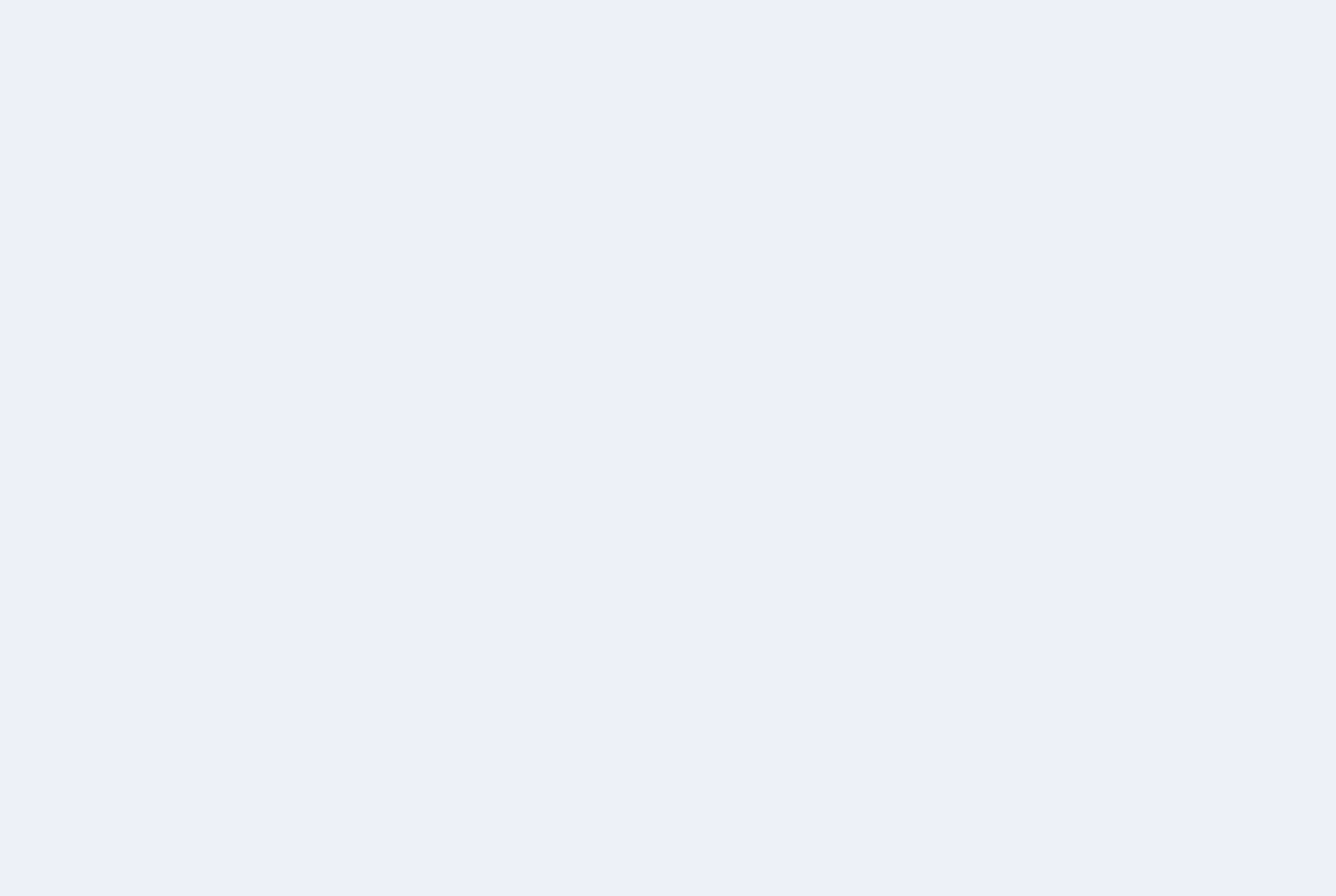 scroll, scrollTop: 0, scrollLeft: 0, axis: both 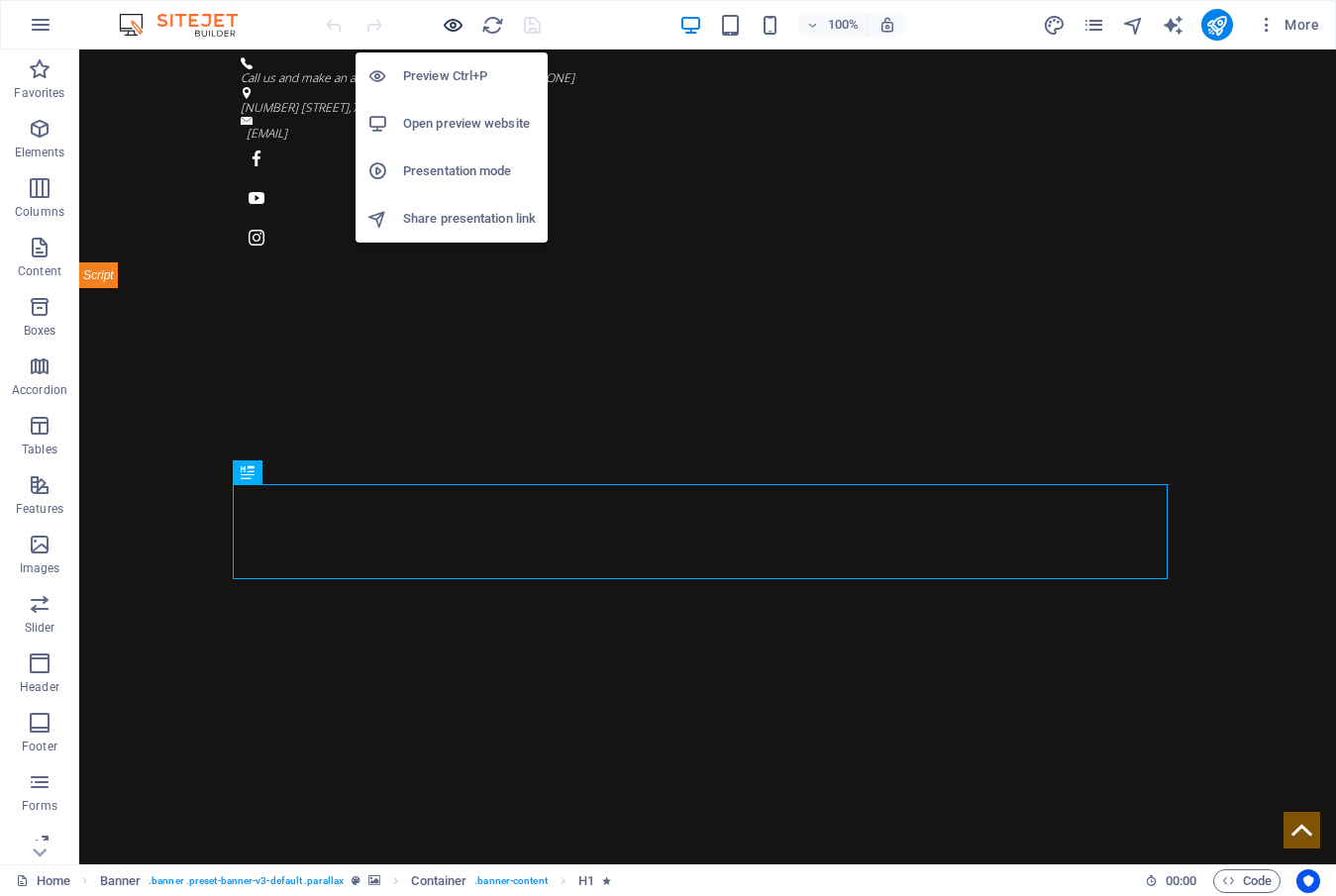 click at bounding box center (453, 25) 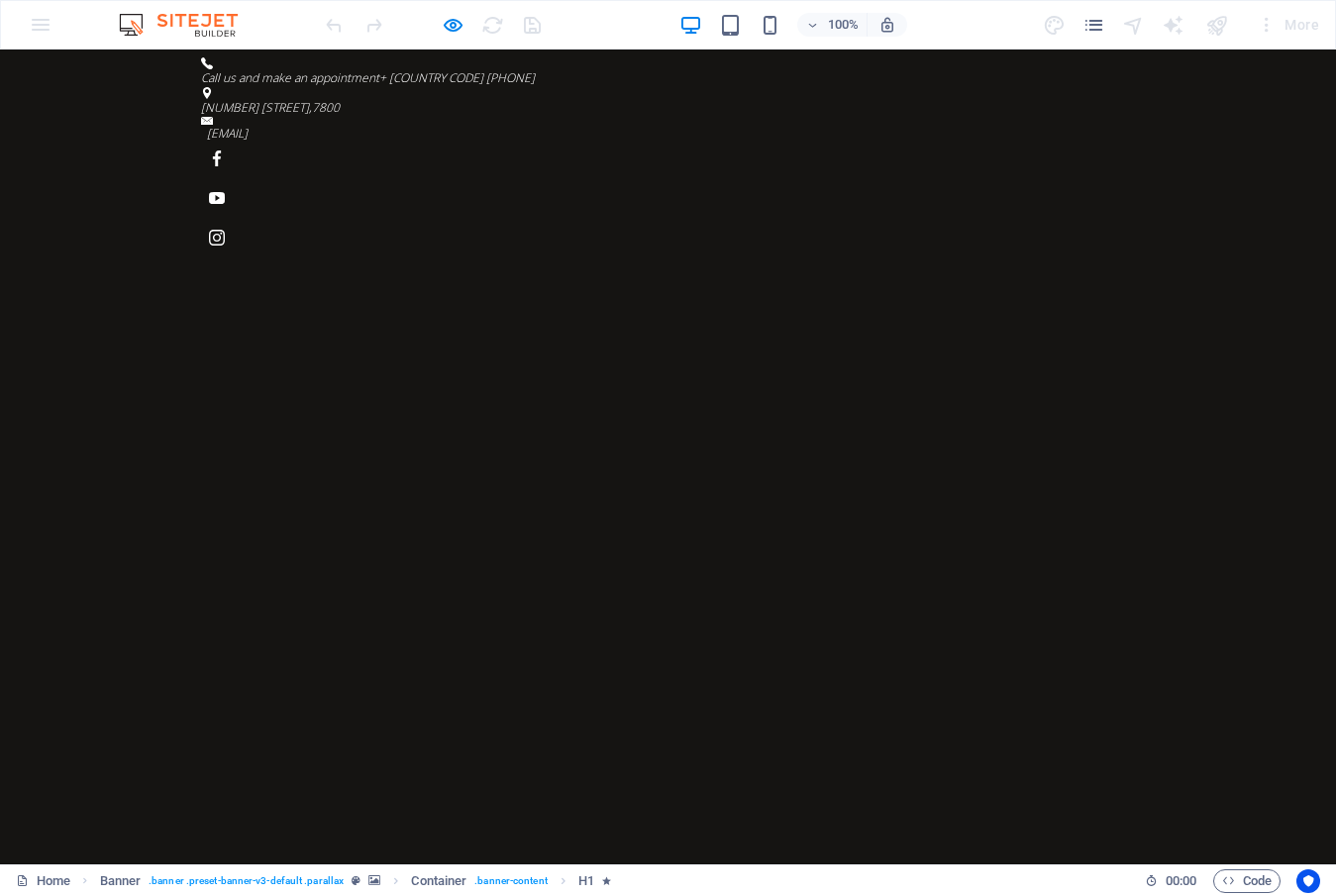 click on "[BRAND NAME]" at bounding box center (1079, 1211) 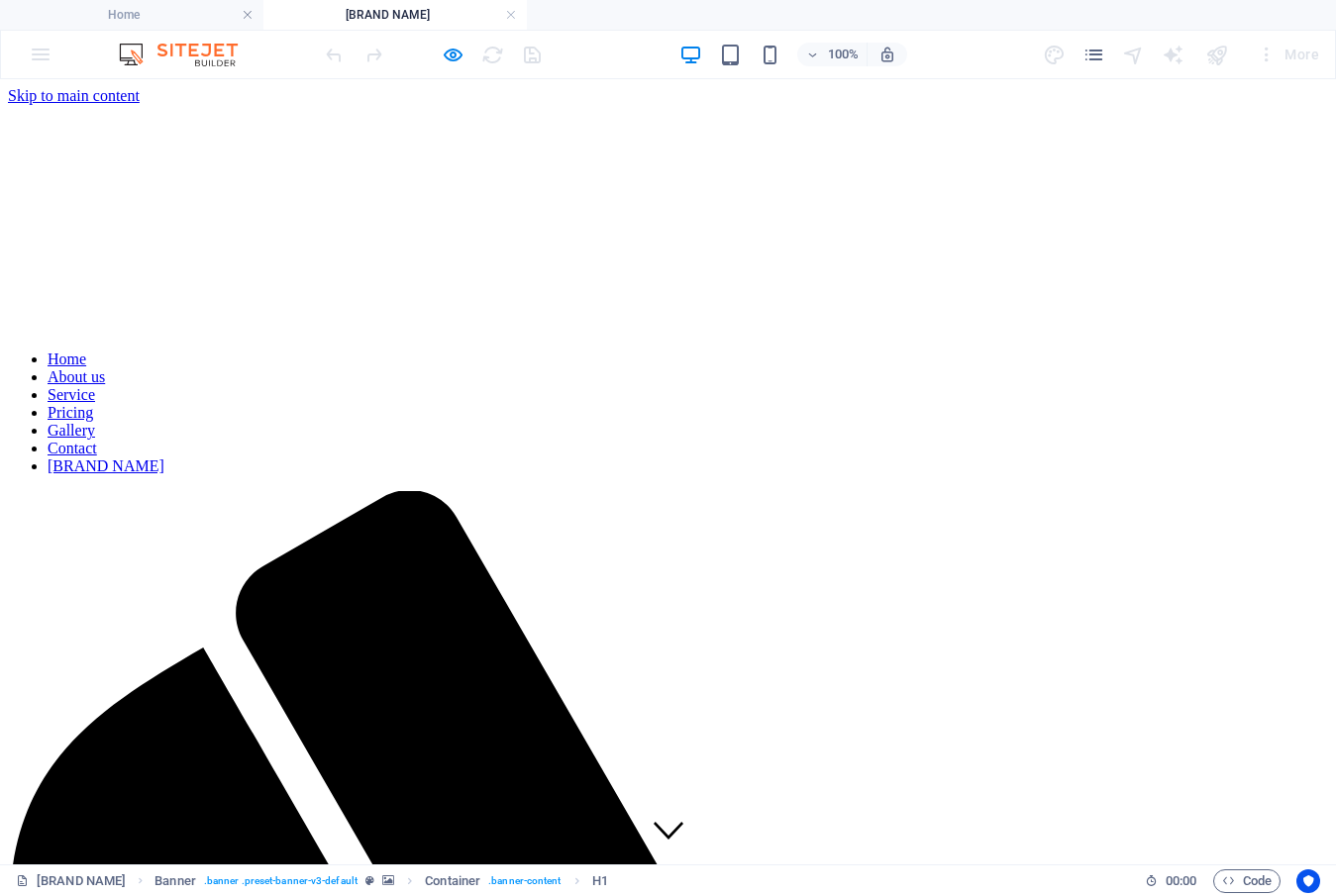 scroll, scrollTop: 396, scrollLeft: 0, axis: vertical 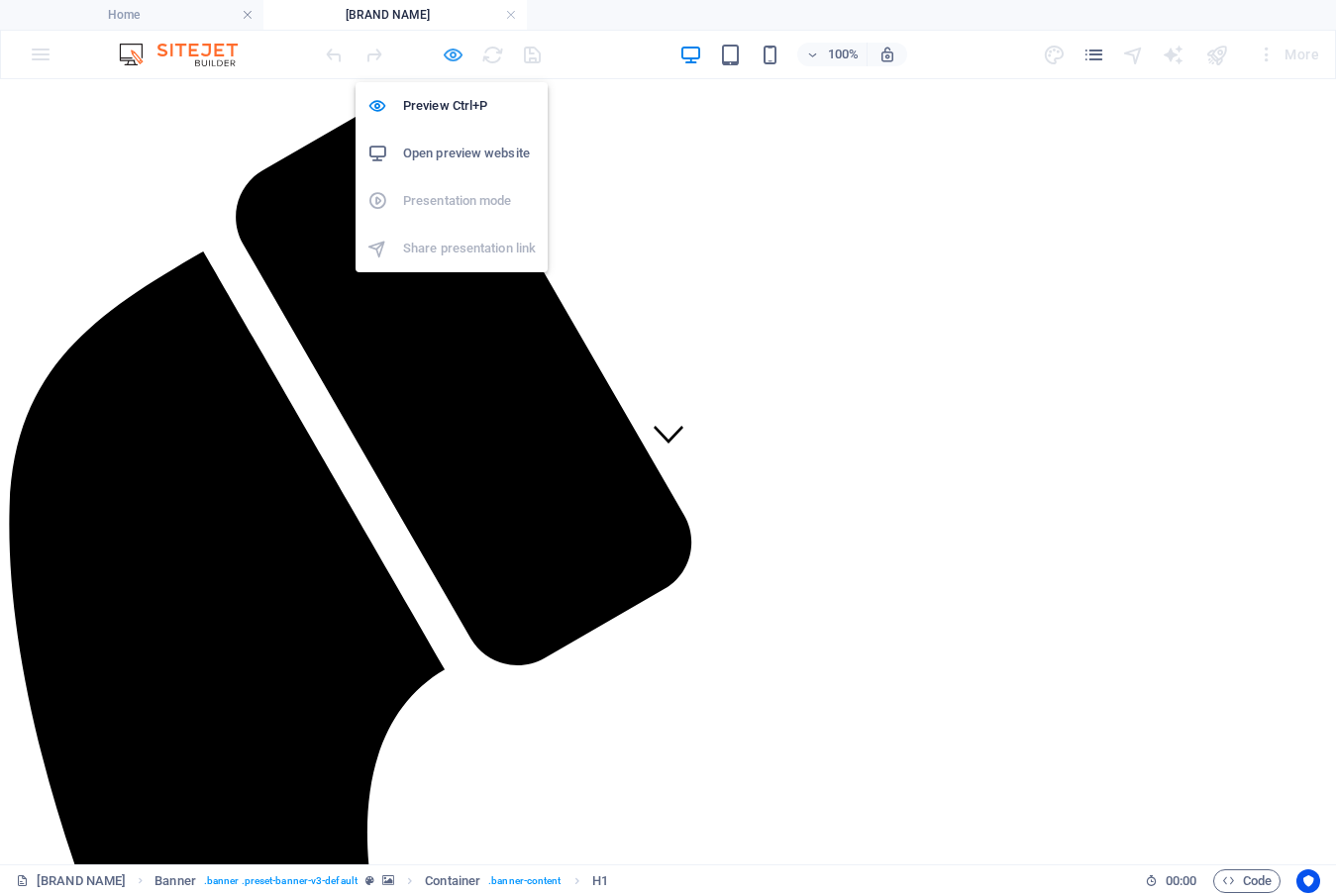click at bounding box center [453, 54] 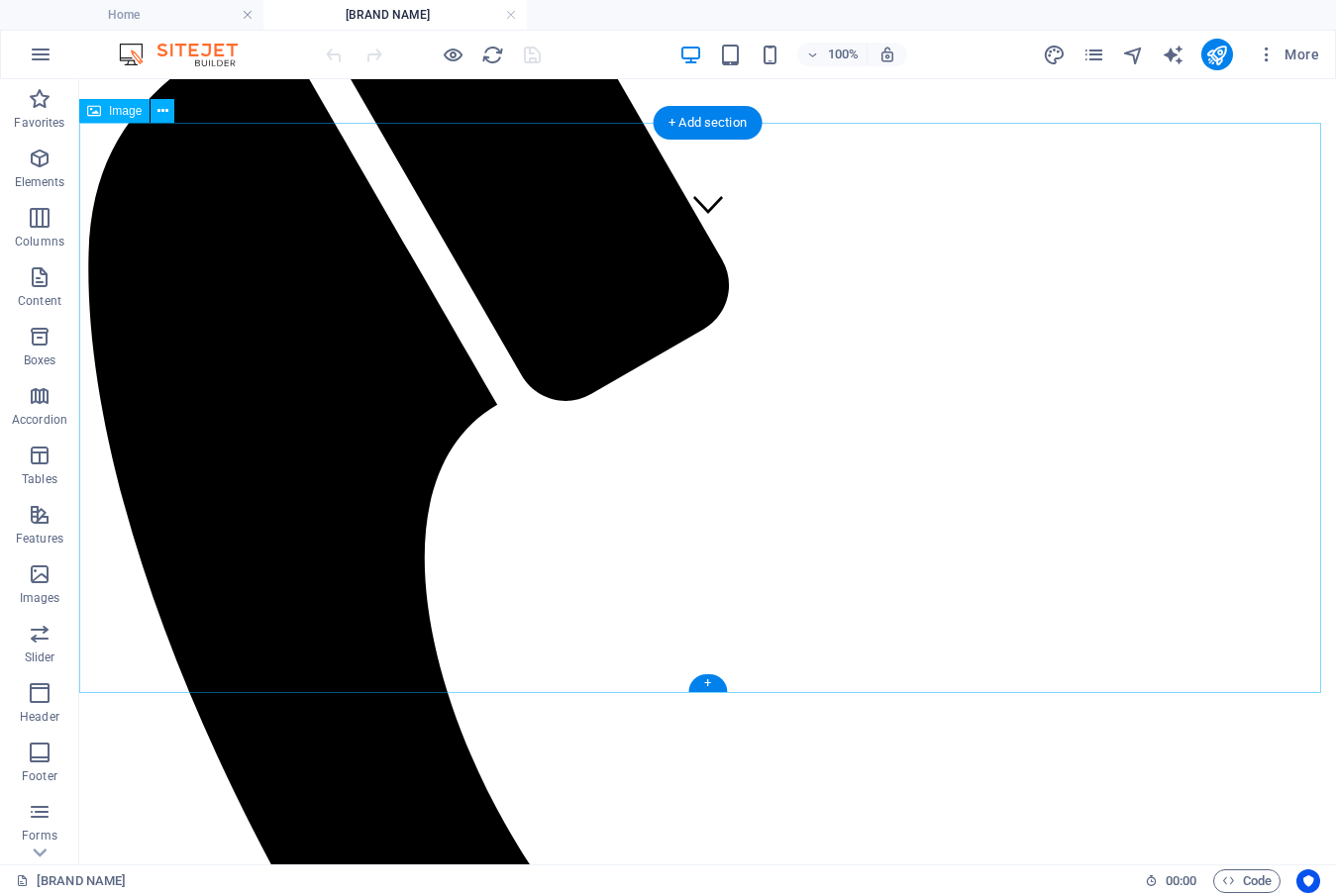 scroll, scrollTop: 594, scrollLeft: 0, axis: vertical 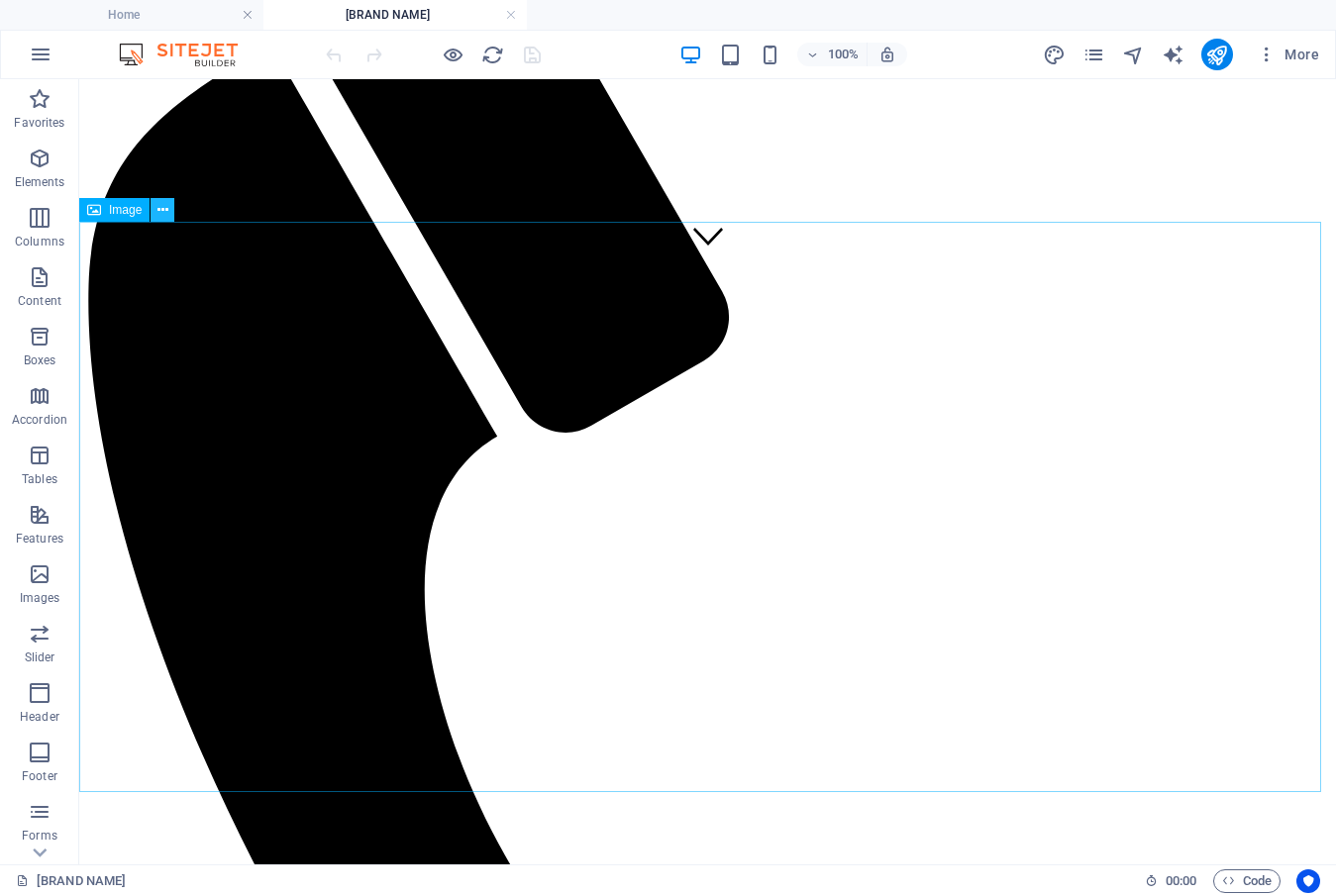 click at bounding box center [162, 210] 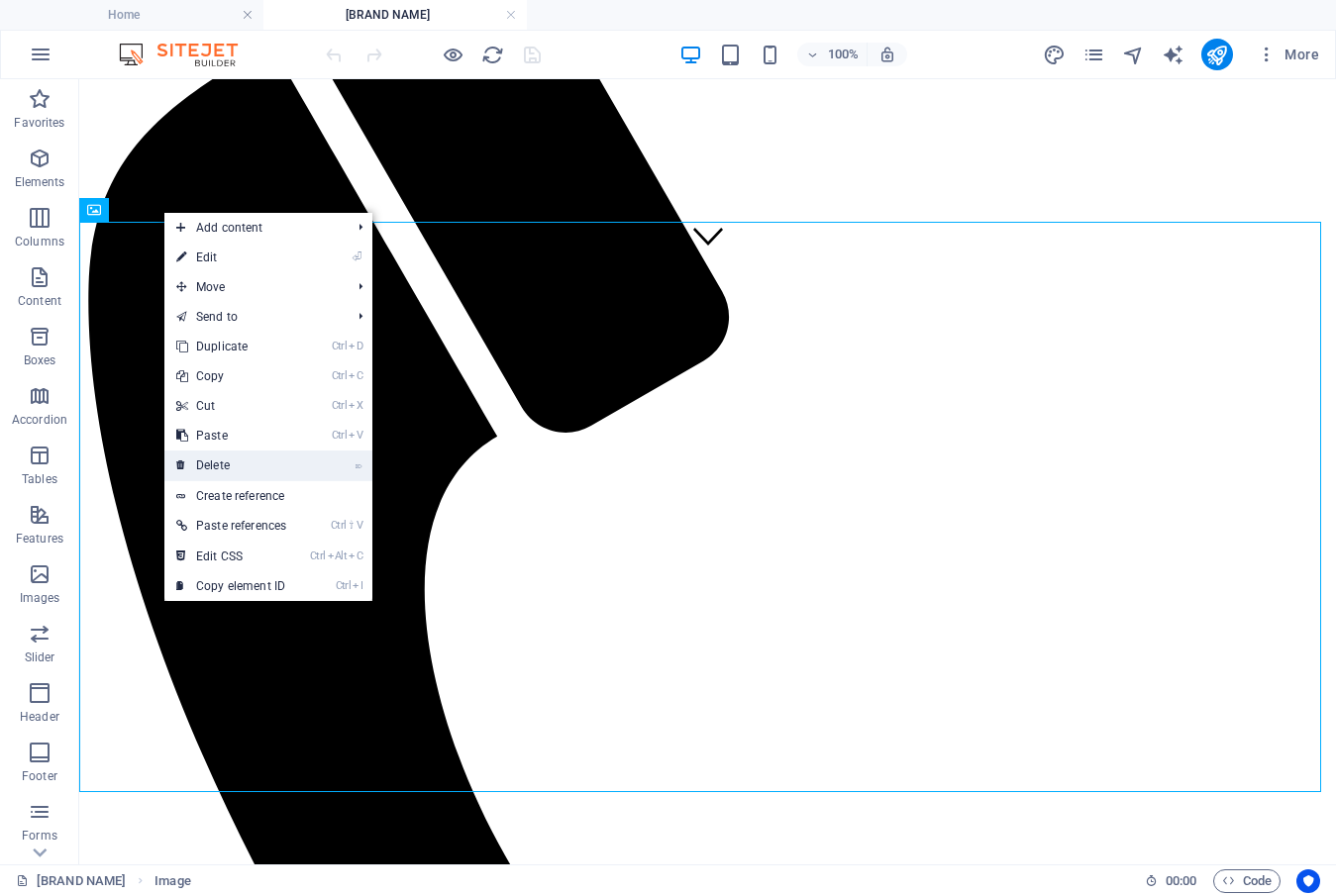 click on "⌦  Delete" at bounding box center (231, 465) 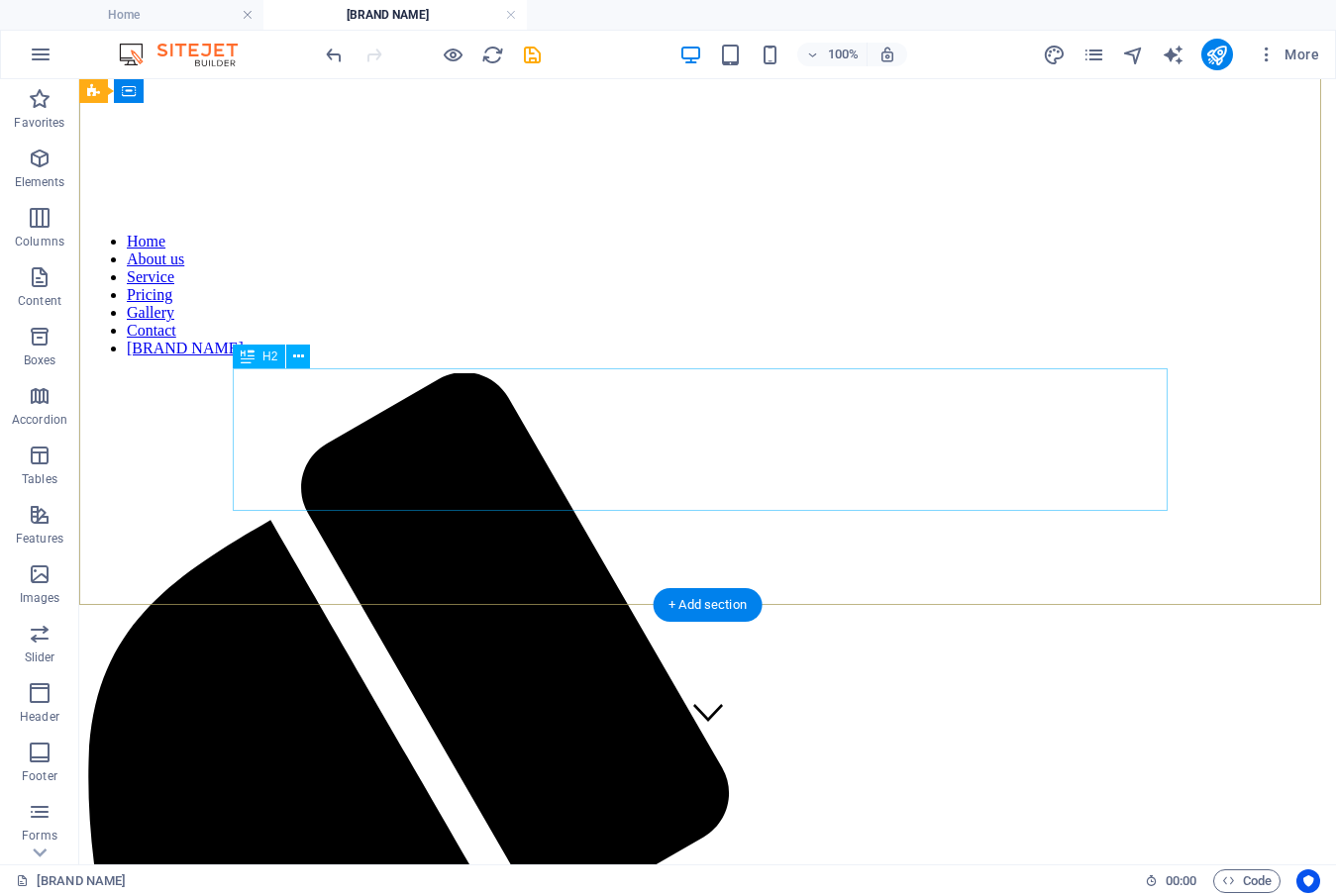 scroll, scrollTop: 99, scrollLeft: 0, axis: vertical 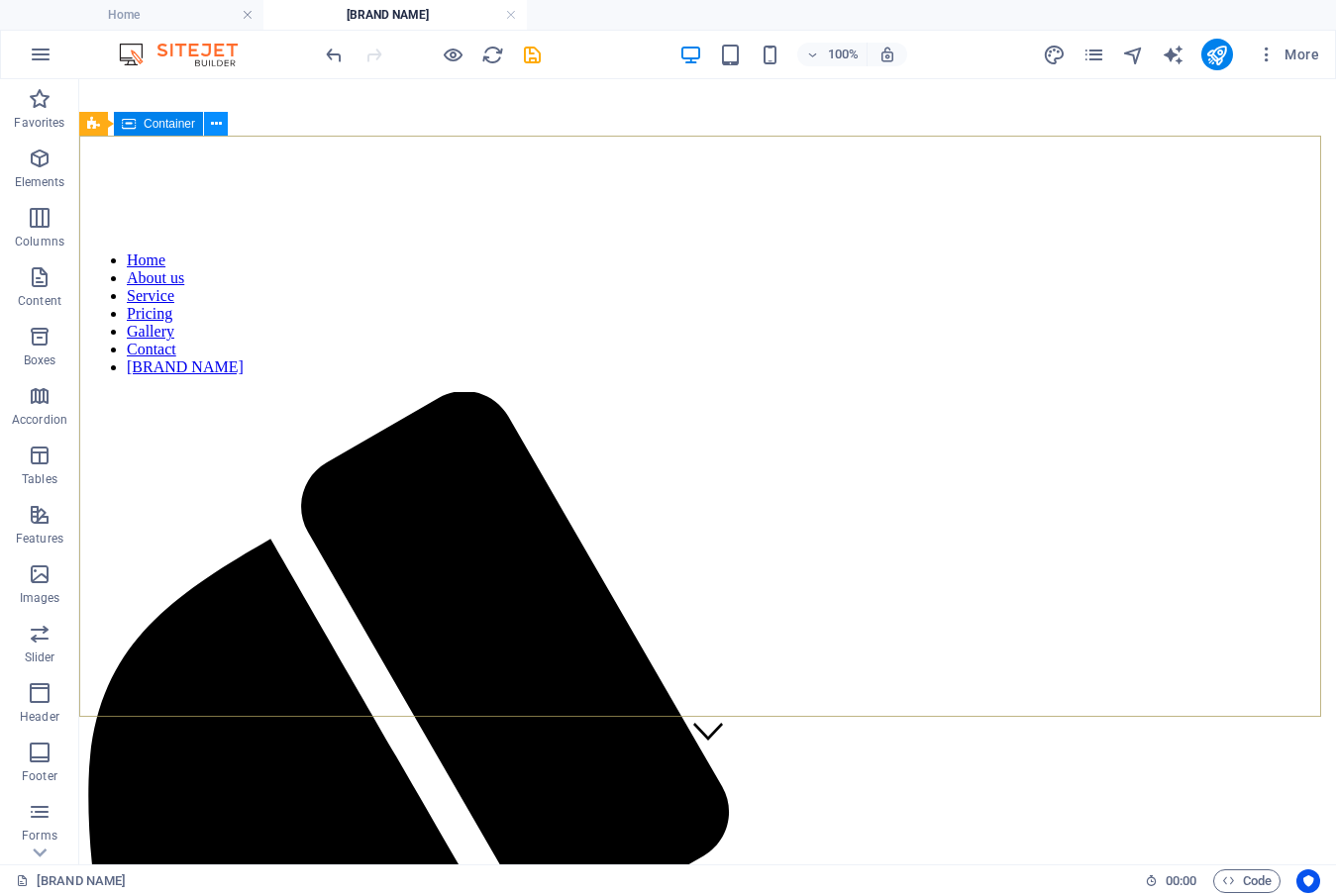 click at bounding box center (216, 124) 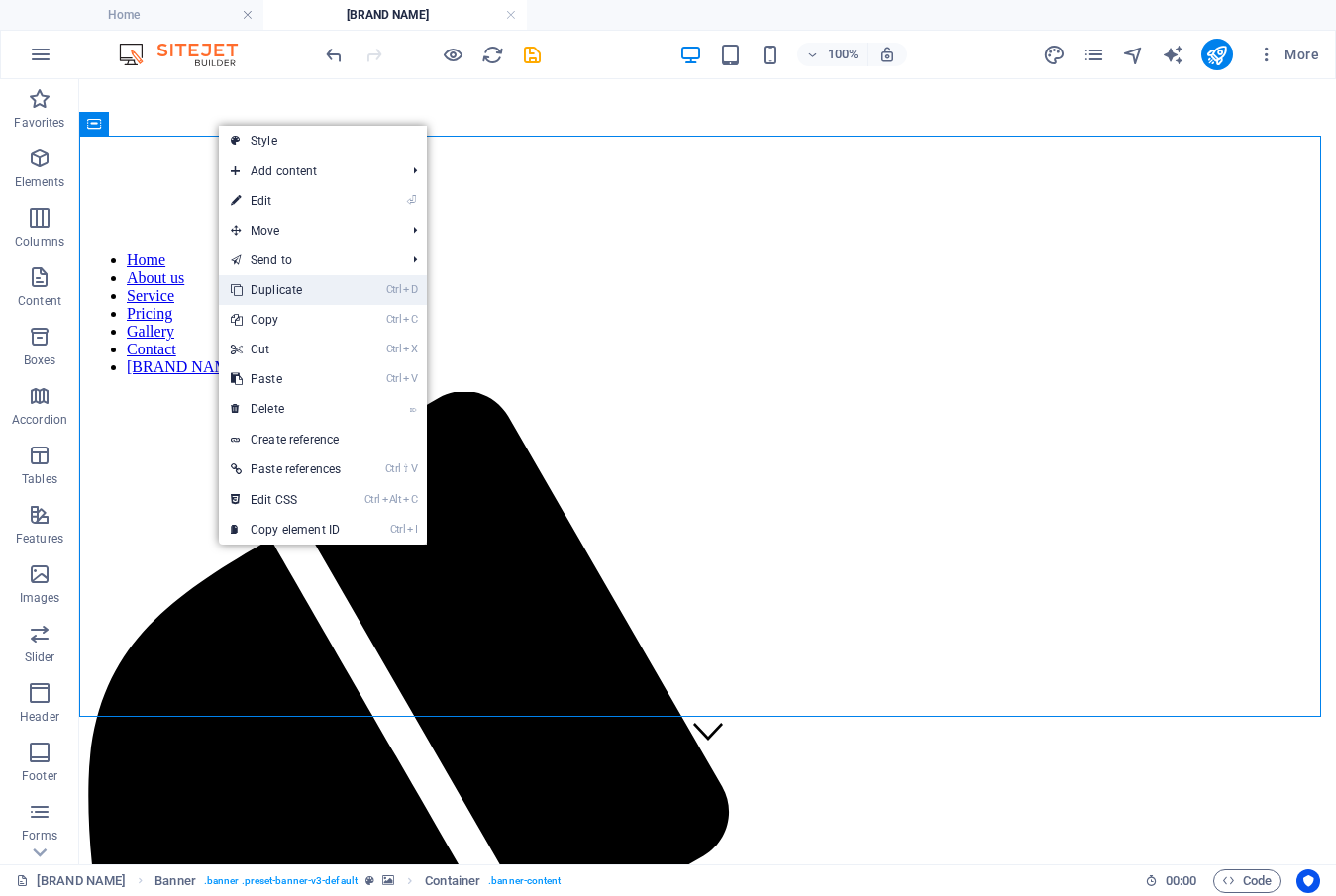 click on "Ctrl D  Duplicate" at bounding box center [285, 290] 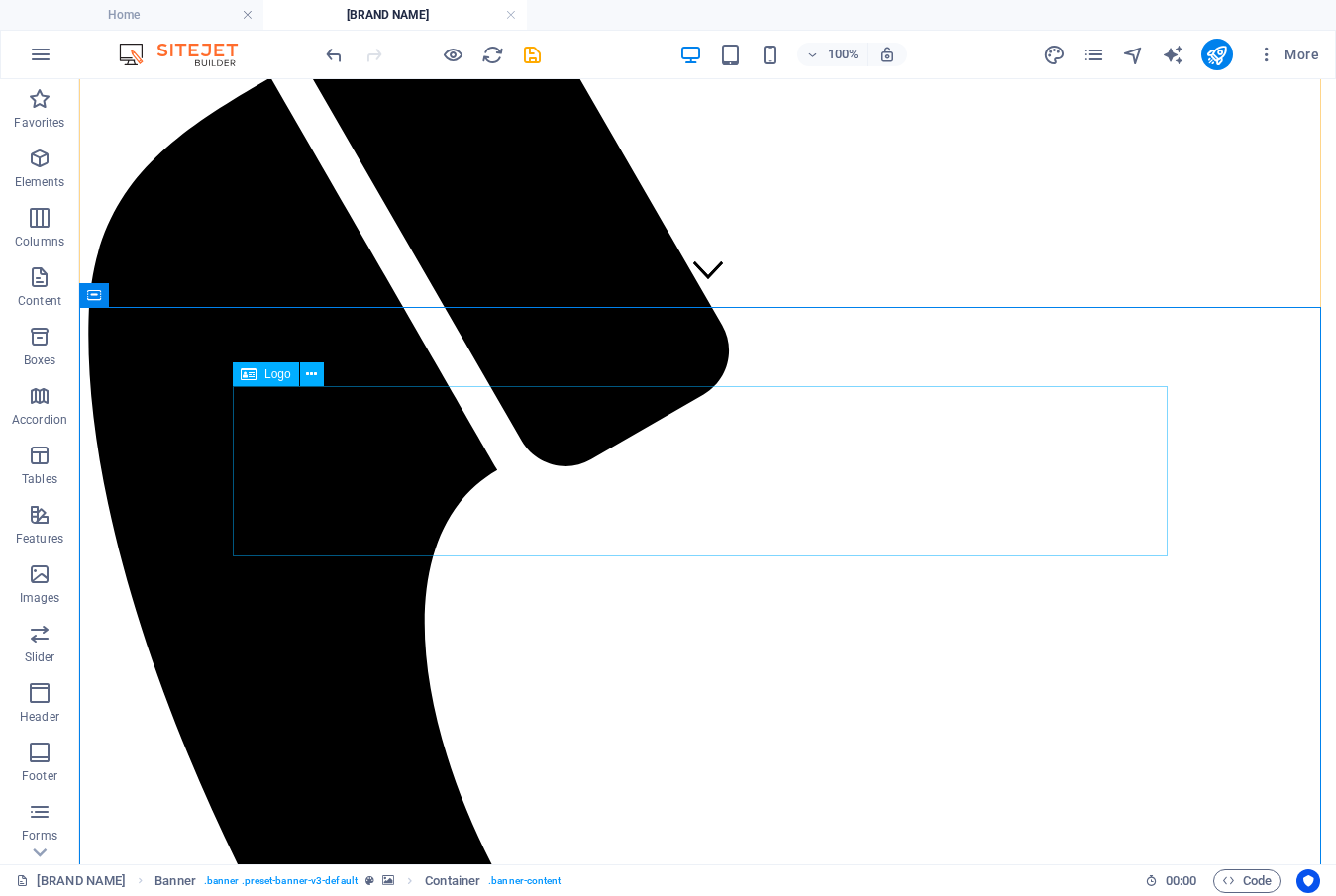 scroll, scrollTop: 693, scrollLeft: 0, axis: vertical 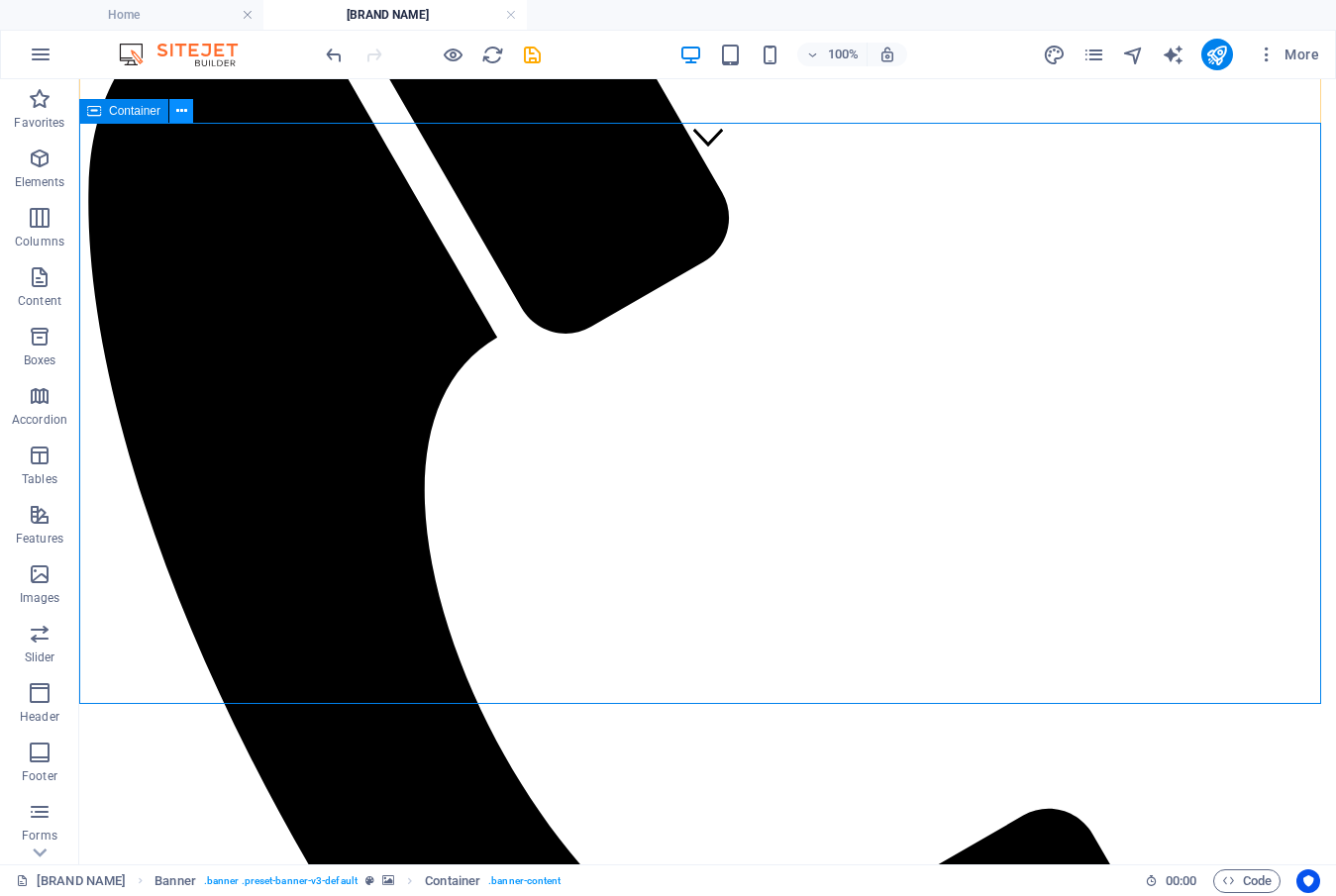 click at bounding box center [181, 111] 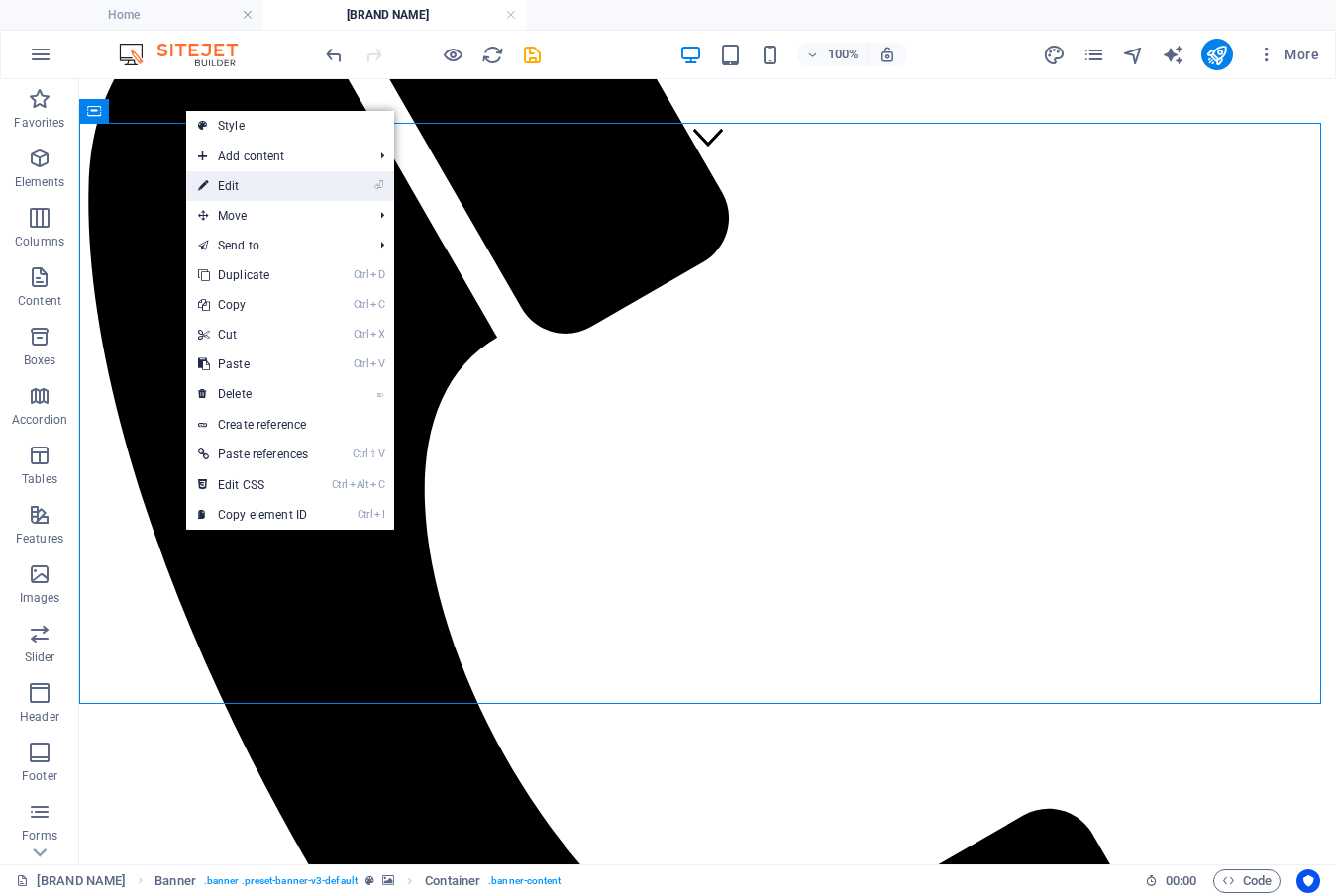 click on "⏎  Edit" at bounding box center [253, 186] 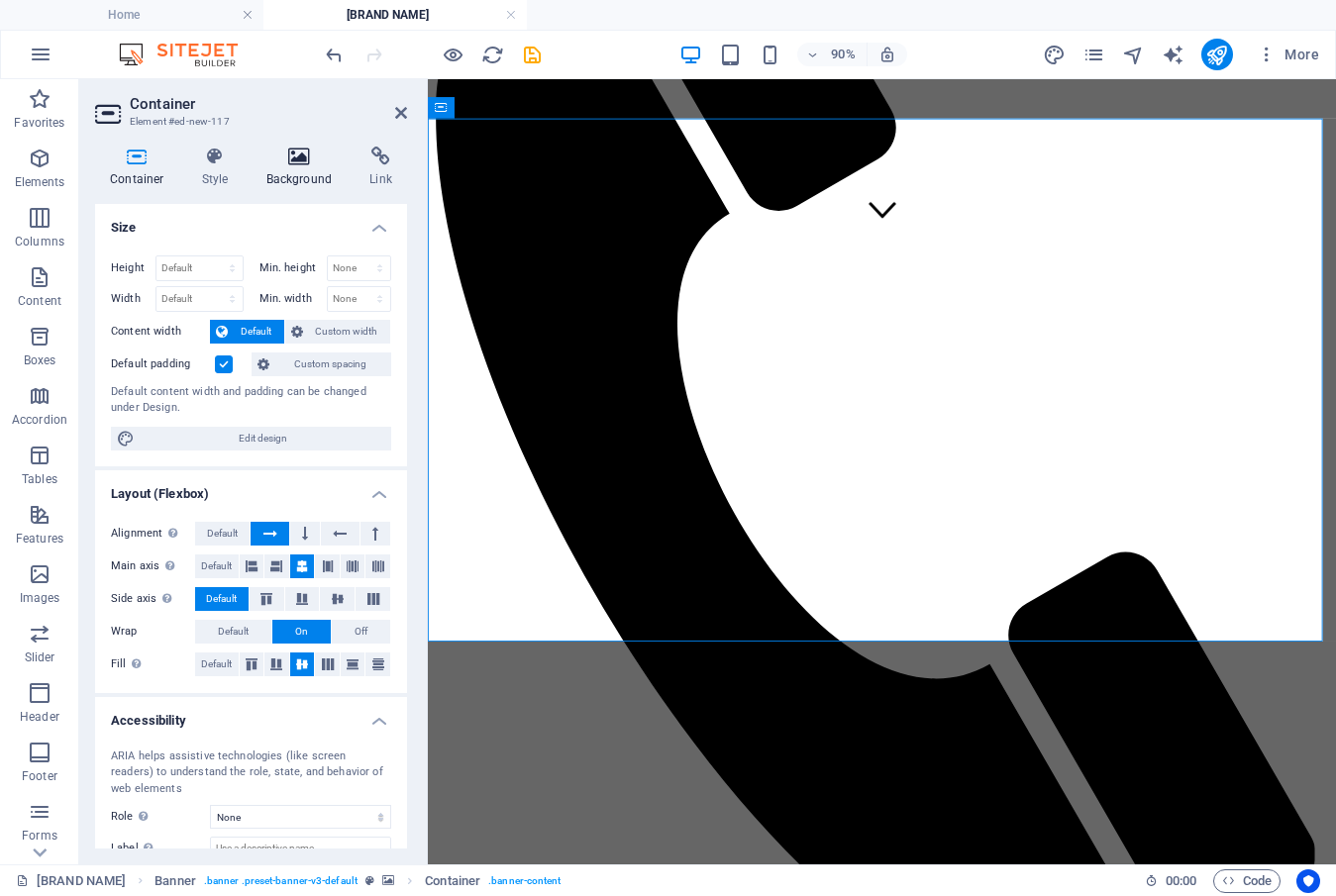 click on "Background" at bounding box center (303, 167) 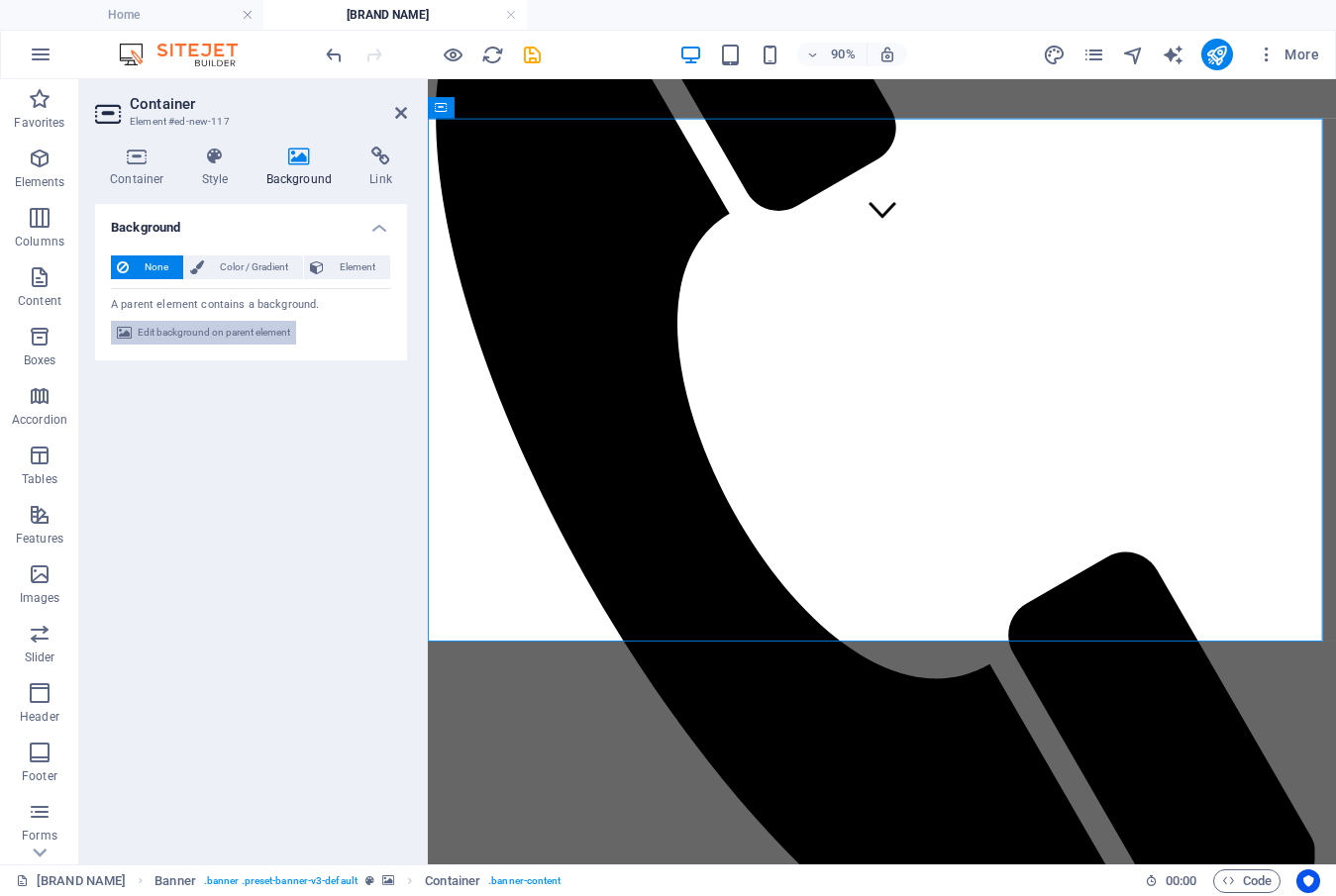 click on "Edit background on parent element" at bounding box center (214, 333) 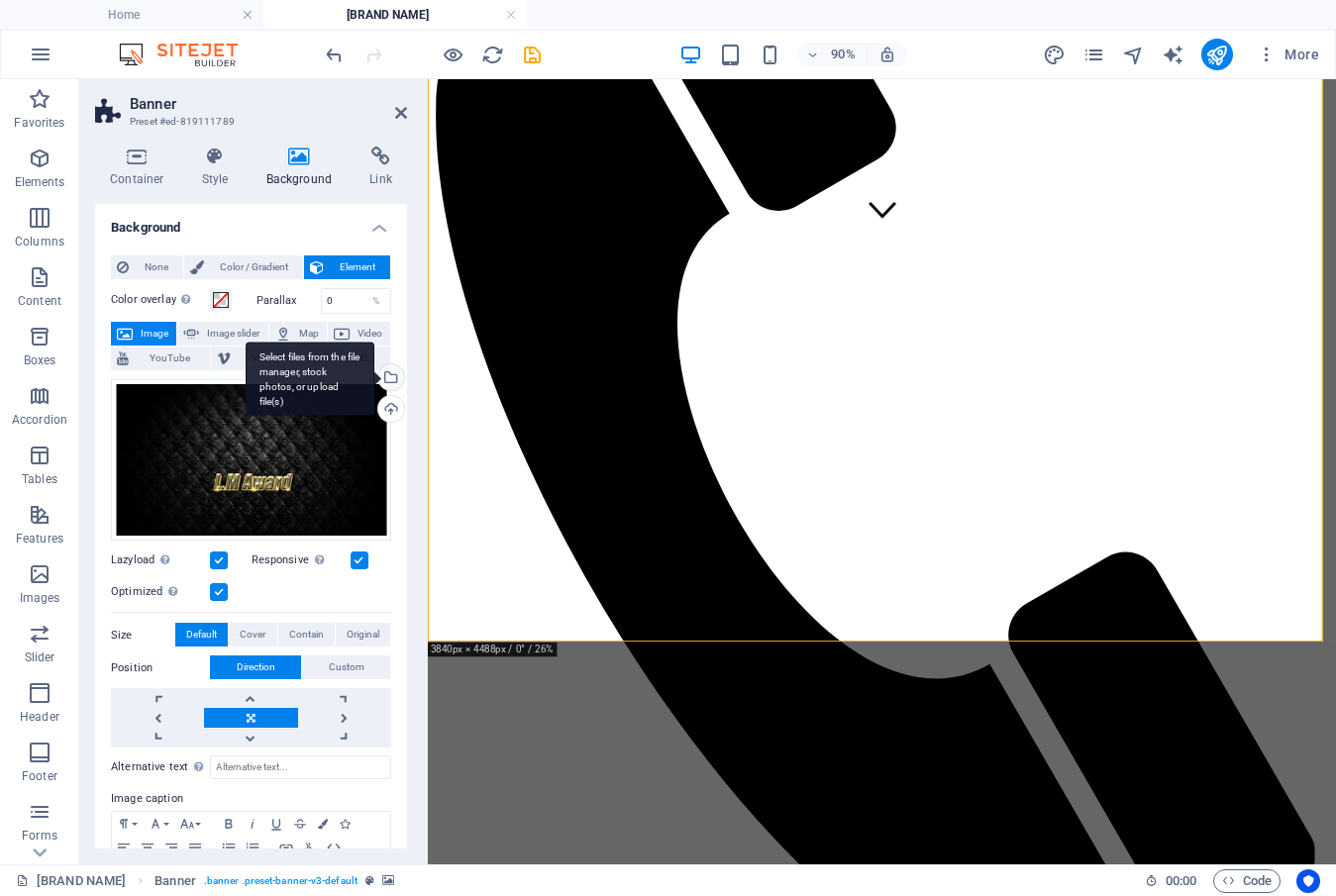 click on "Select files from the file manager, stock photos, or upload file(s)" at bounding box center (389, 379) 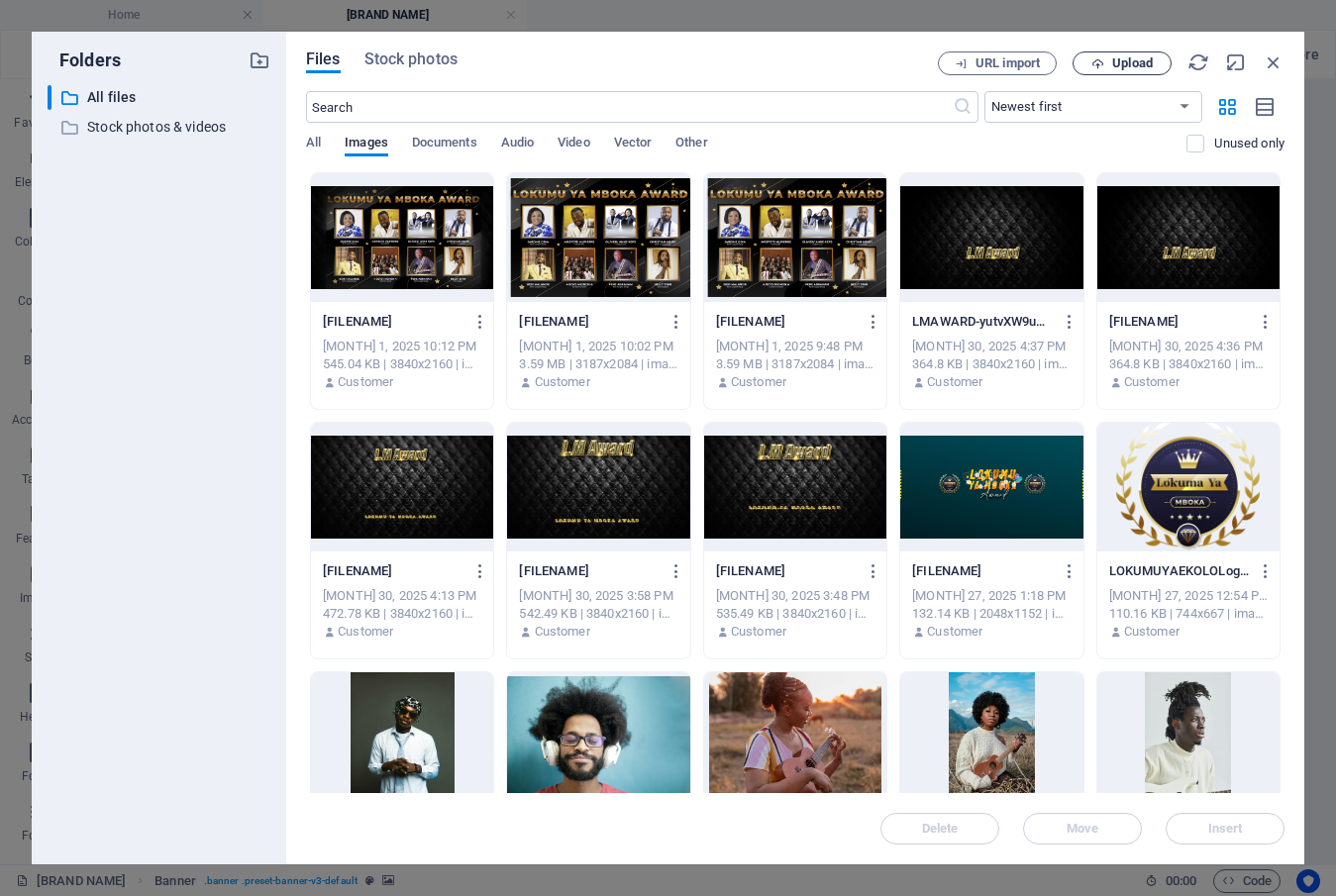 click on "Upload" at bounding box center (1132, 63) 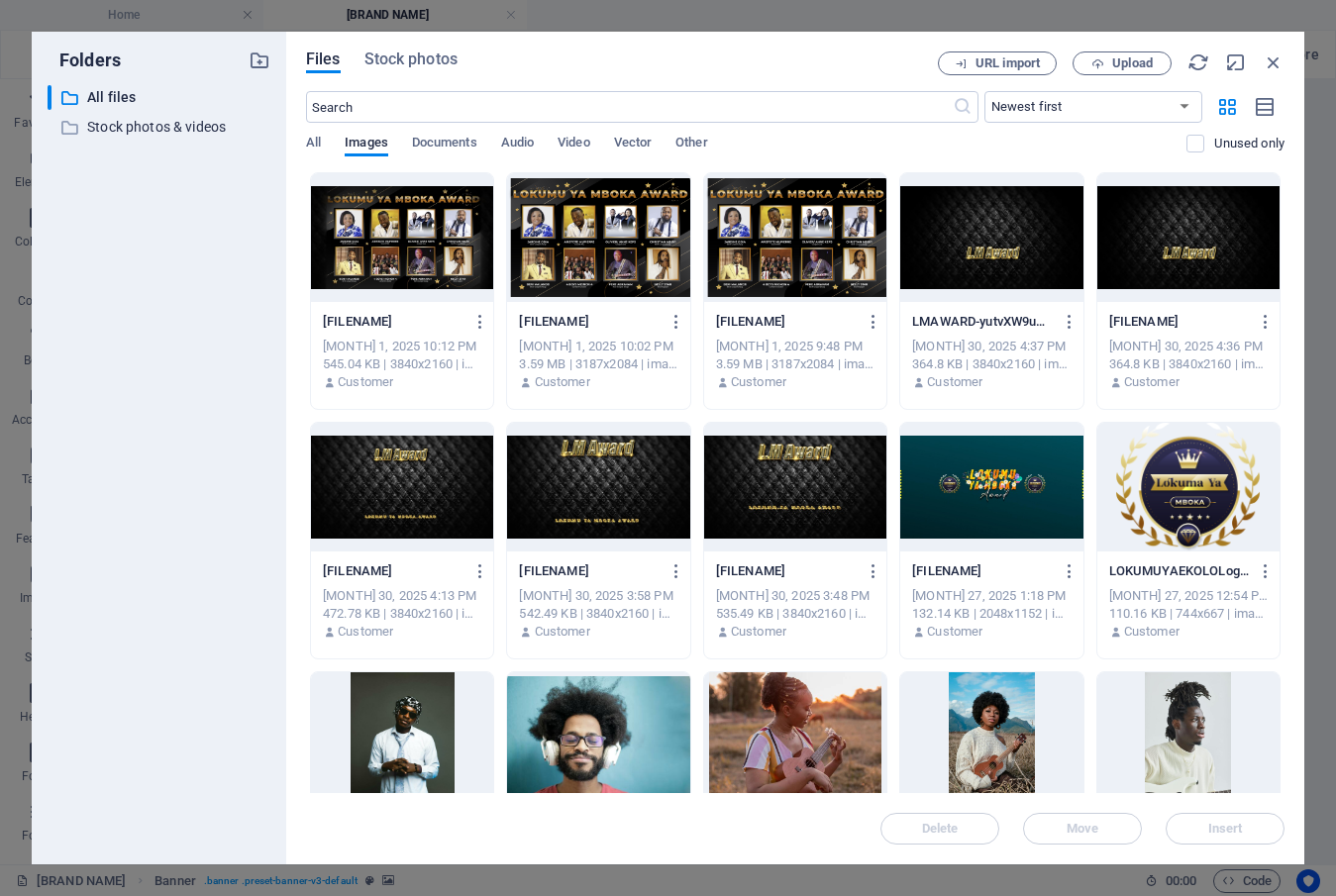 click at bounding box center [402, 238] 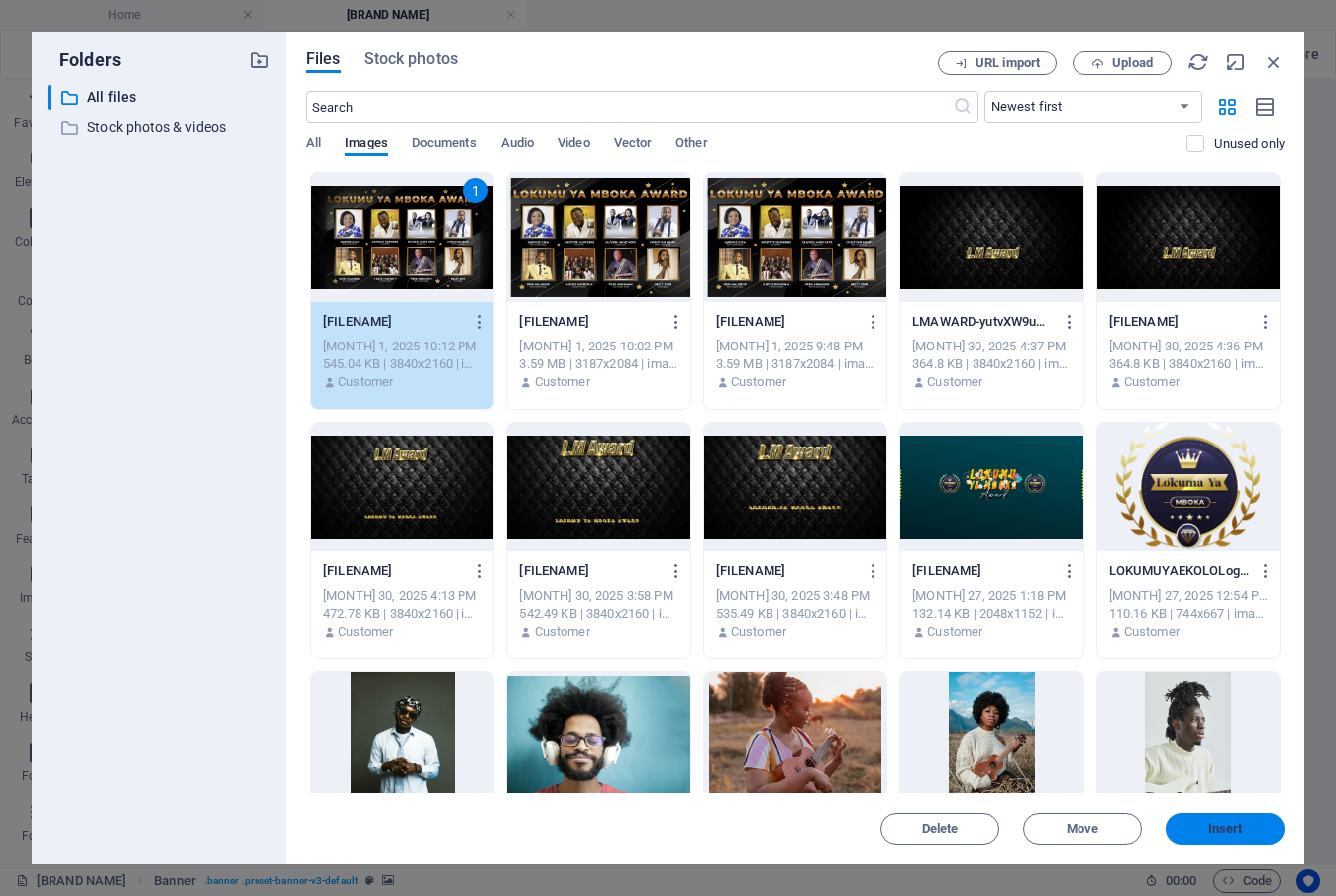 drag, startPoint x: 1229, startPoint y: 820, endPoint x: 172, endPoint y: 821, distance: 1057.0005 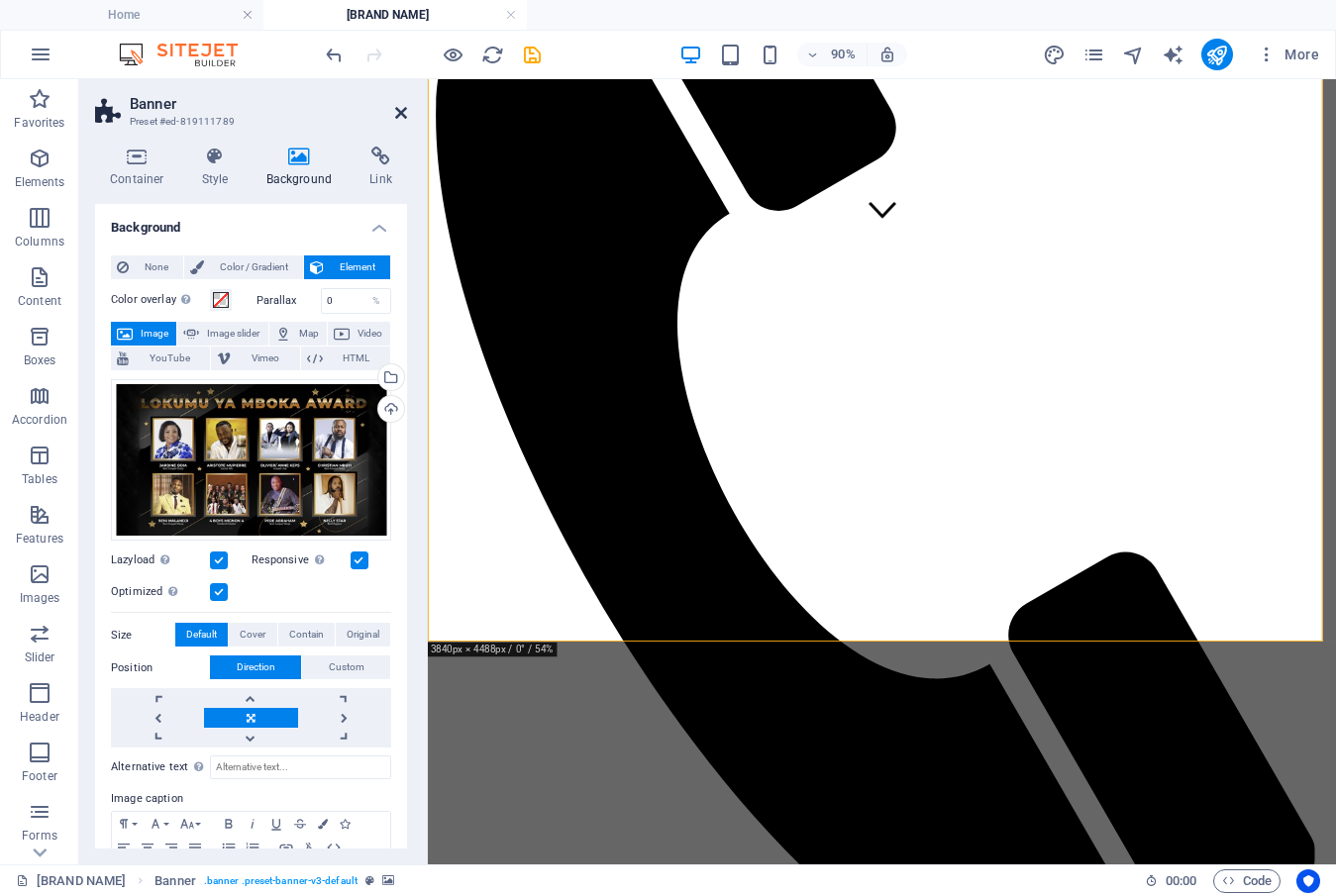 drag, startPoint x: 398, startPoint y: 110, endPoint x: 390, endPoint y: 245, distance: 135.23683 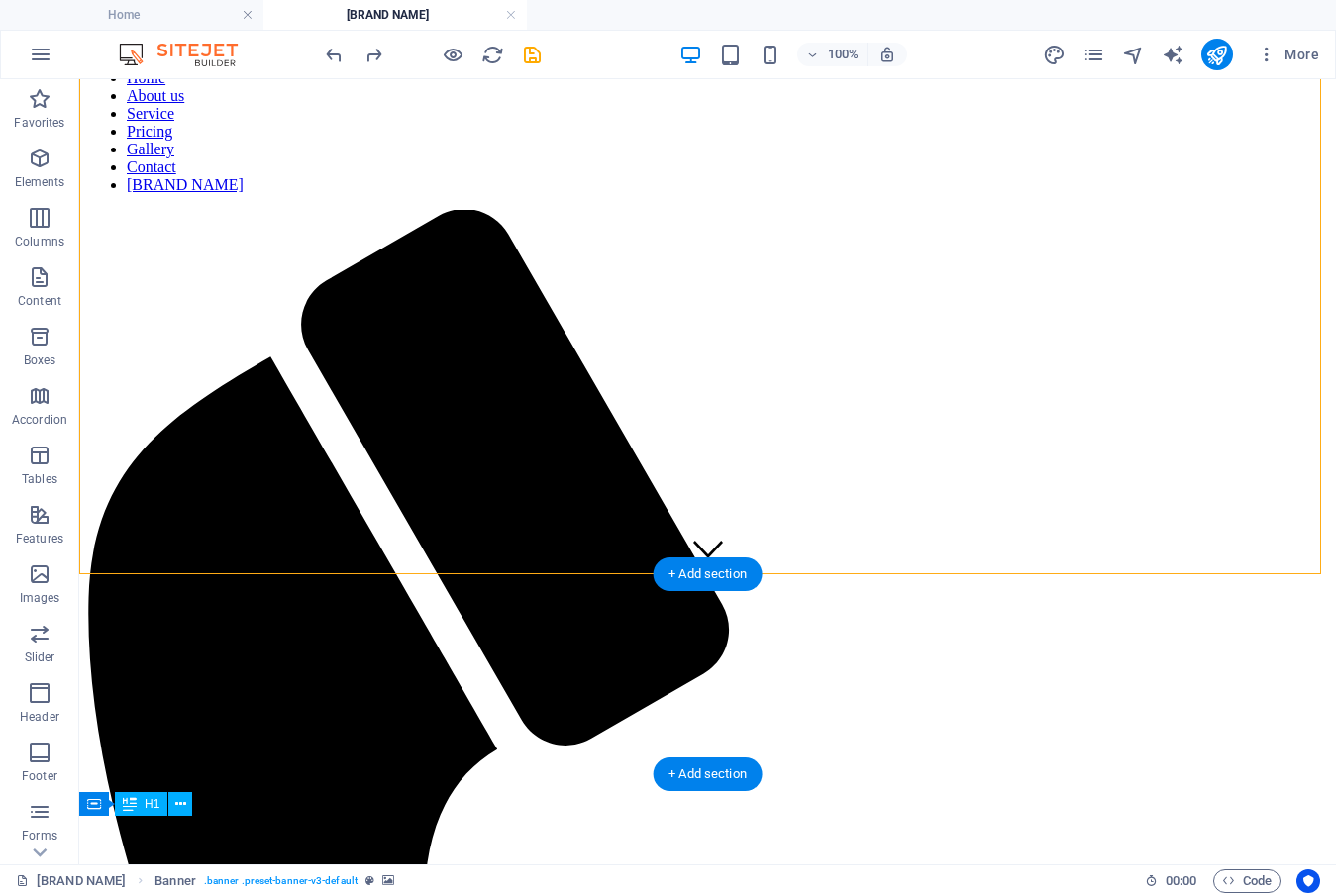 scroll, scrollTop: 297, scrollLeft: 0, axis: vertical 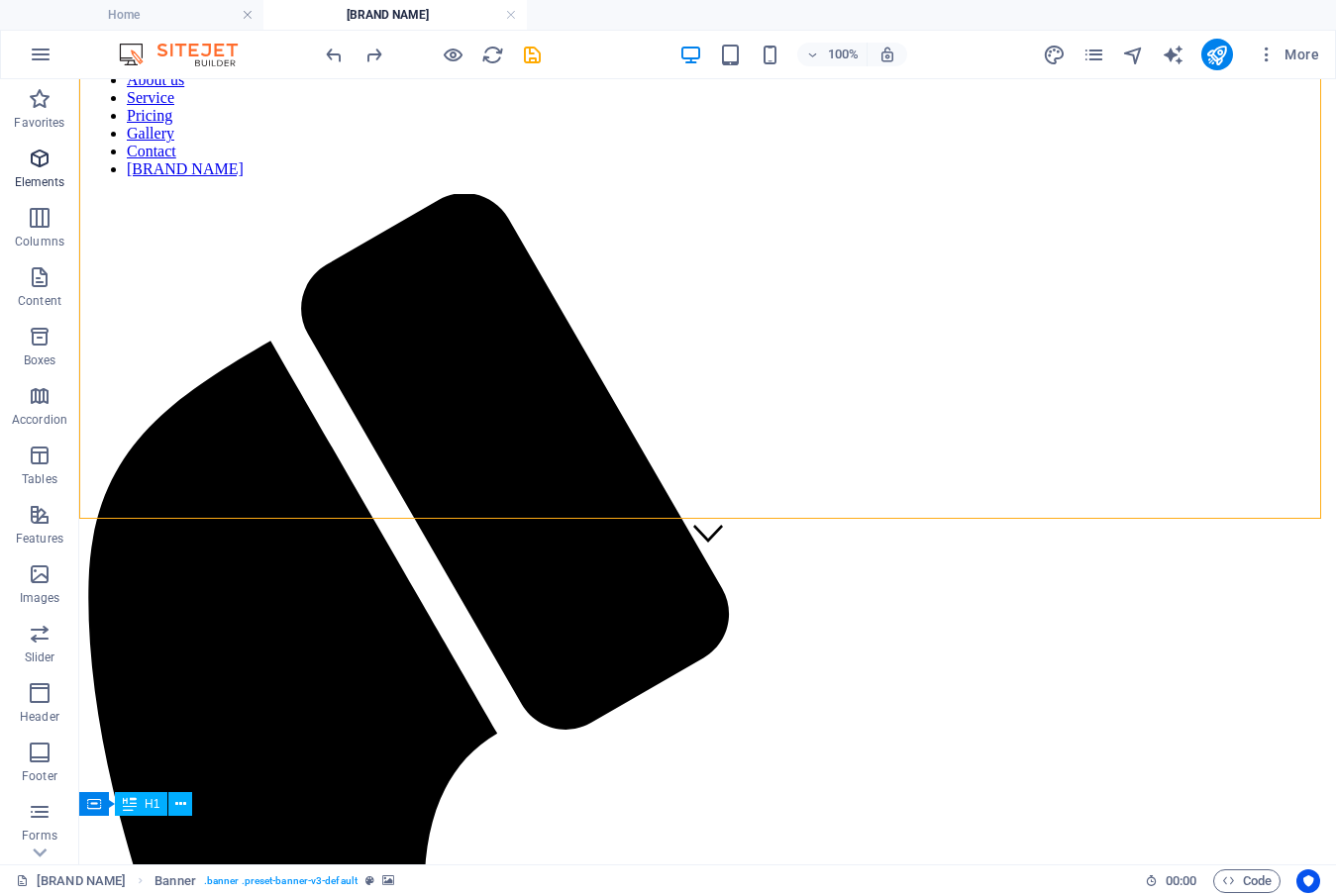 click at bounding box center (40, 158) 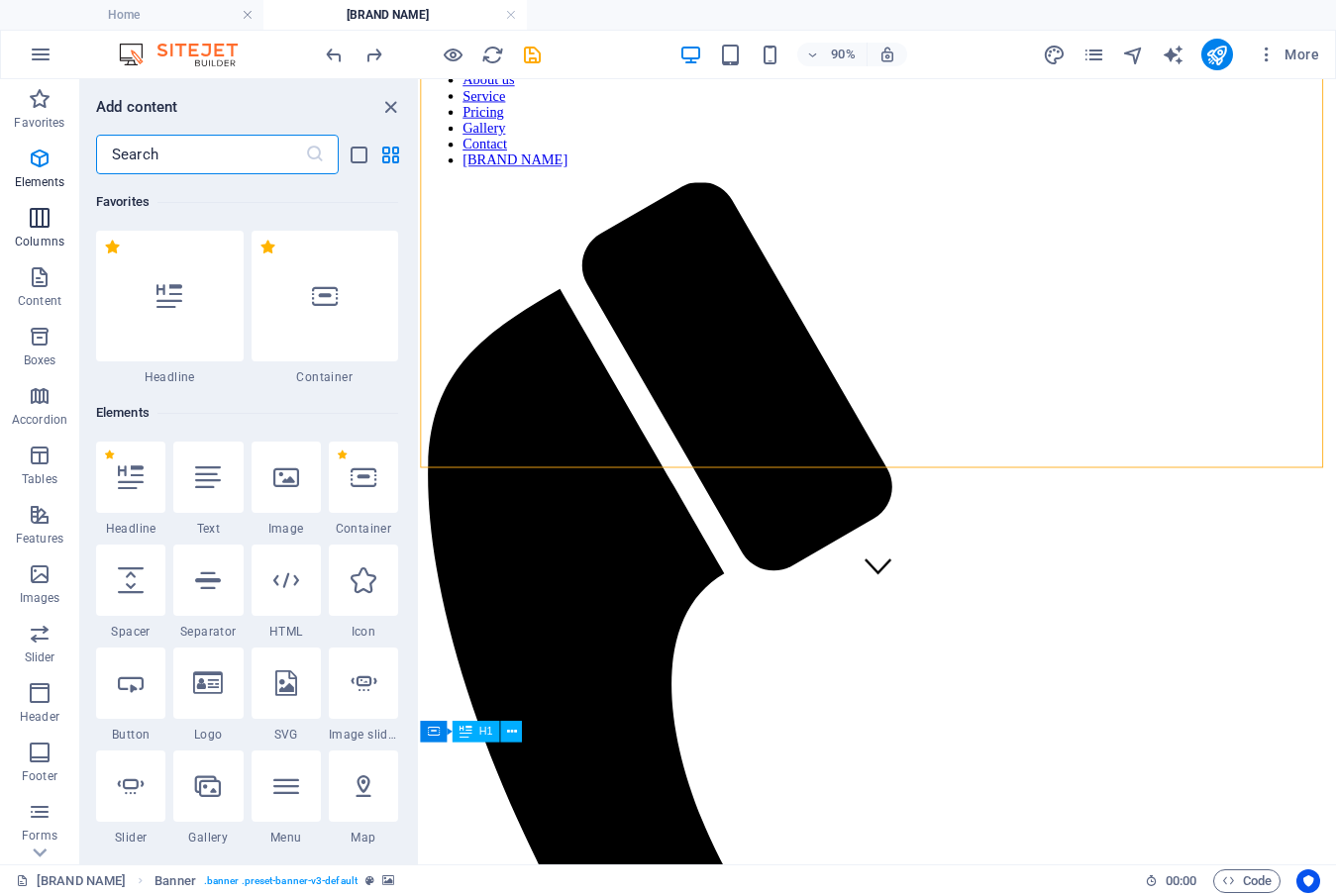 scroll, scrollTop: 305, scrollLeft: 0, axis: vertical 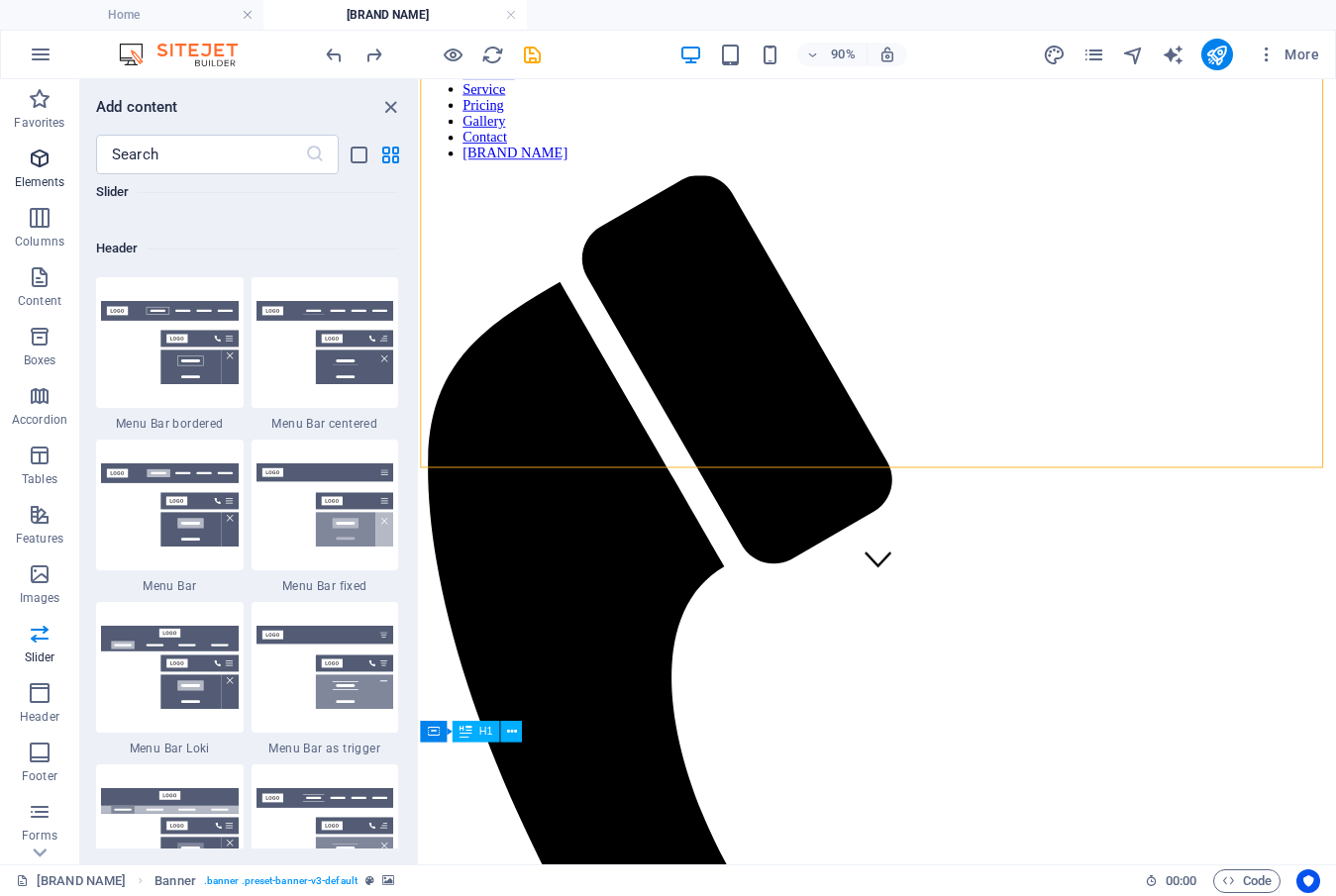 click on "Elements" at bounding box center [40, 170] 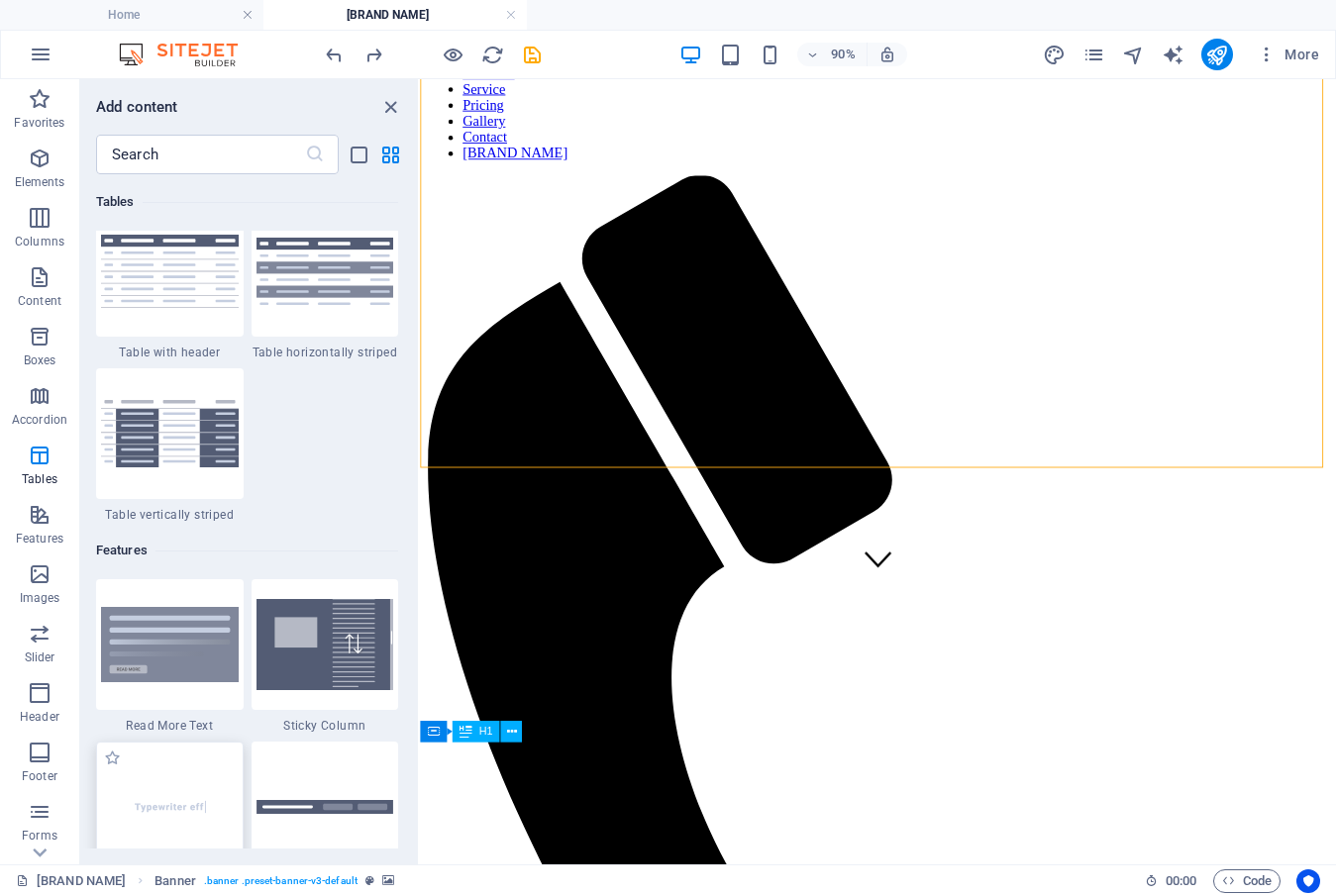 scroll, scrollTop: 7636, scrollLeft: 0, axis: vertical 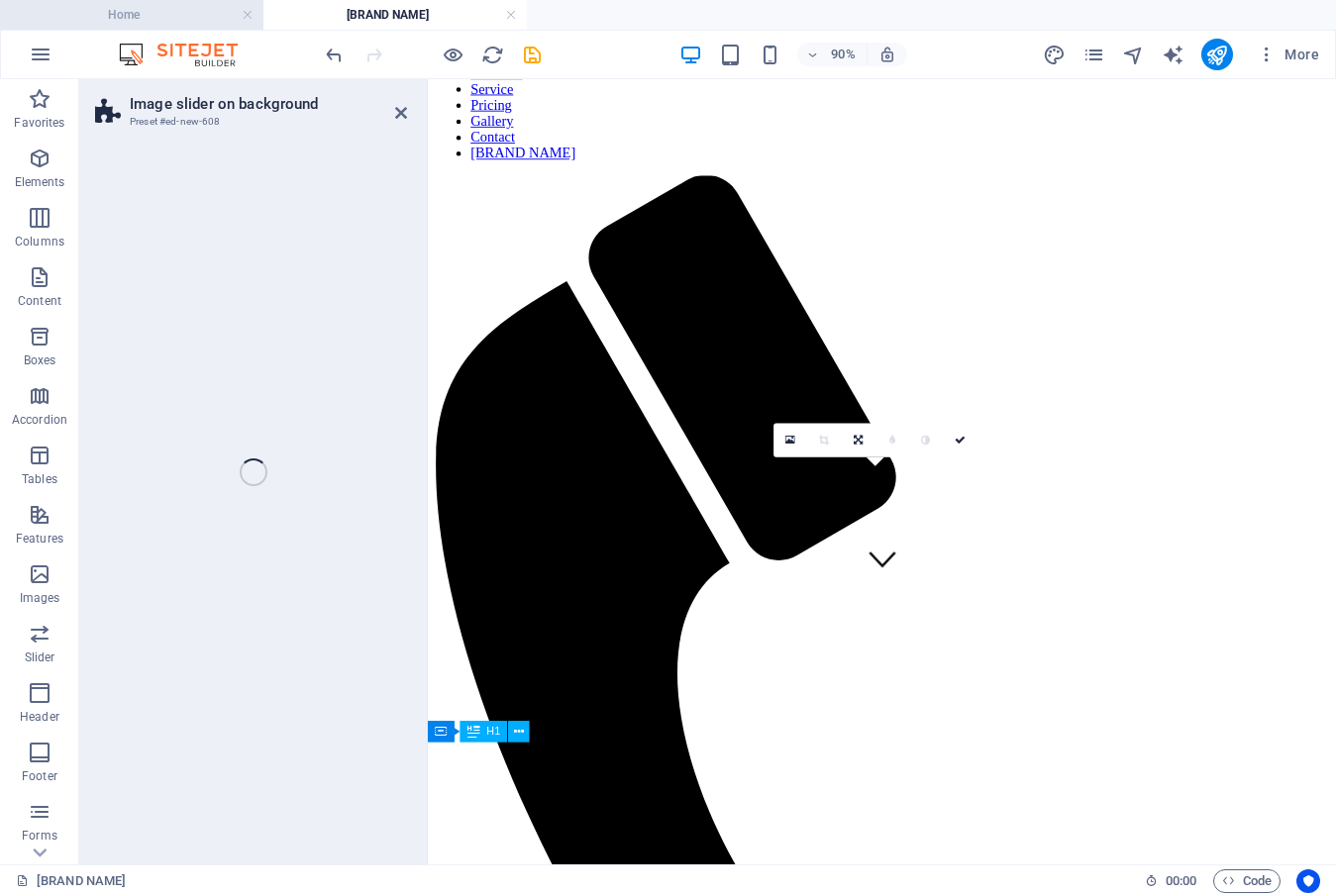 select on "rem" 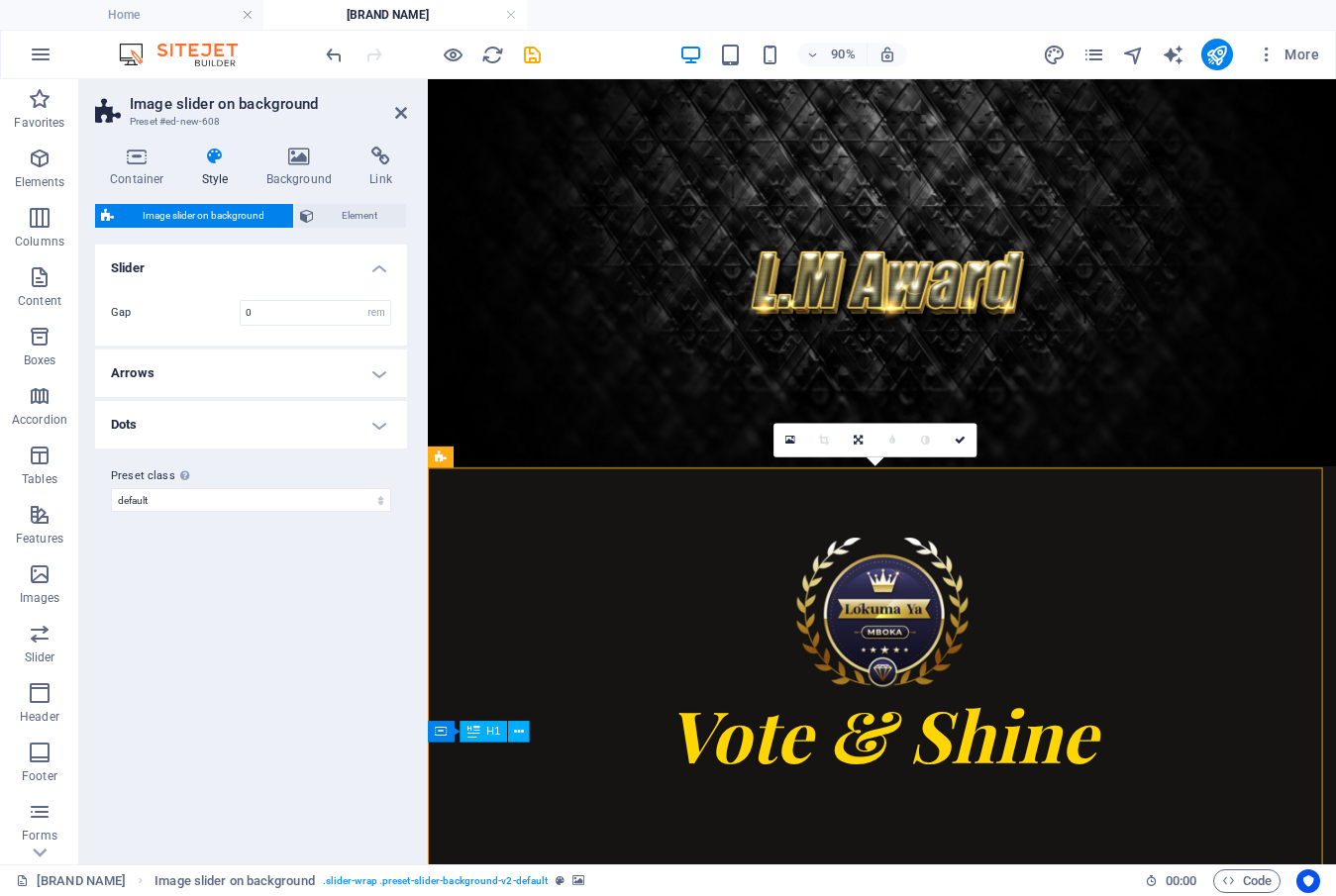 scroll, scrollTop: 602, scrollLeft: 0, axis: vertical 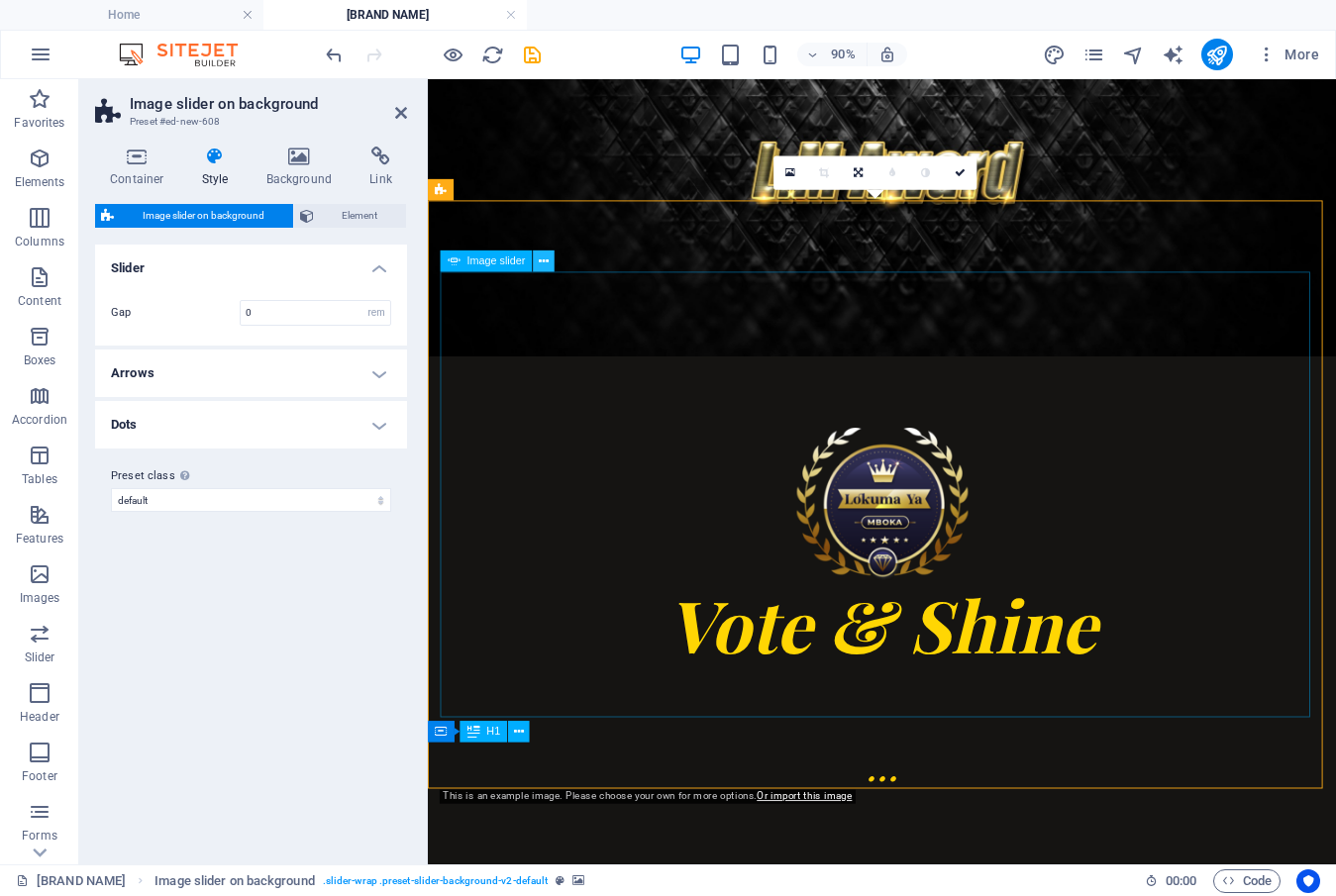 click at bounding box center (544, 260) 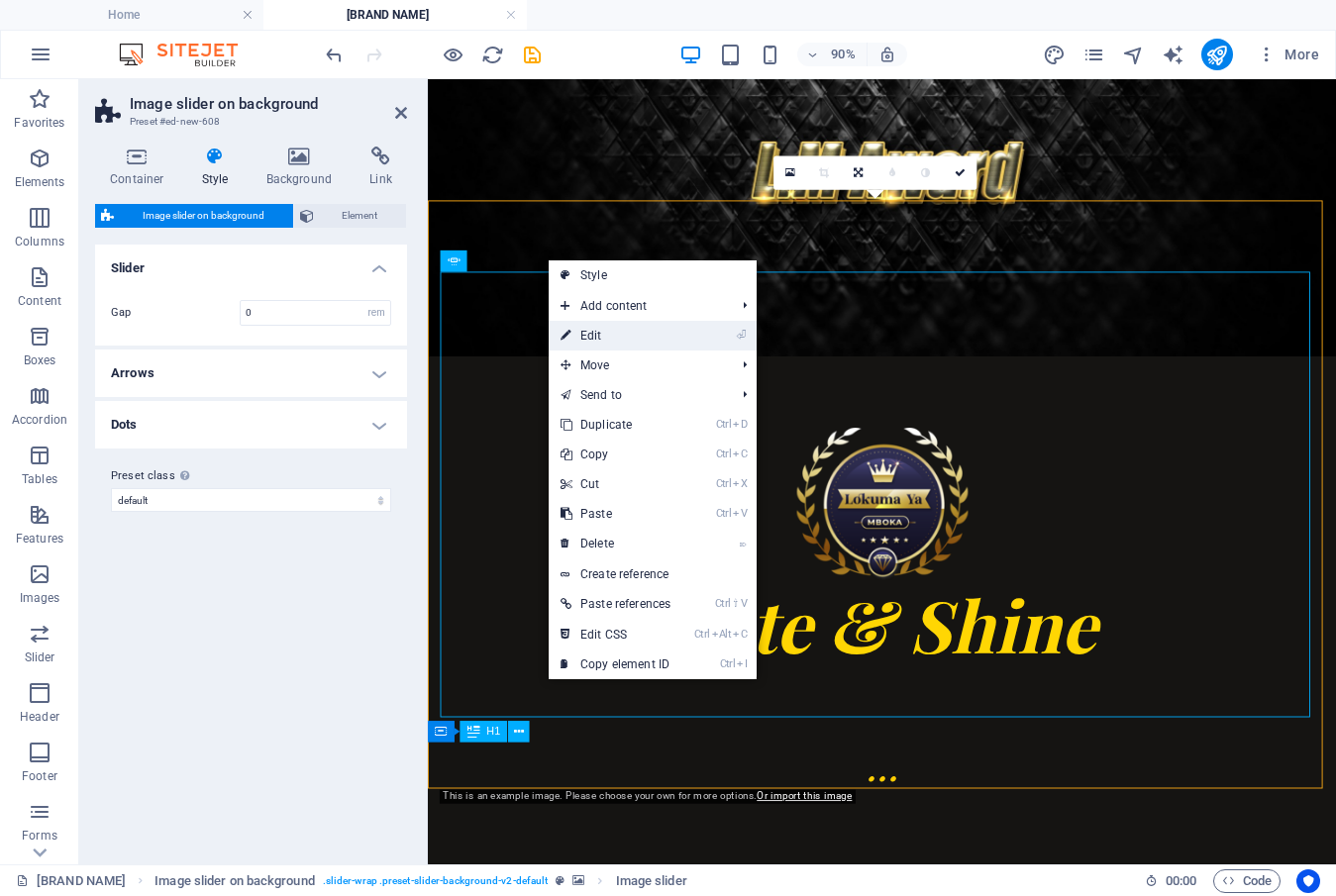 drag, startPoint x: 596, startPoint y: 333, endPoint x: 187, endPoint y: 283, distance: 412.0449 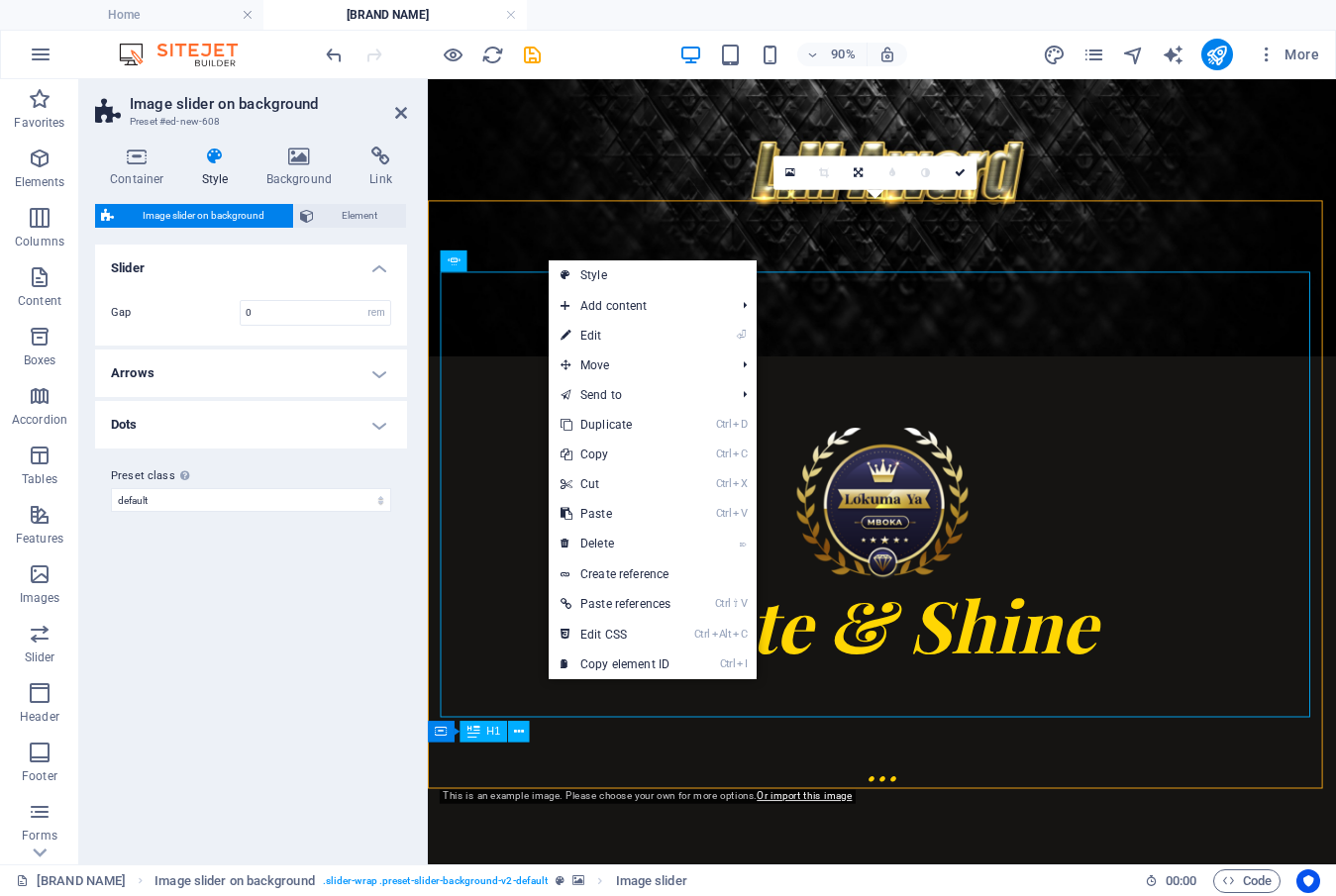 select on "px" 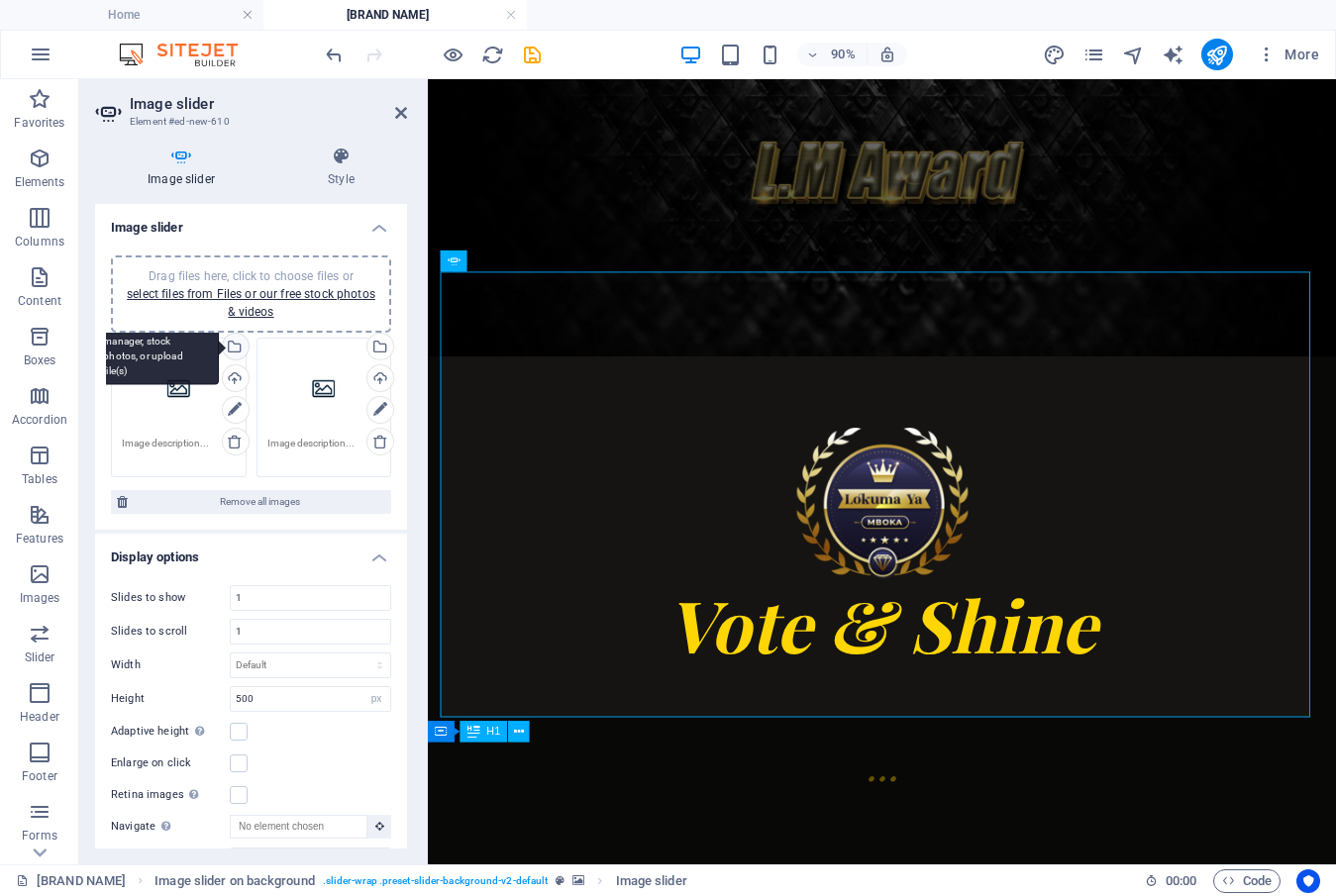 click on "Select files from the file manager, stock photos, or upload file(s)" at bounding box center (234, 348) 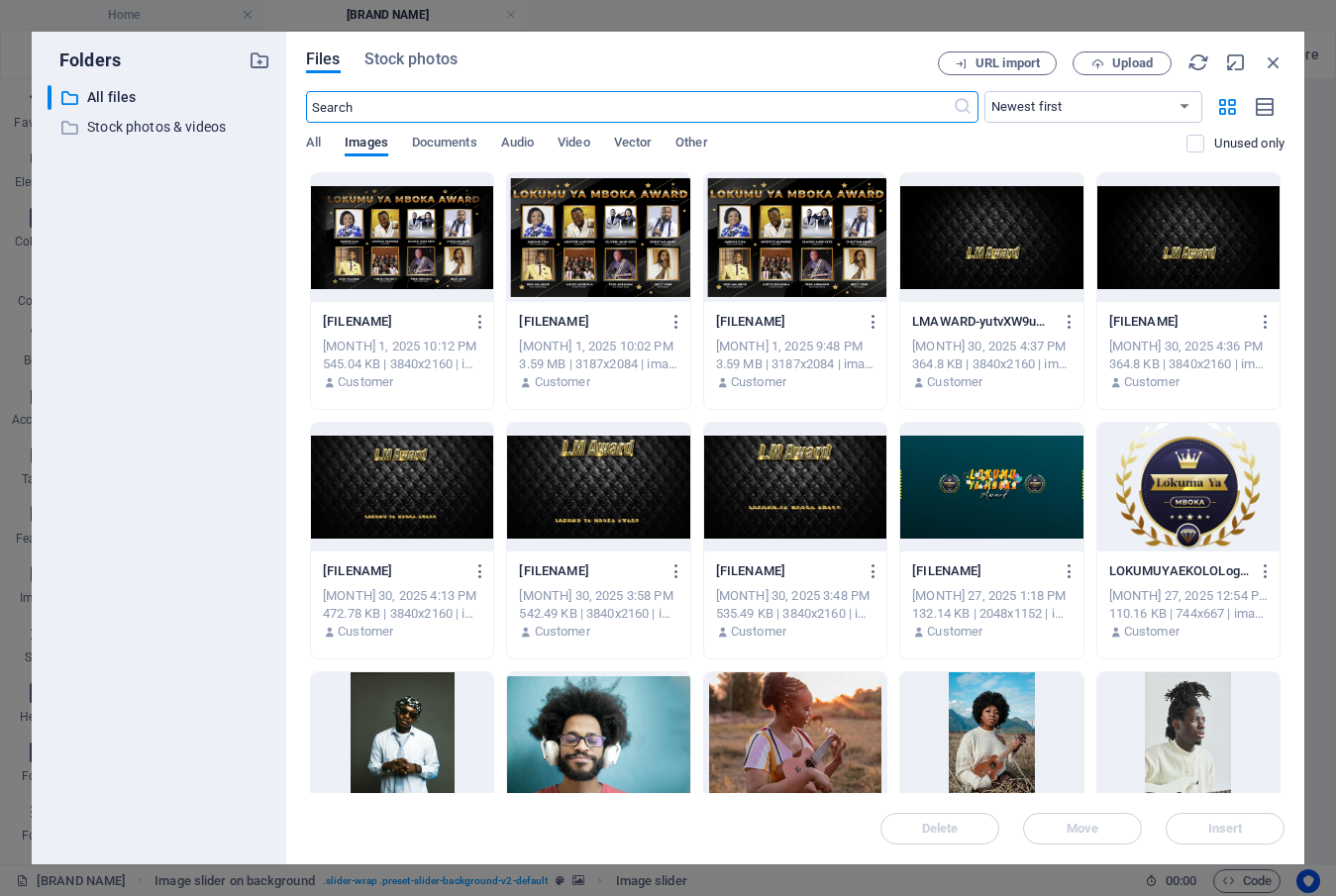 click at bounding box center [402, 238] 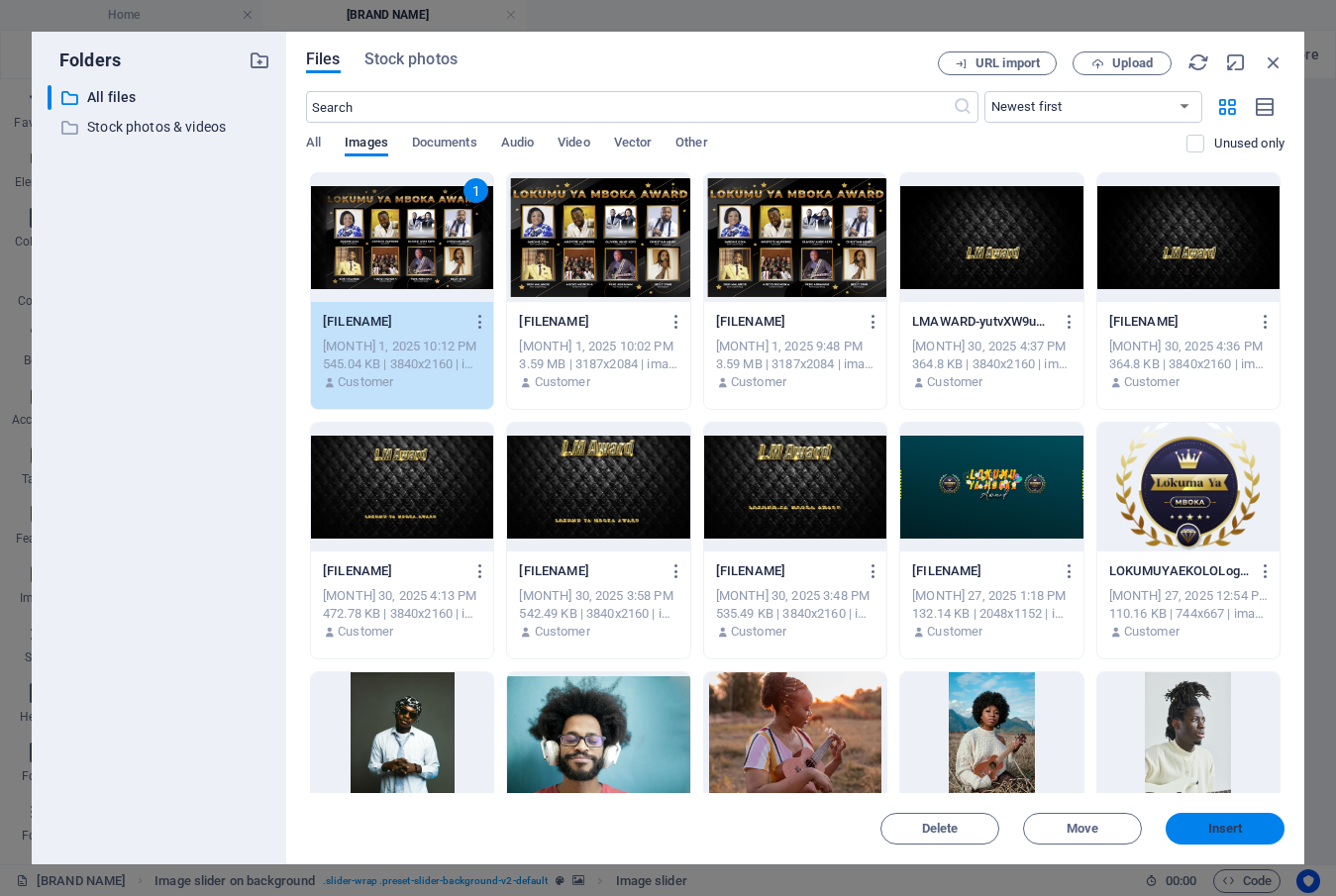 click on "Insert" at bounding box center (1225, 829) 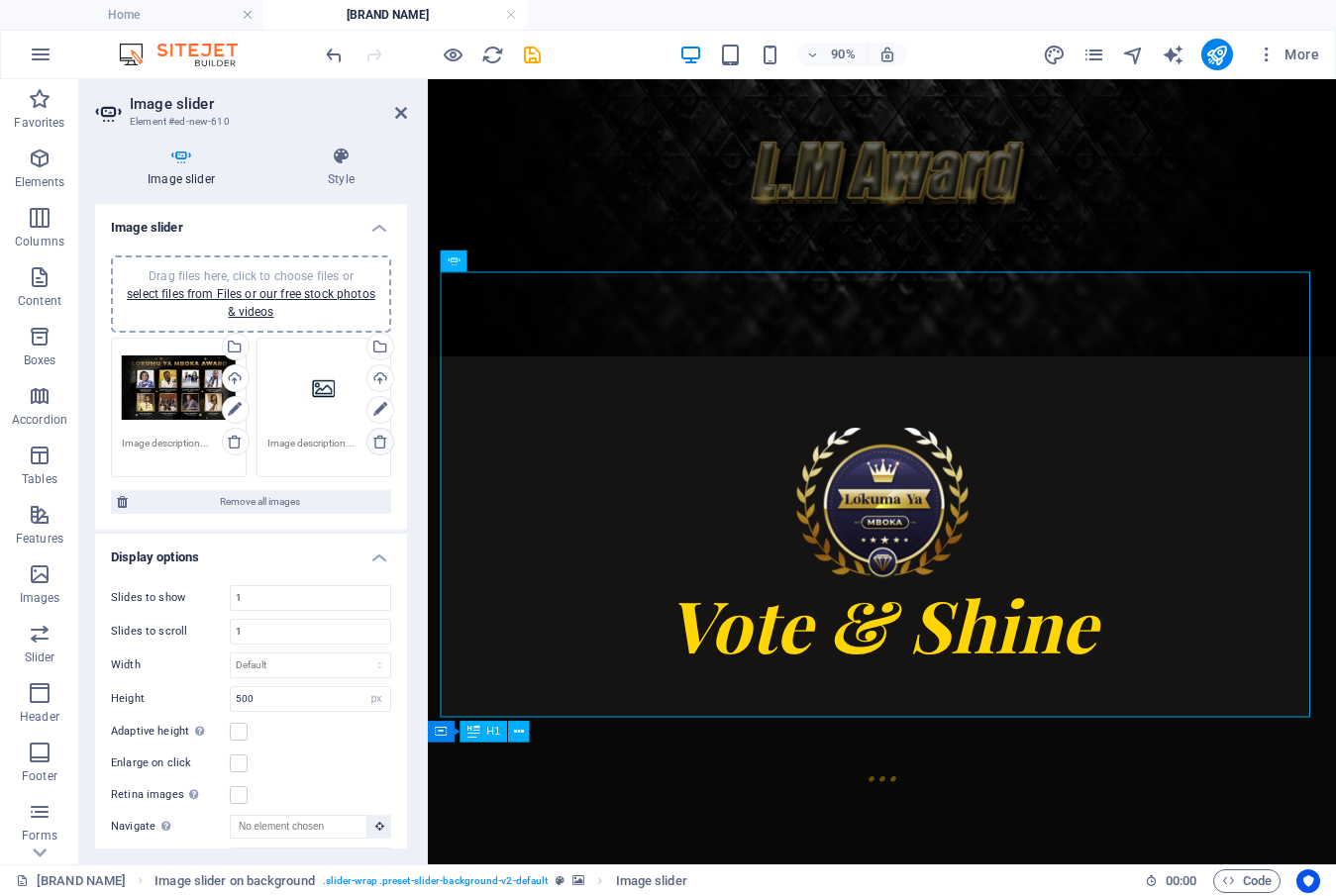 click at bounding box center (380, 442) 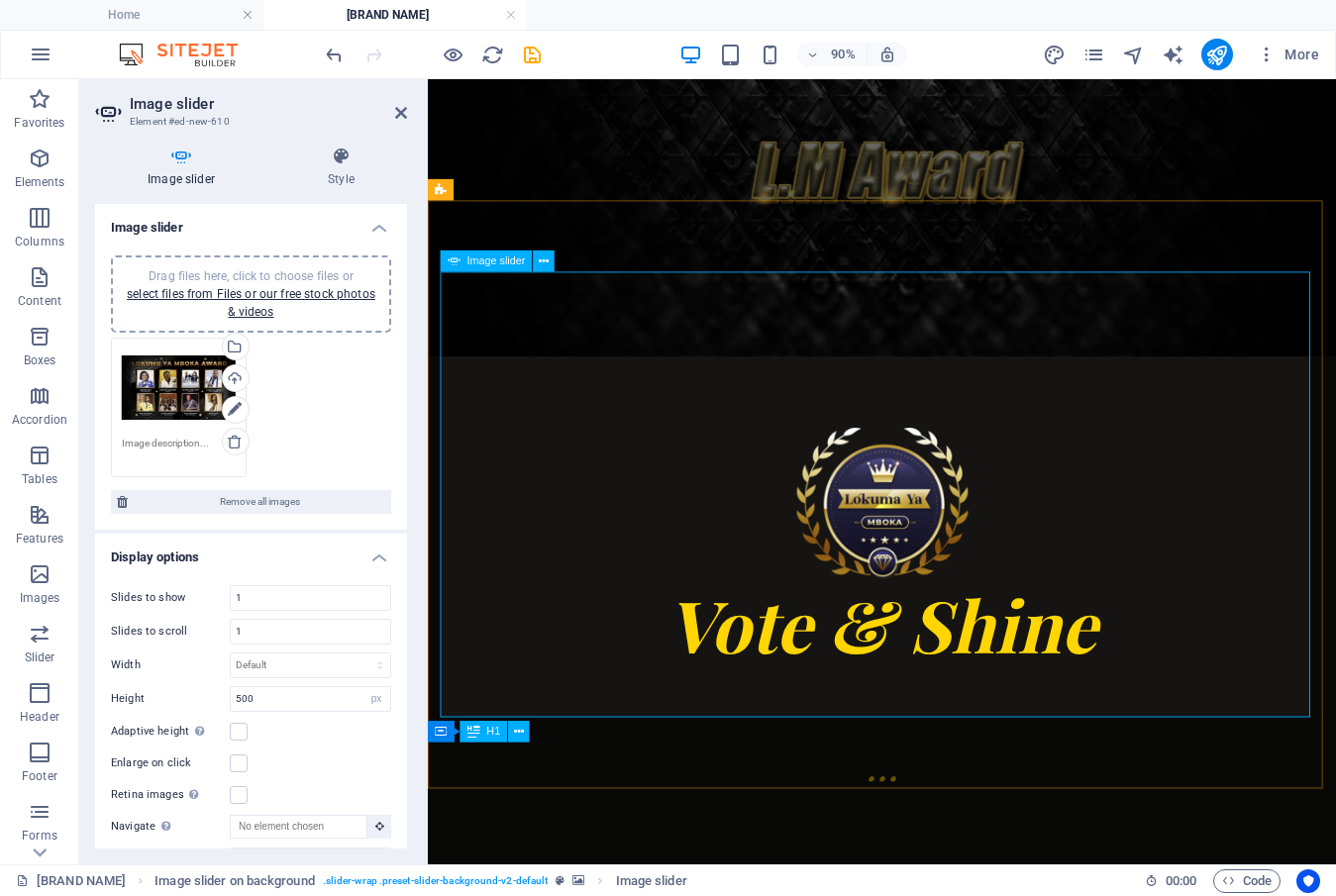 click at bounding box center (933, 1948) 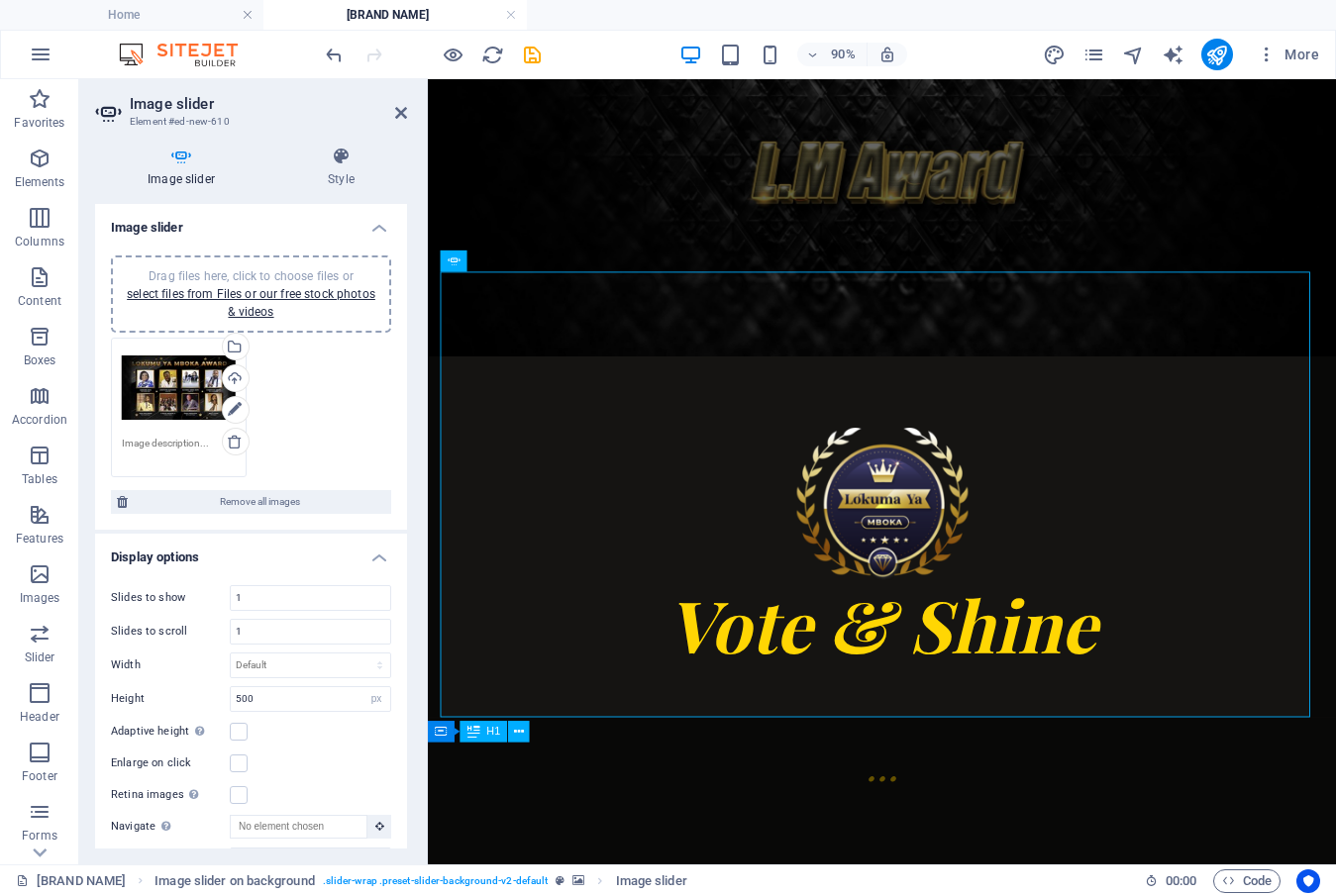 click at bounding box center (932, 1295) 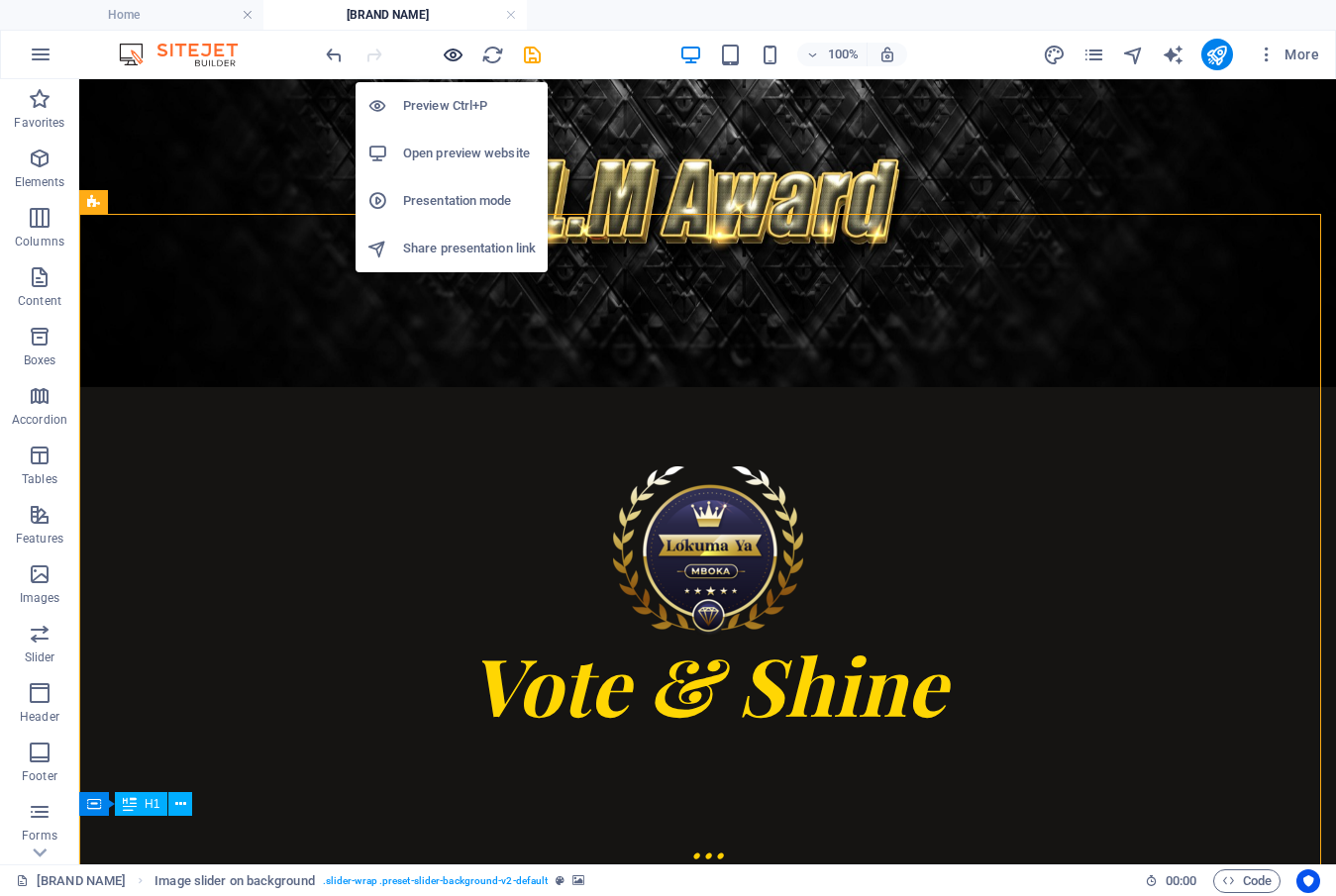 click at bounding box center [453, 54] 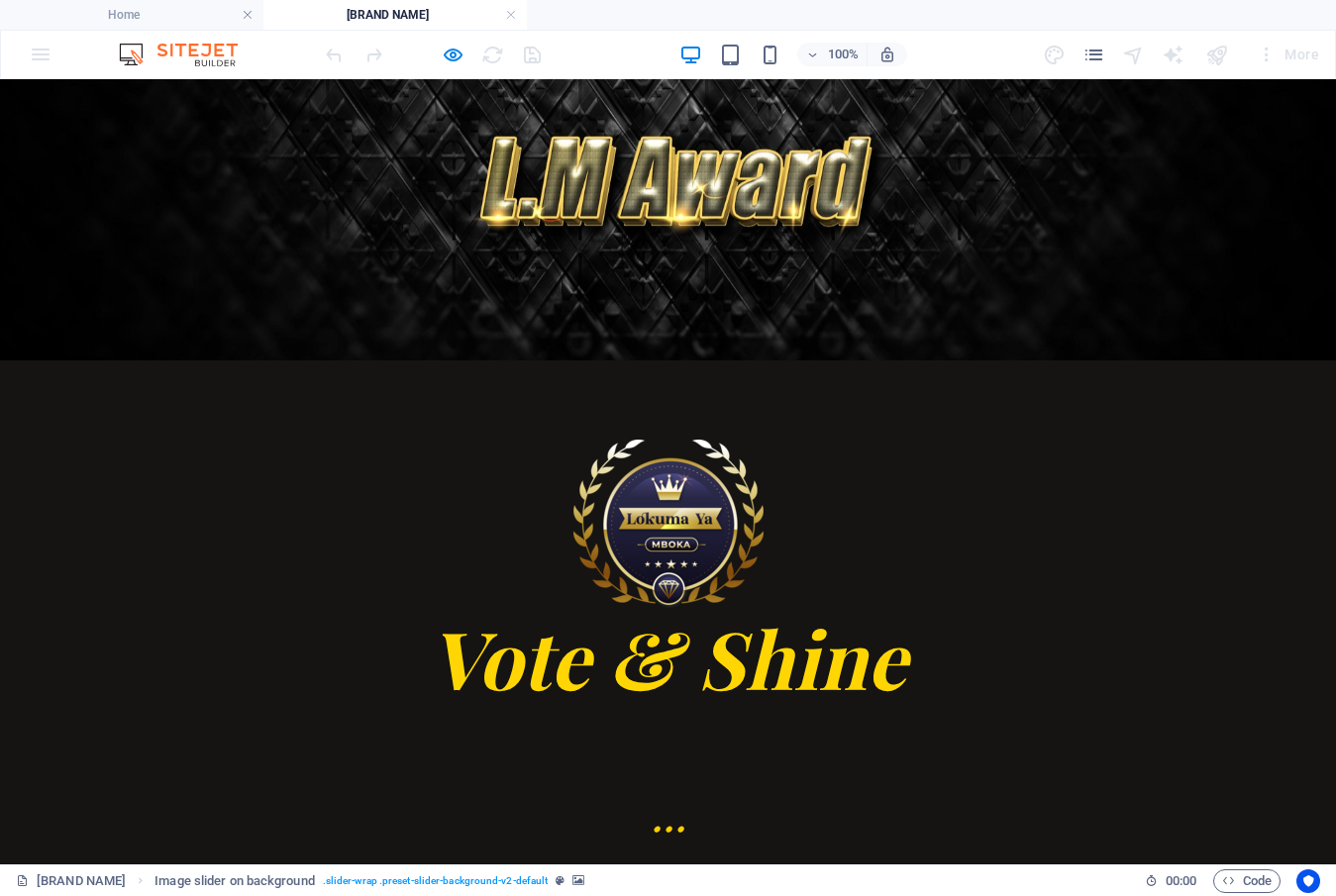 scroll, scrollTop: 701, scrollLeft: 0, axis: vertical 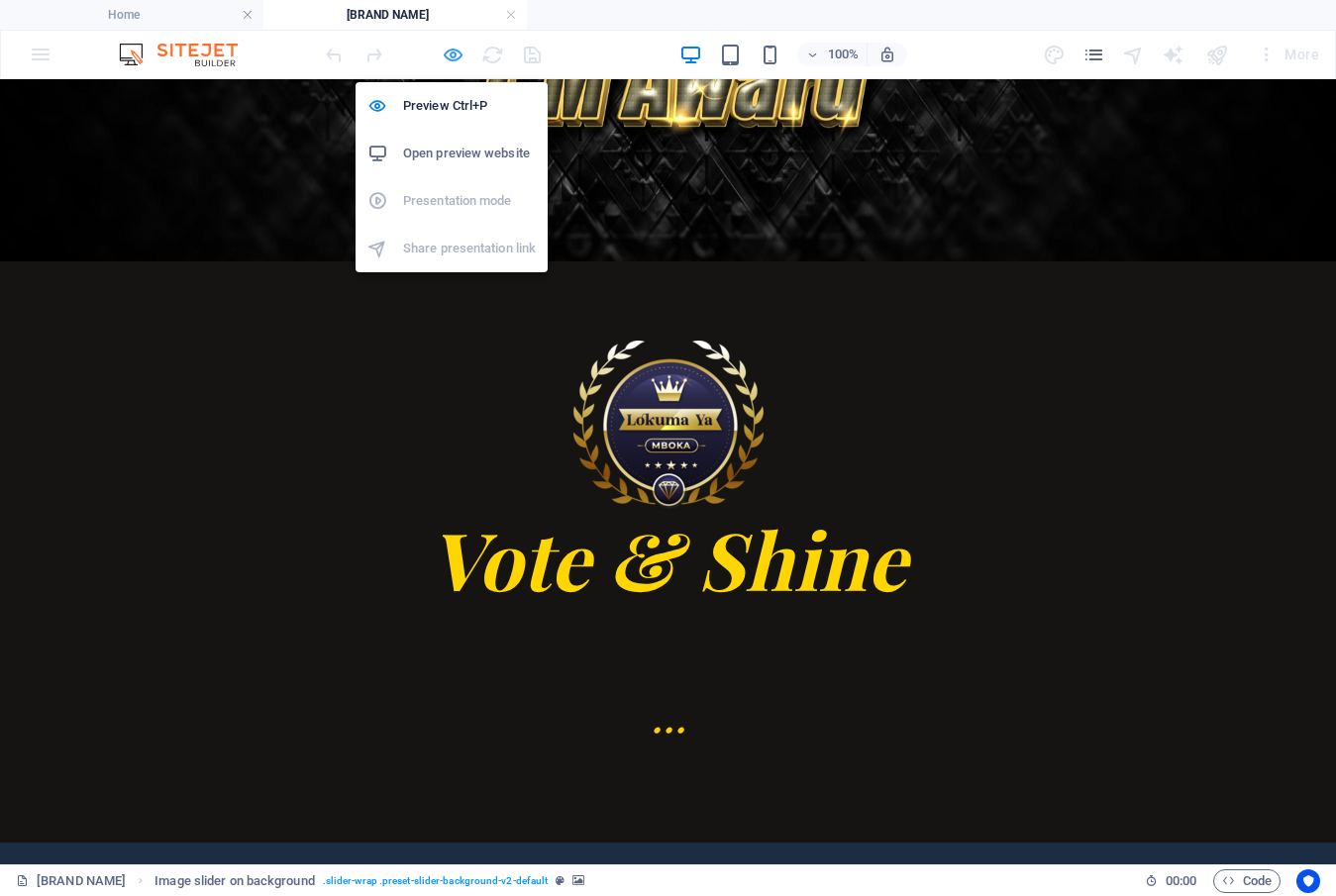 click at bounding box center [453, 54] 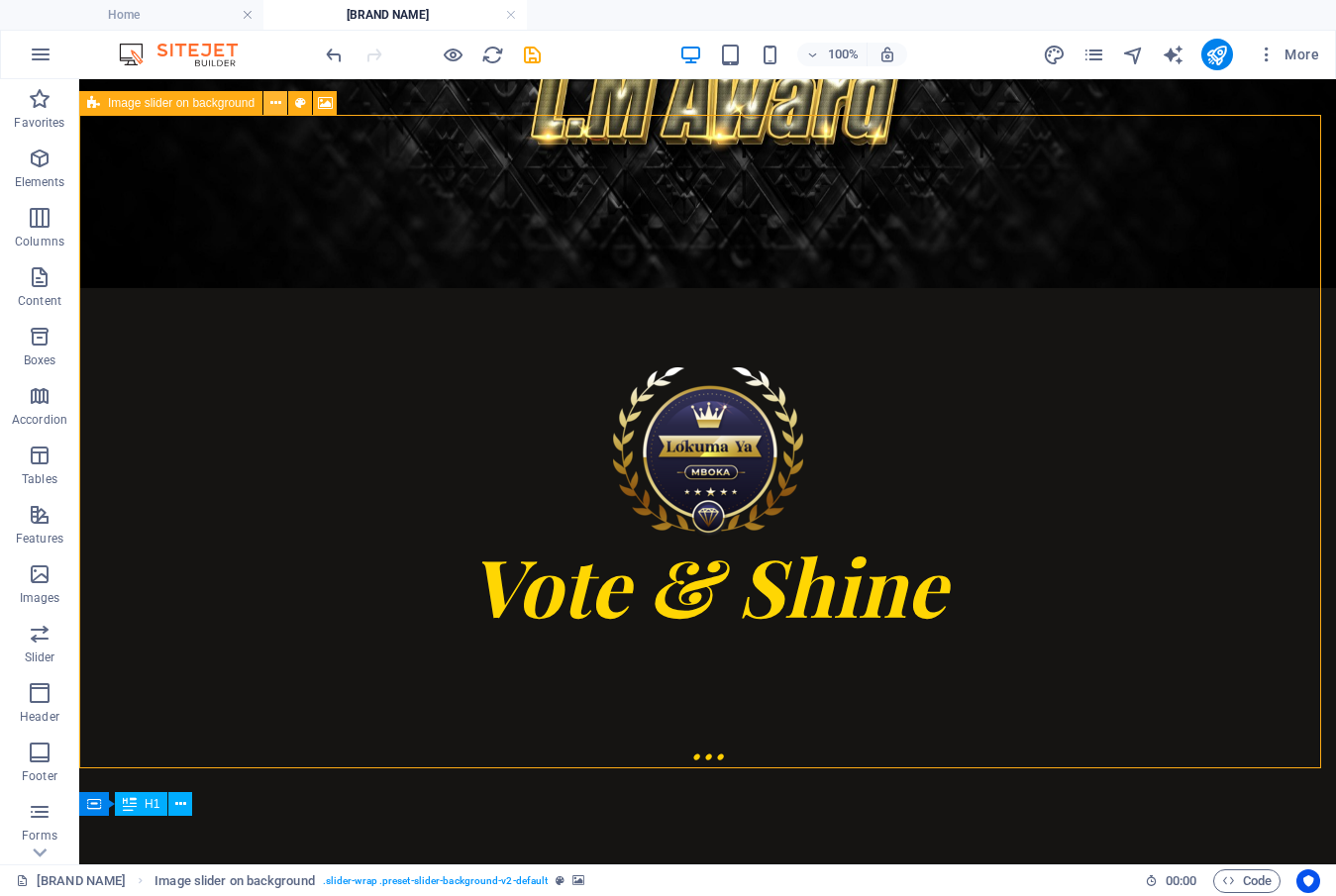click at bounding box center (275, 103) 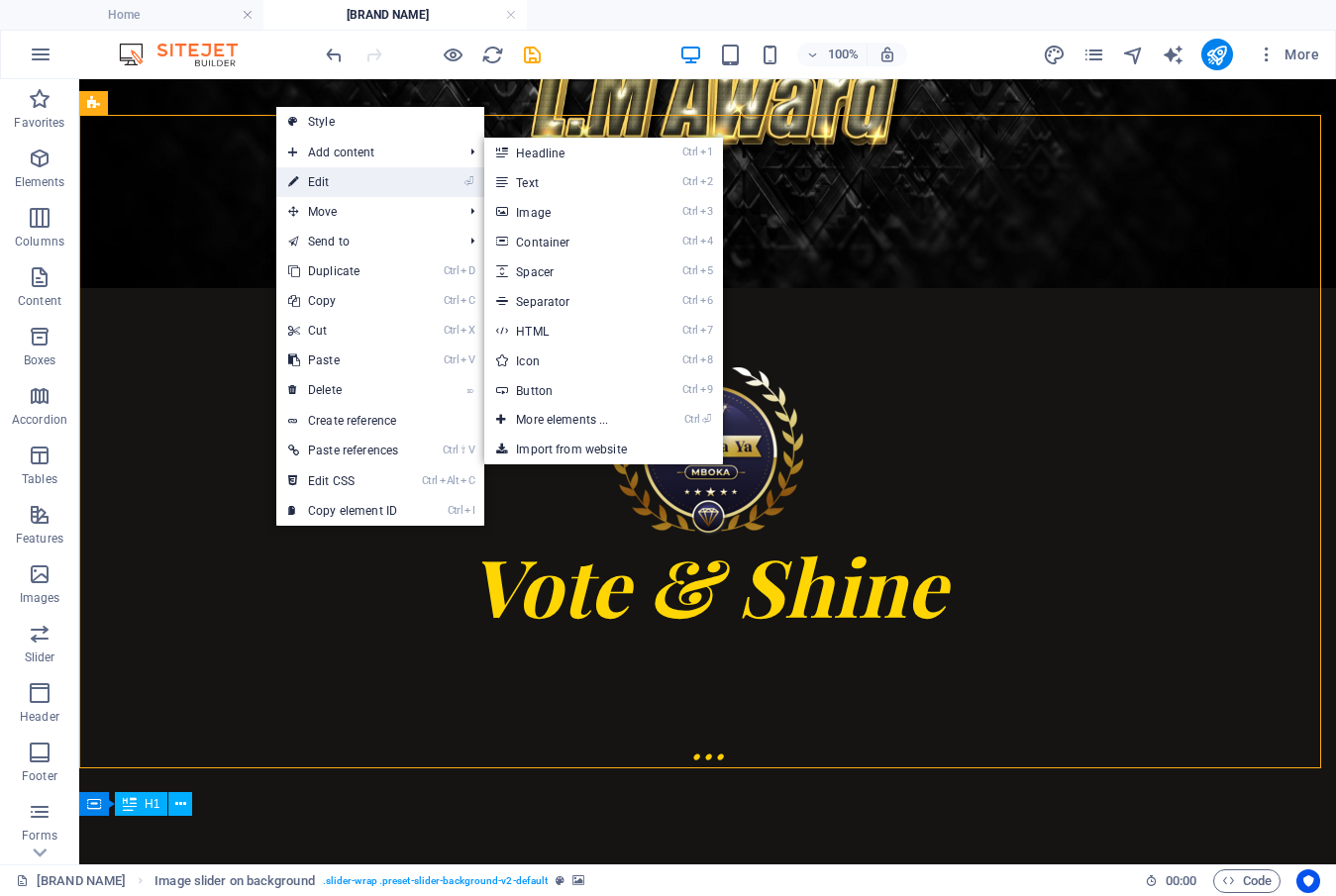 click on "⏎  Edit" at bounding box center (343, 182) 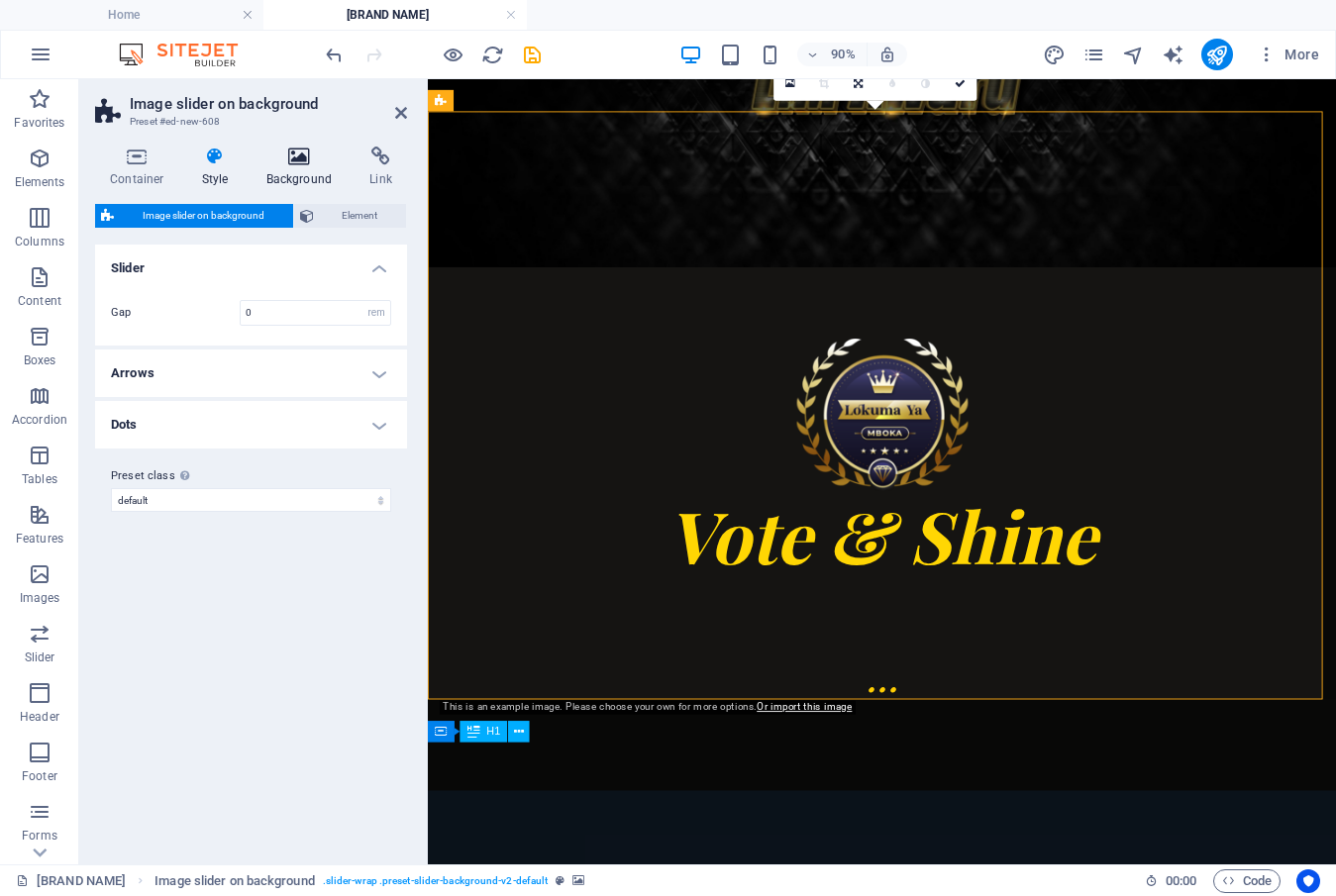 click at bounding box center (299, 156) 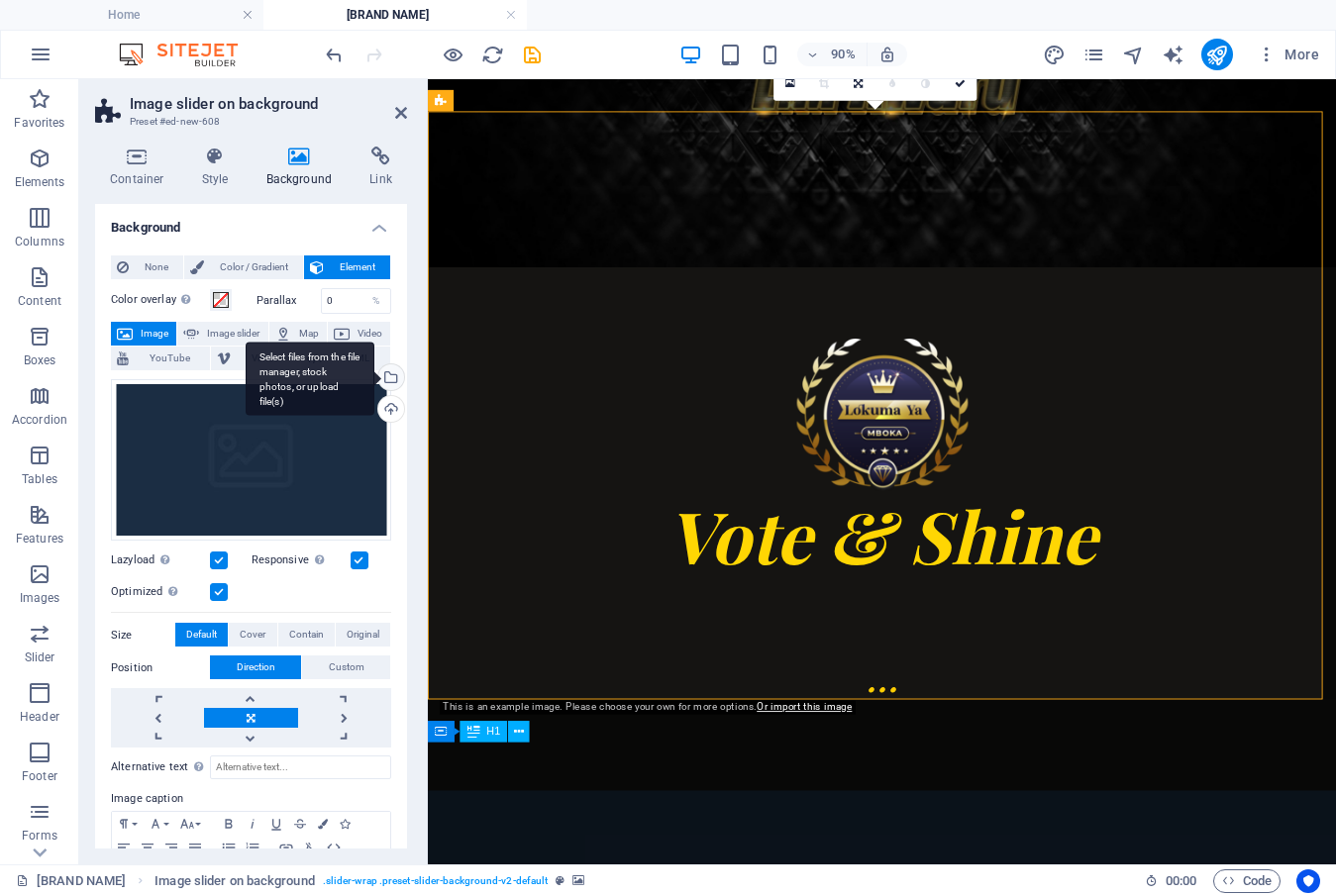 click on "Select files from the file manager, stock photos, or upload file(s)" at bounding box center (310, 378) 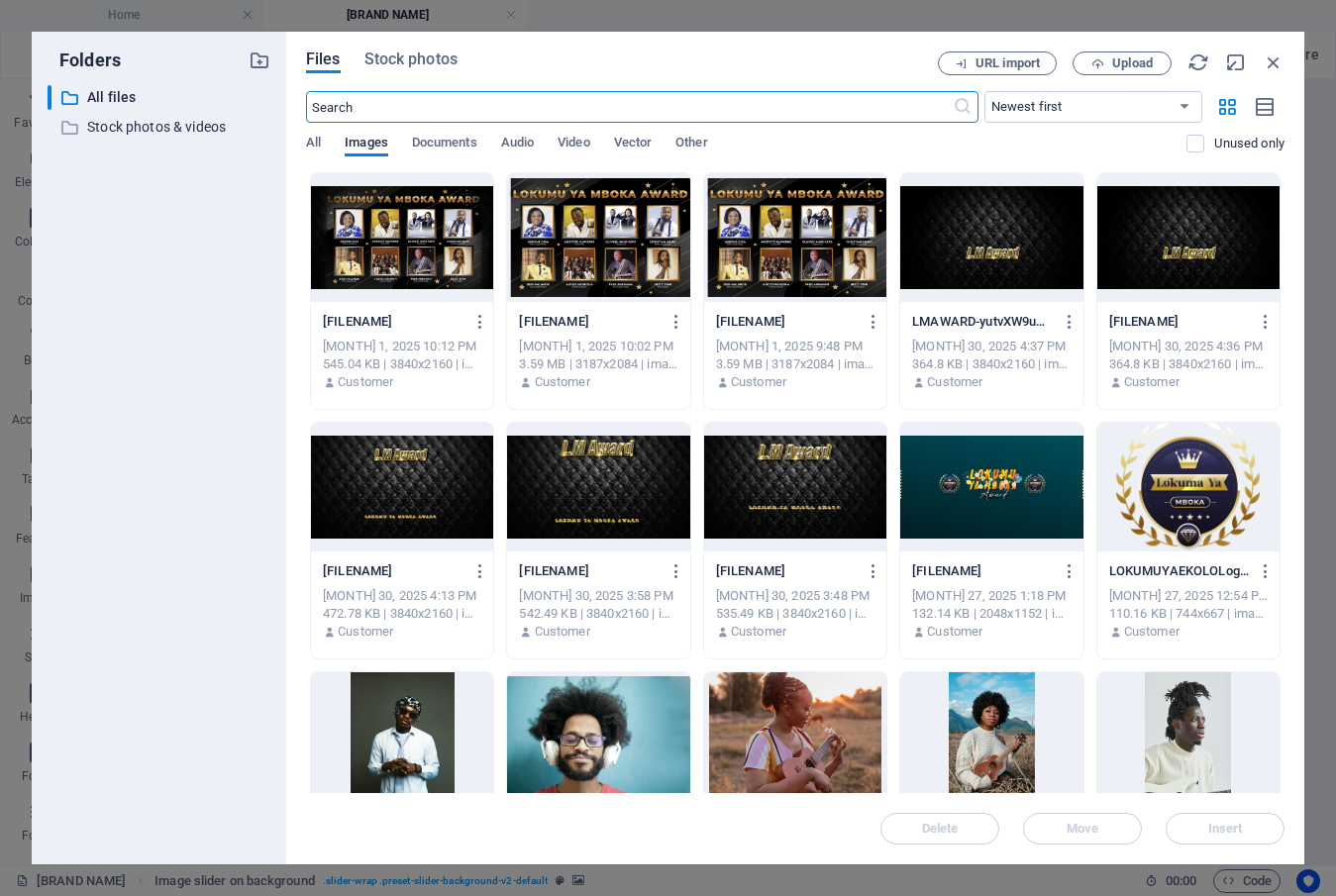 click at bounding box center [402, 238] 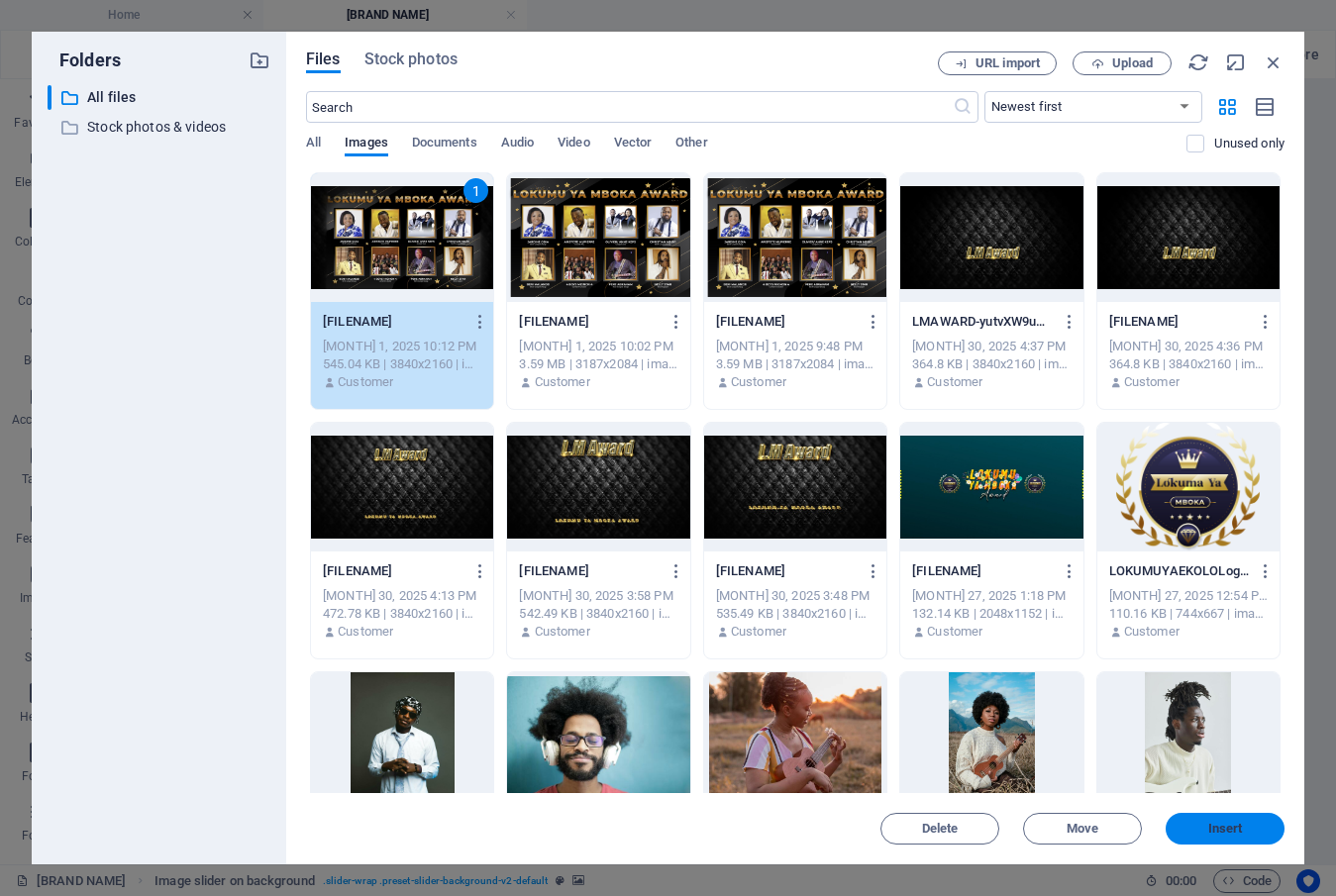 drag, startPoint x: 1209, startPoint y: 825, endPoint x: 342, endPoint y: 672, distance: 880.3965 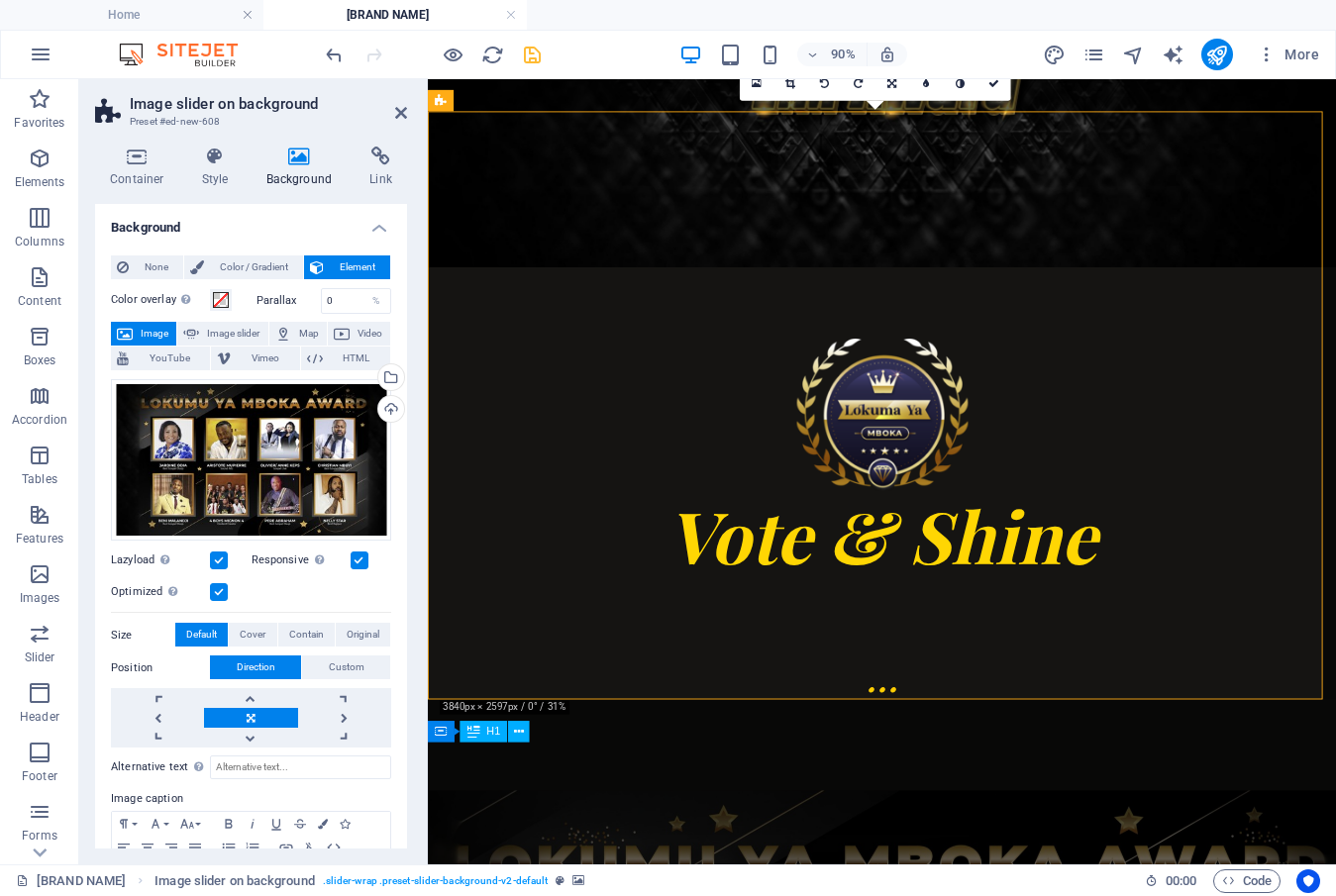 click at bounding box center [532, 54] 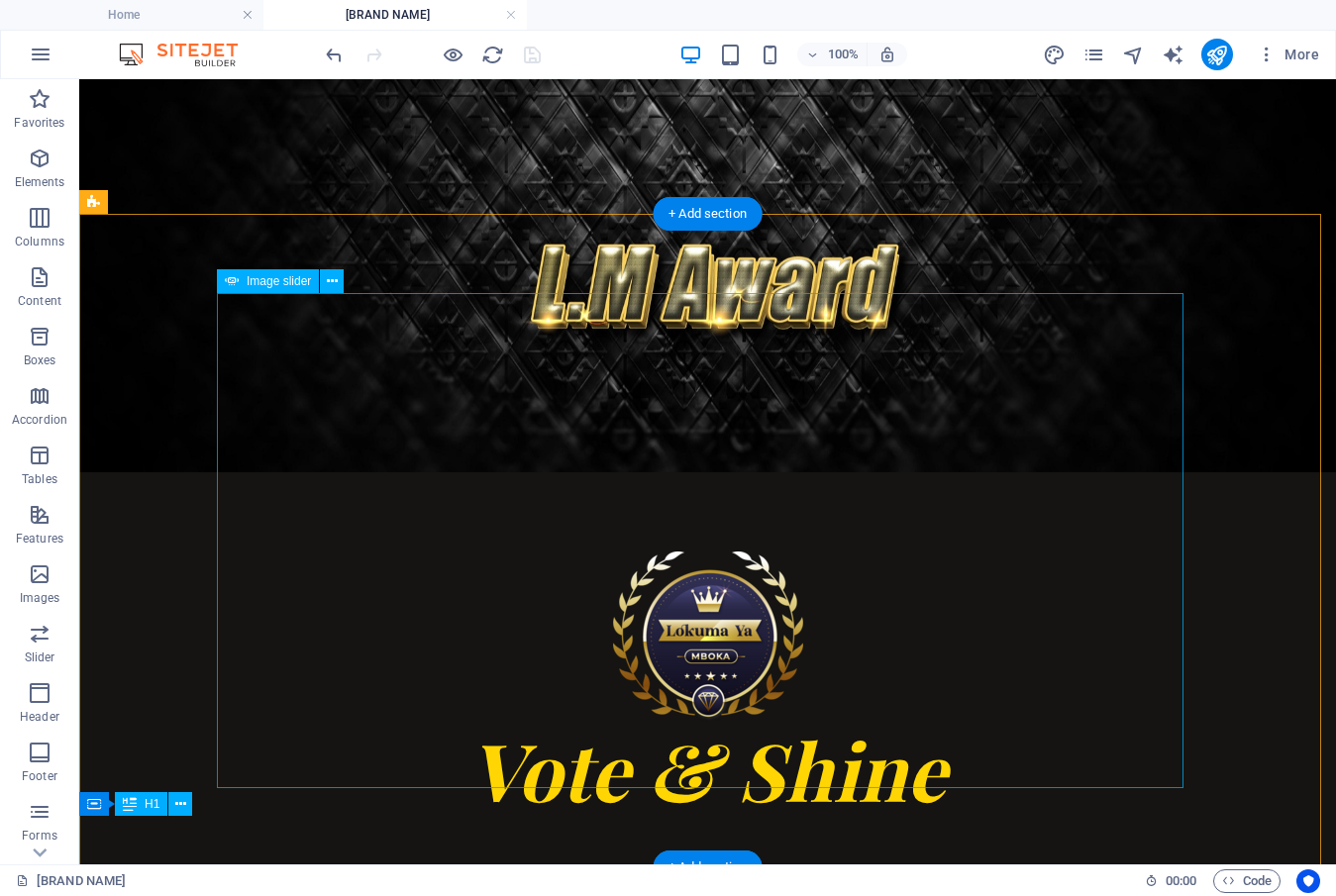 scroll, scrollTop: 602, scrollLeft: 0, axis: vertical 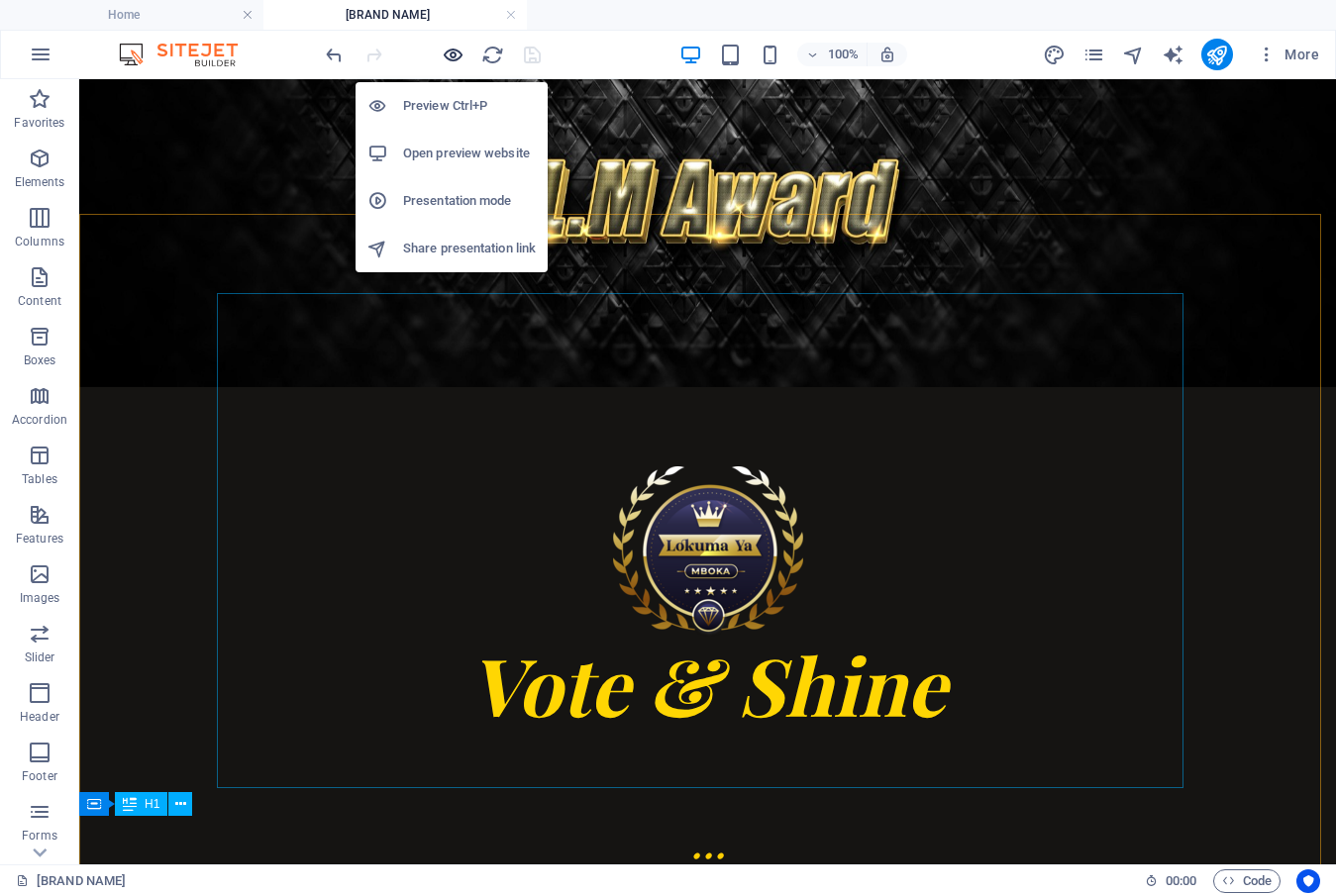 click at bounding box center (453, 54) 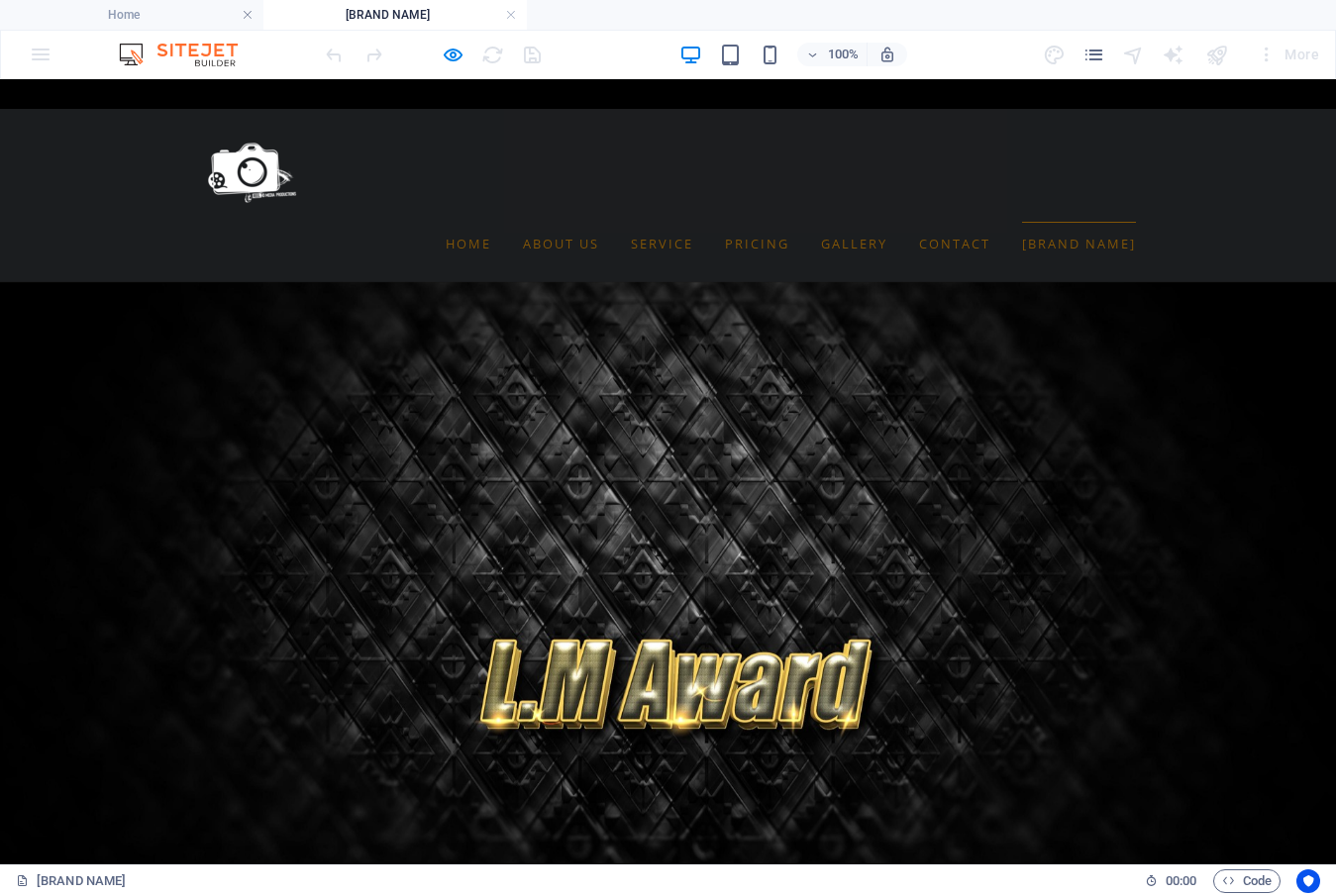 scroll, scrollTop: 0, scrollLeft: 0, axis: both 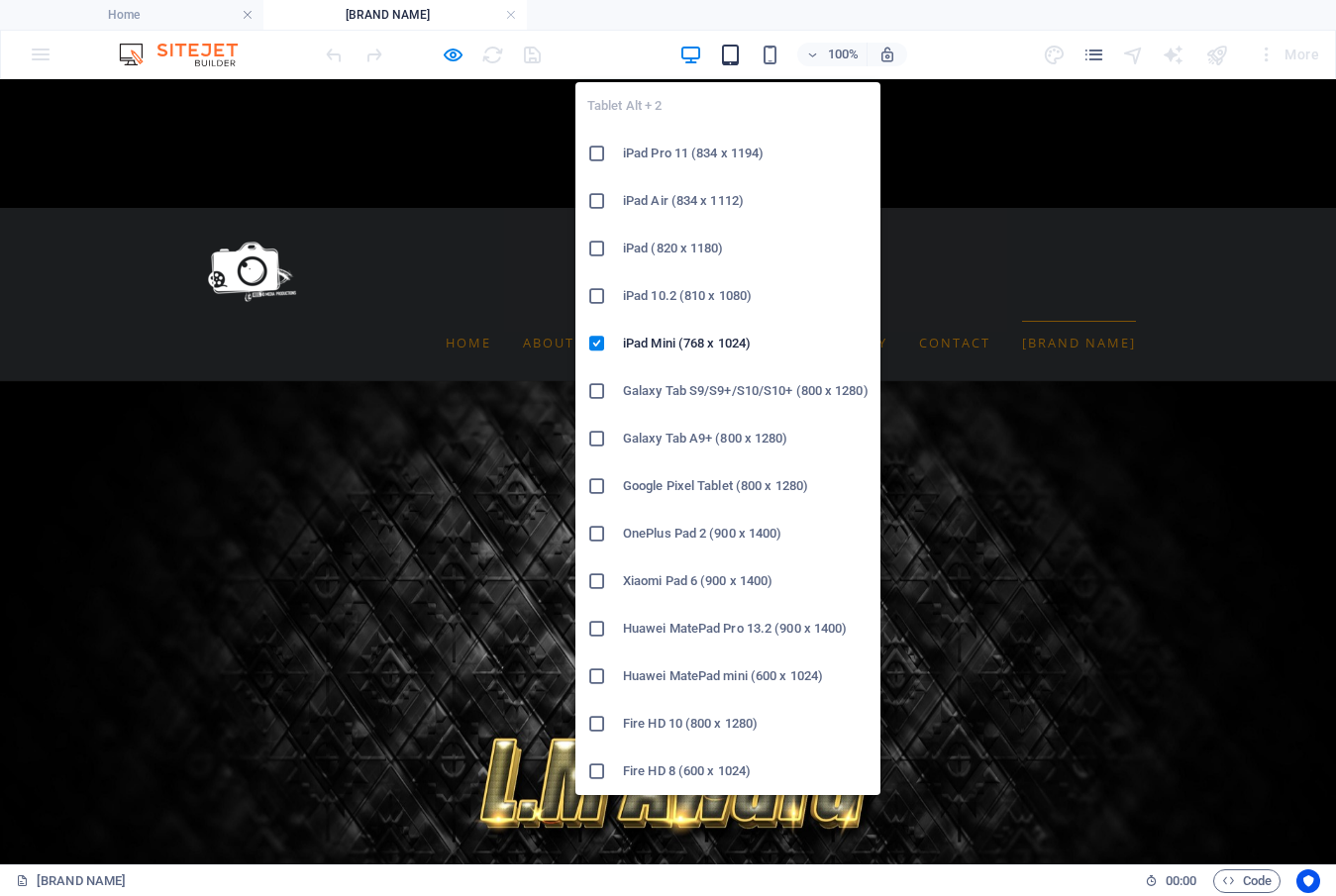 click at bounding box center (730, 54) 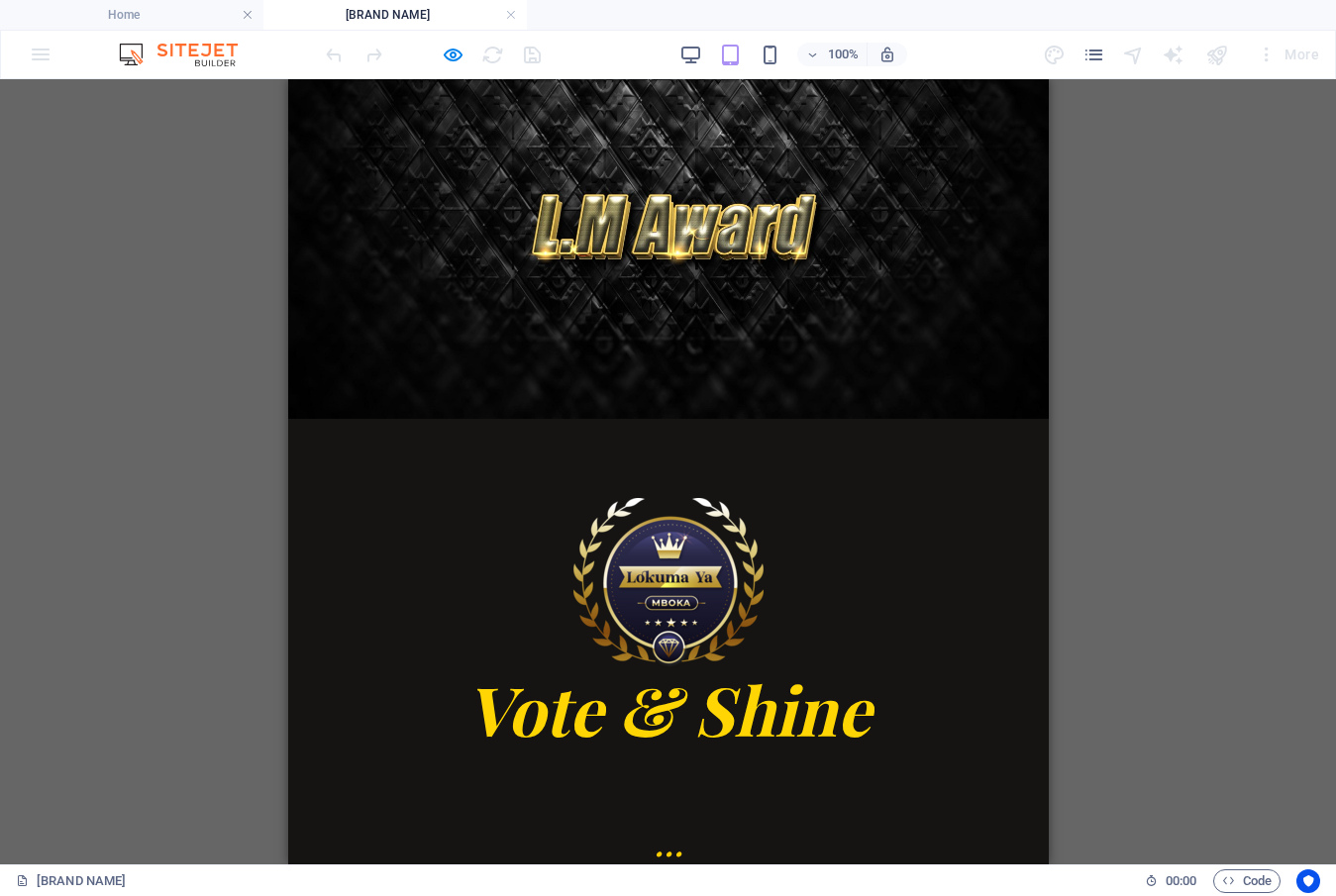 scroll, scrollTop: 495, scrollLeft: 0, axis: vertical 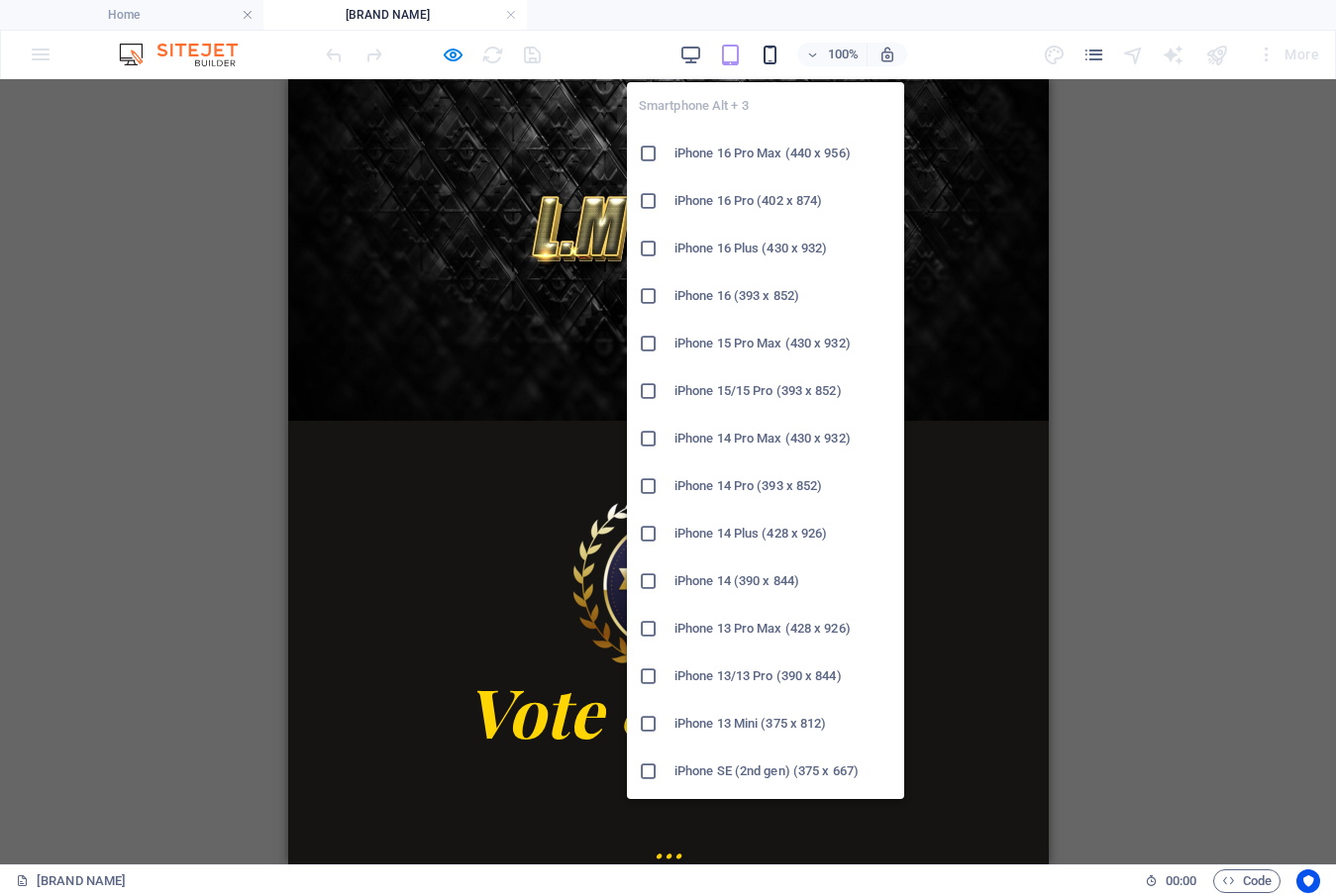 click at bounding box center [770, 54] 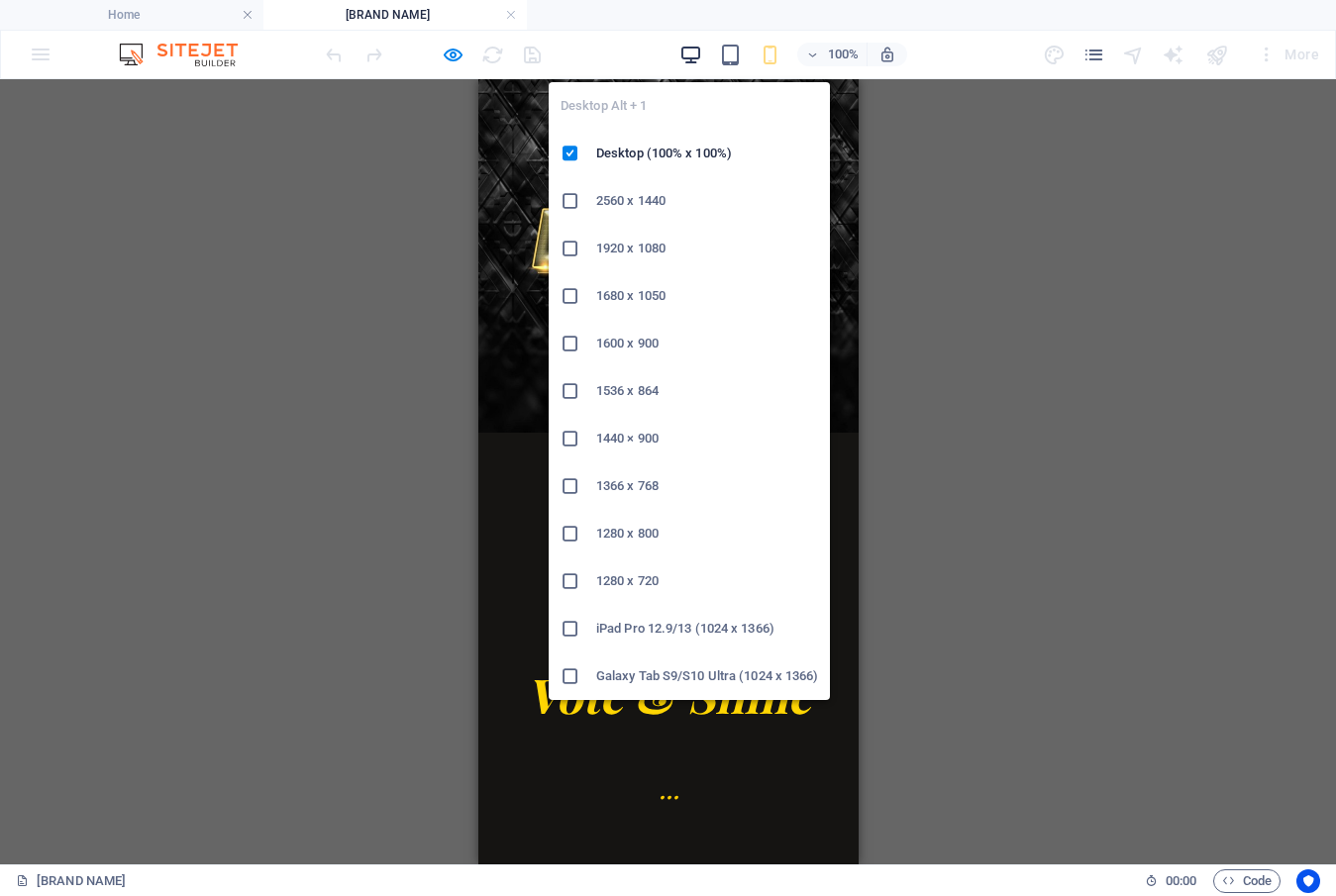 click at bounding box center (690, 54) 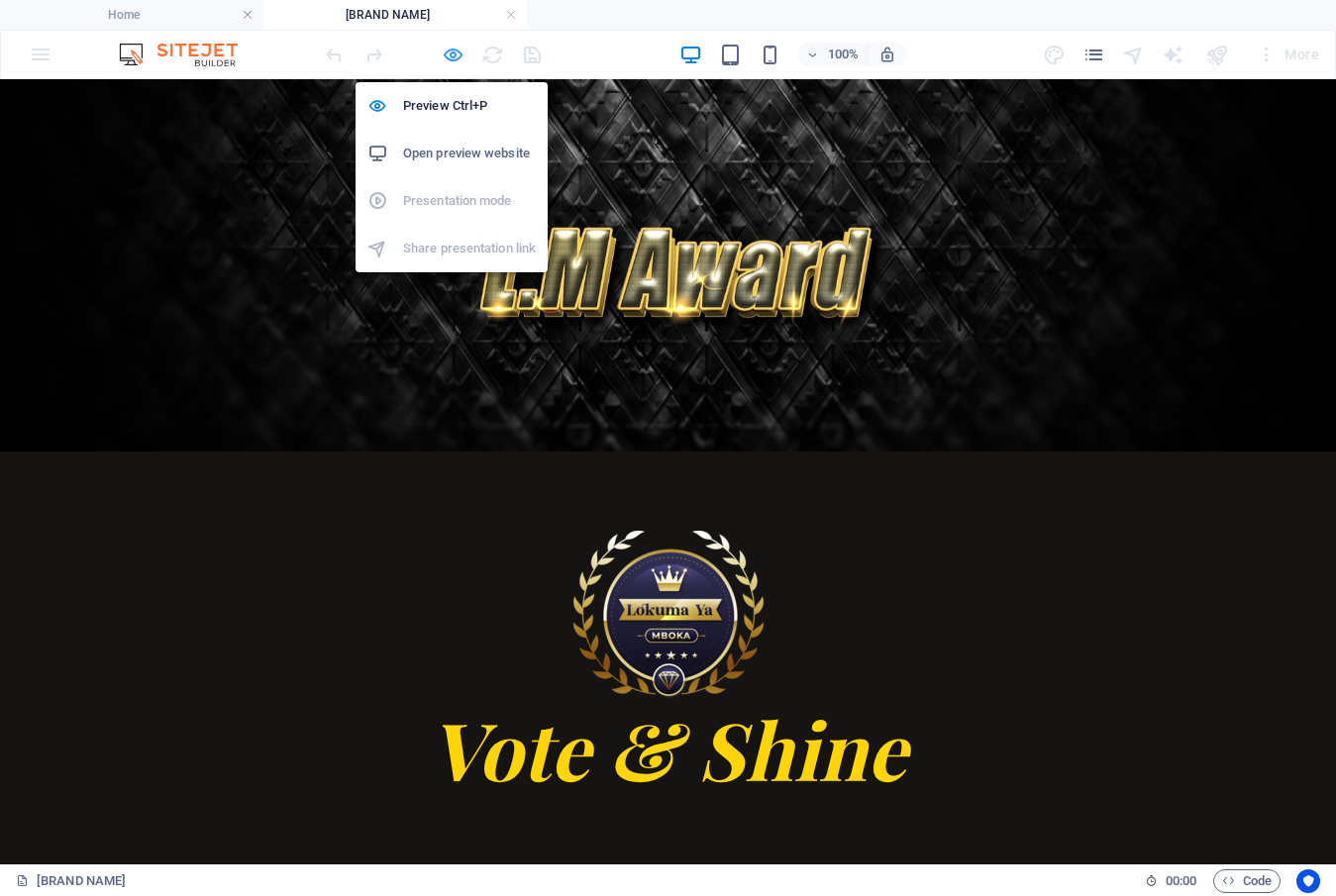 click at bounding box center (453, 54) 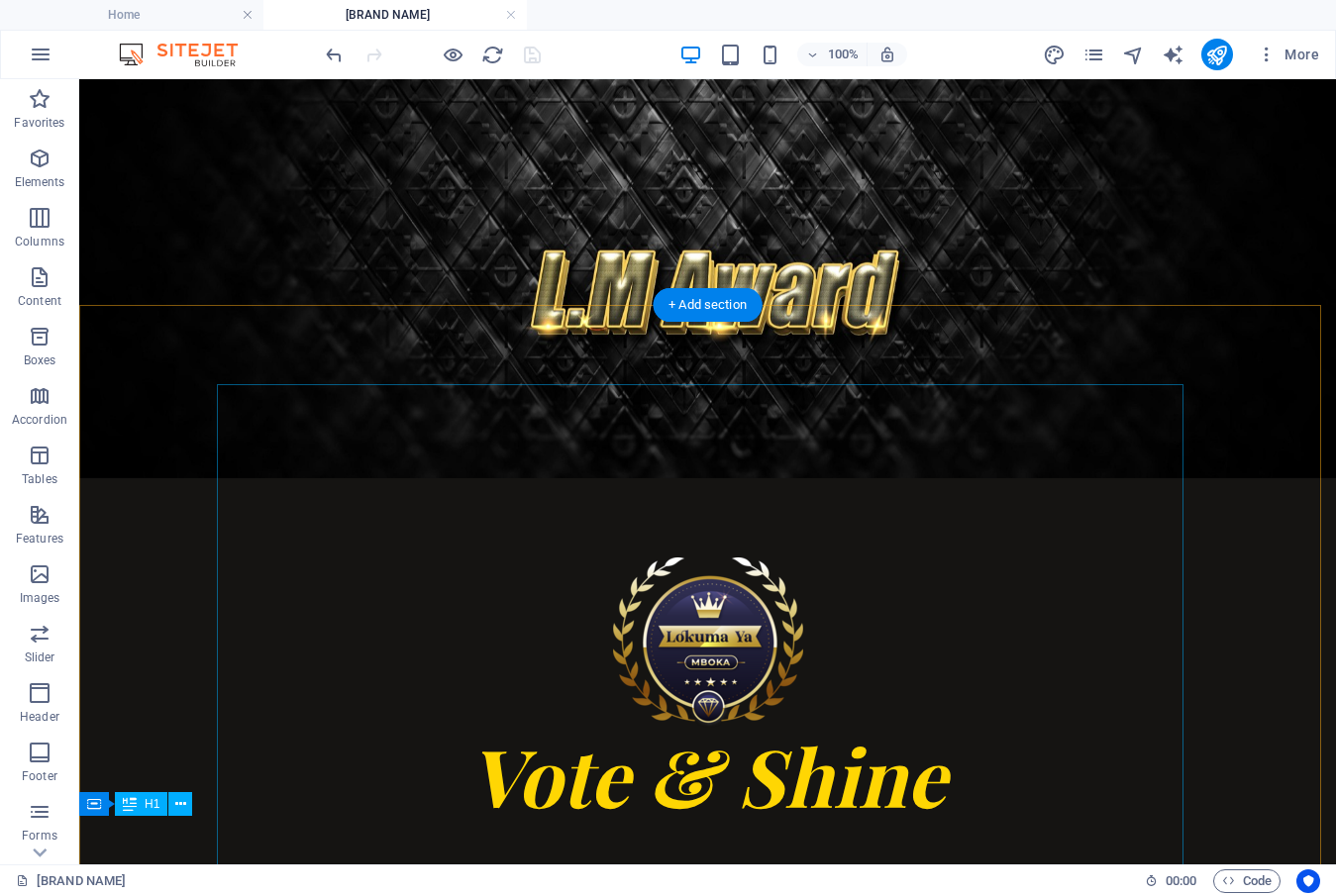 click at bounding box center (707, 1386) 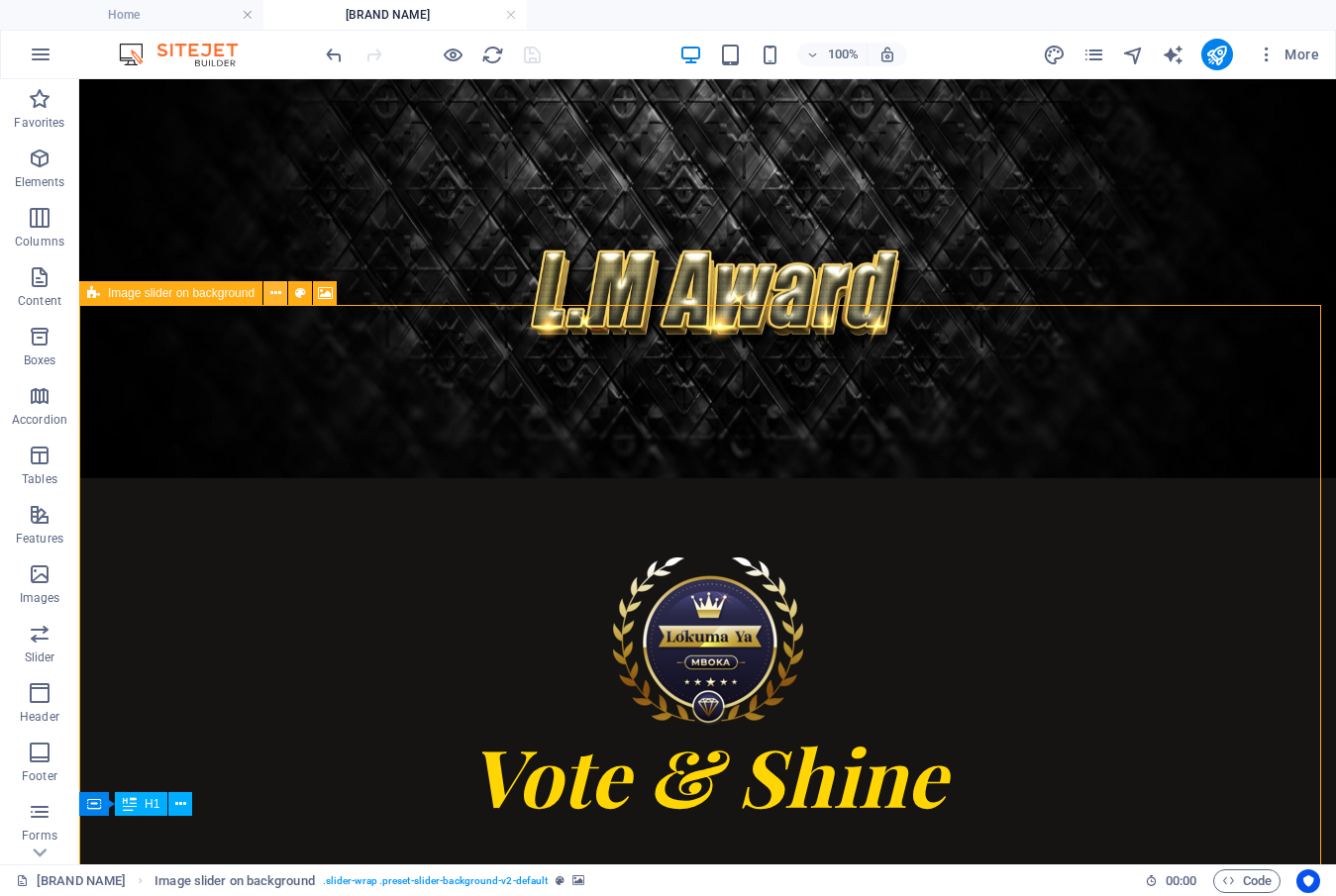 click at bounding box center [275, 293] 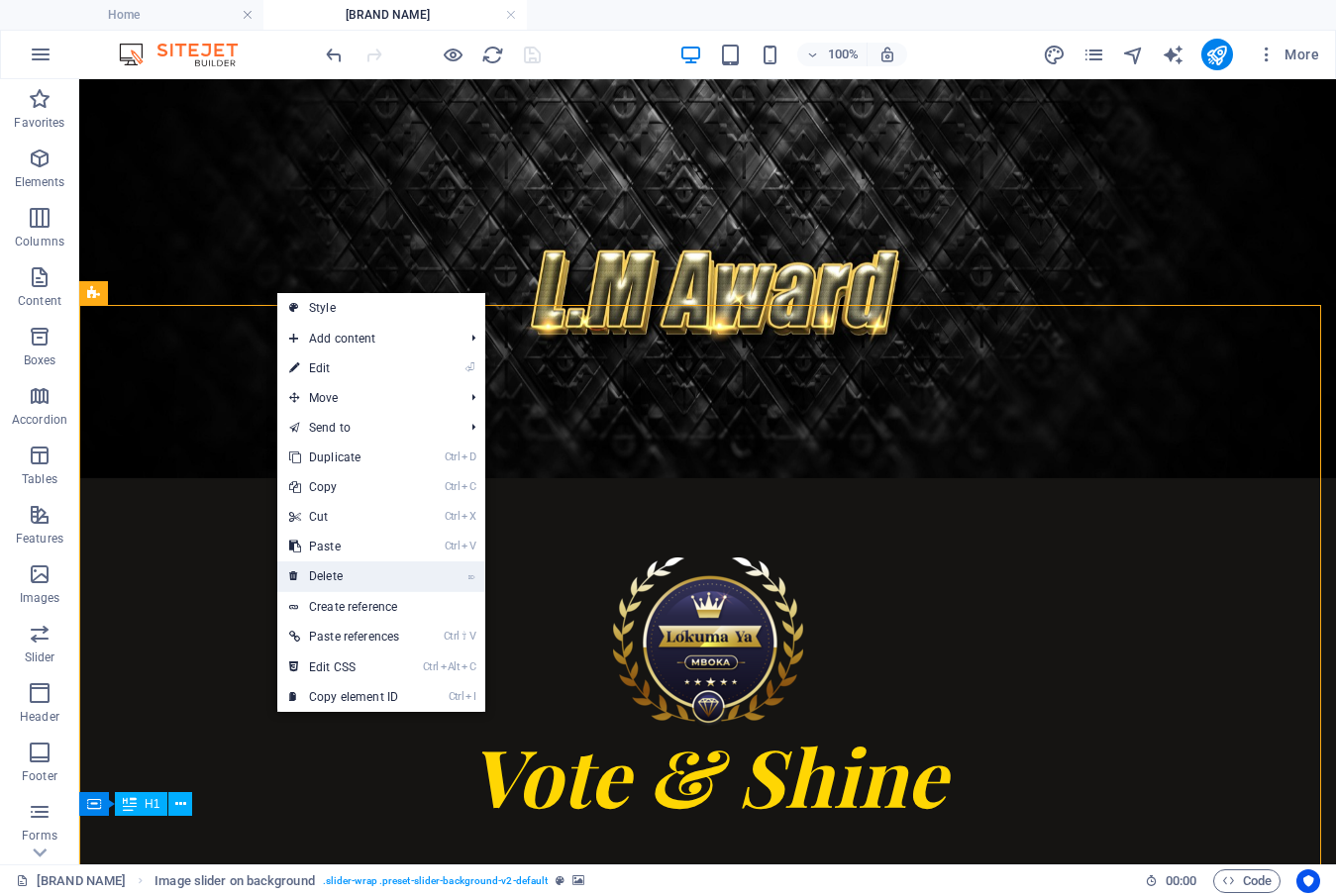 click on "⌦  Delete" at bounding box center [344, 576] 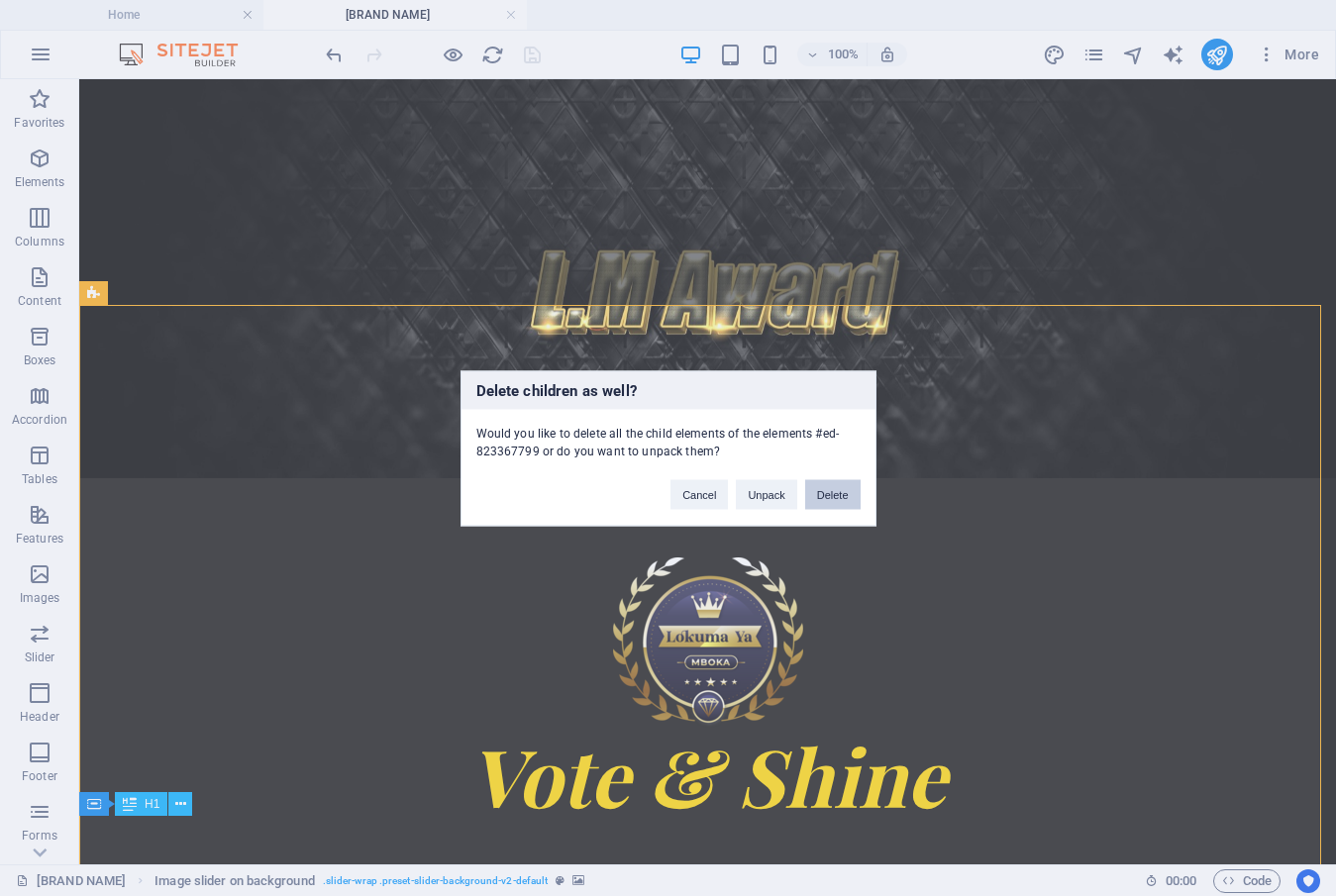 click on "Delete" at bounding box center (833, 494) 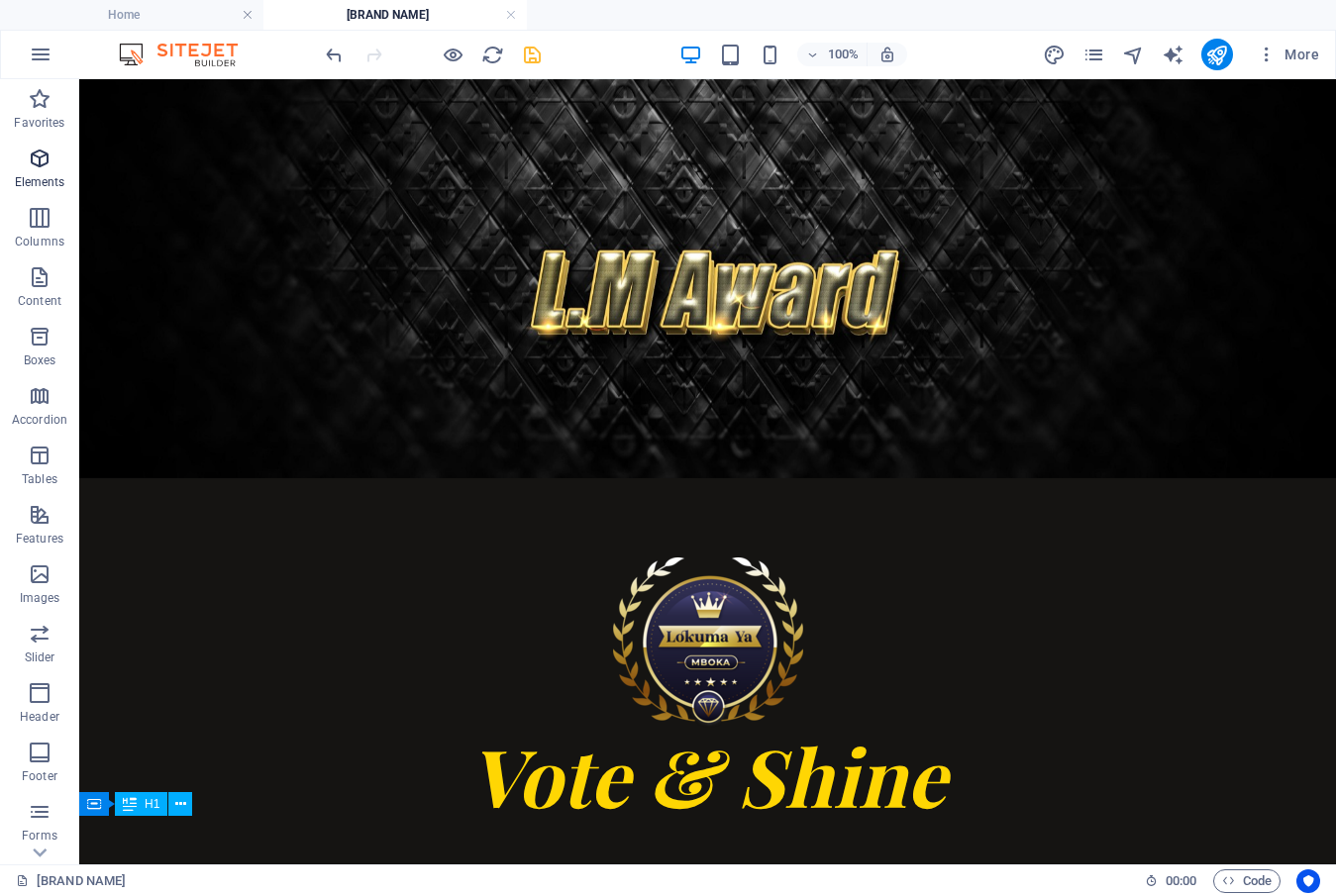 click at bounding box center (40, 158) 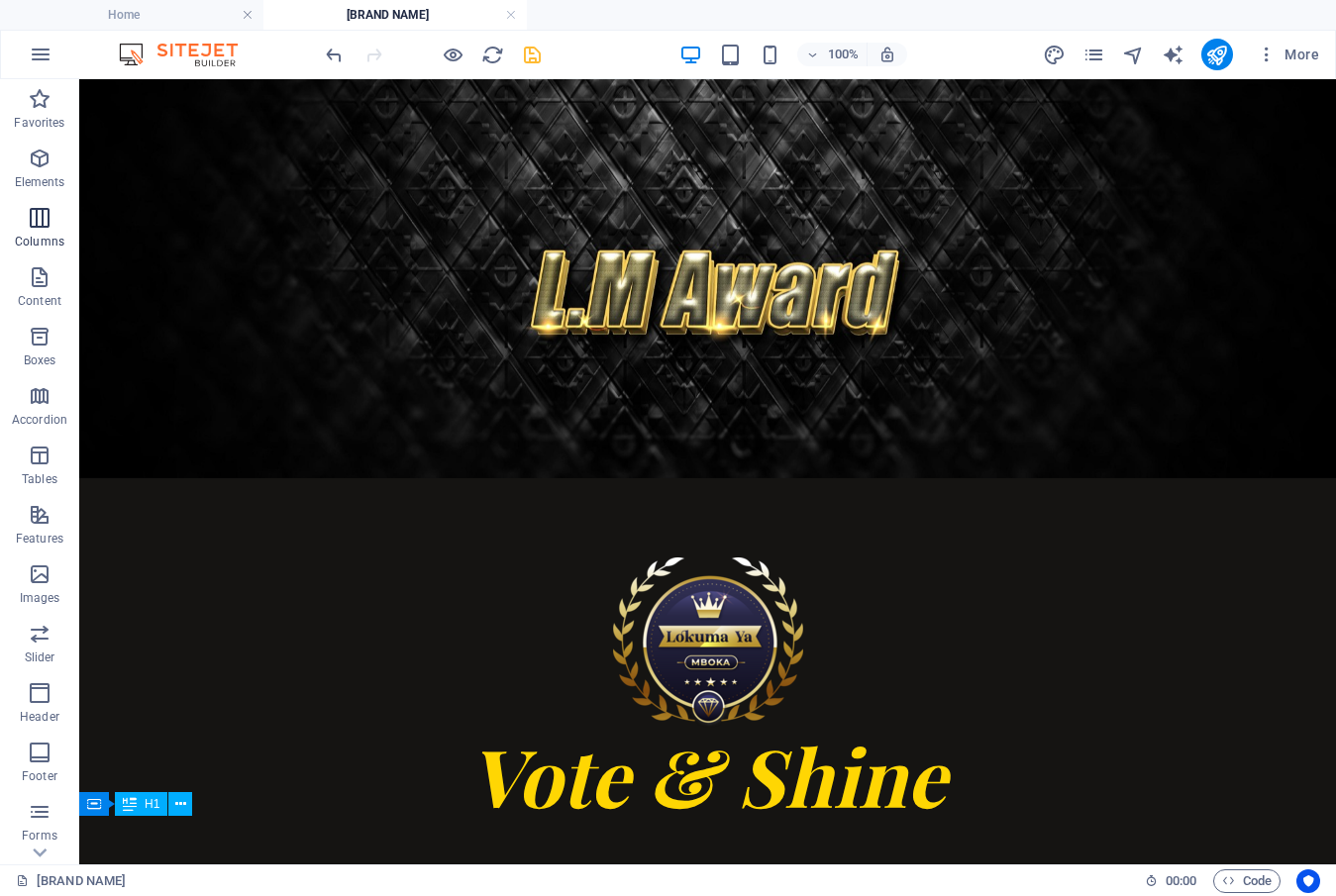 scroll, scrollTop: 519, scrollLeft: 0, axis: vertical 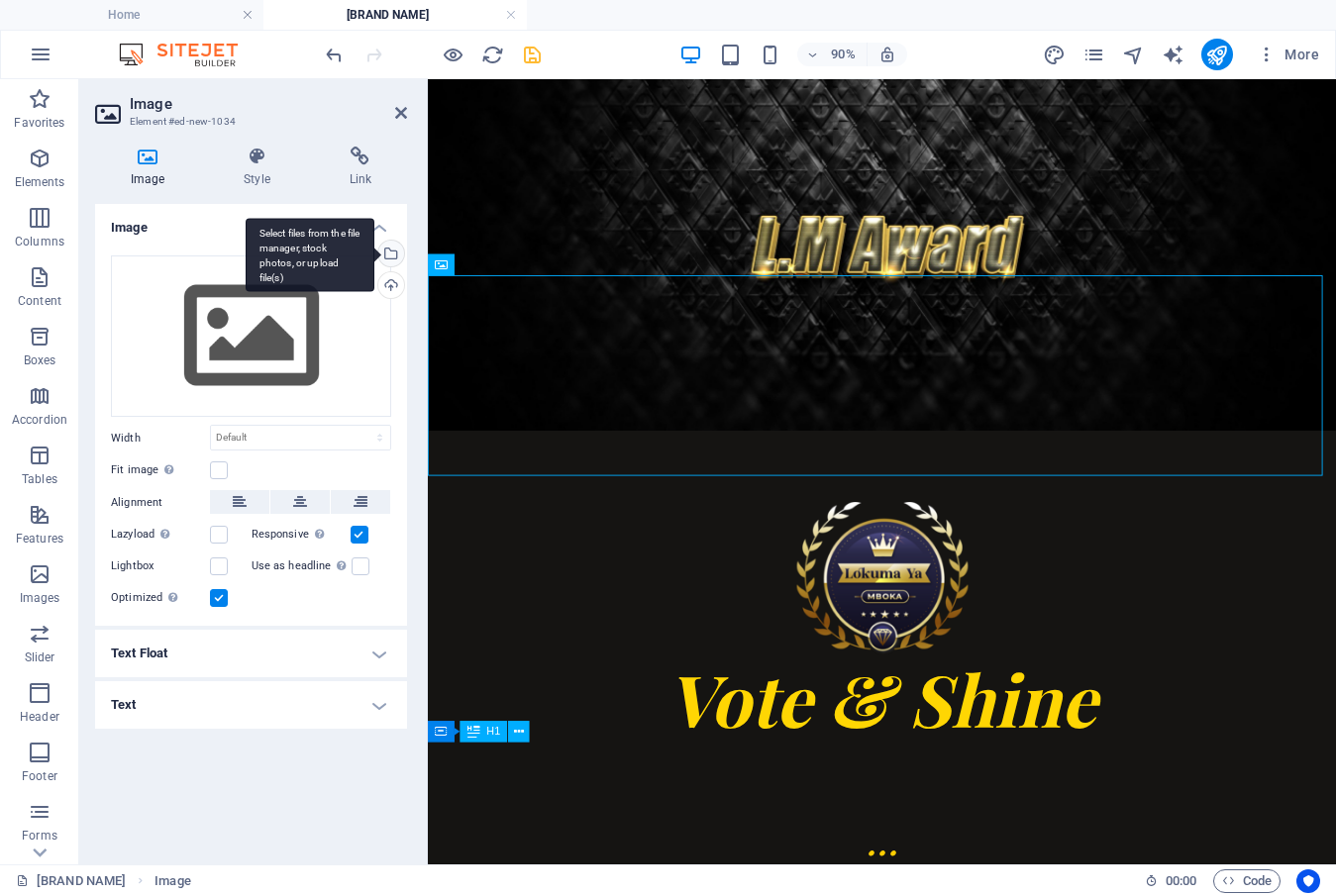 click on "Select files from the file manager, stock photos, or upload file(s)" at bounding box center (389, 255) 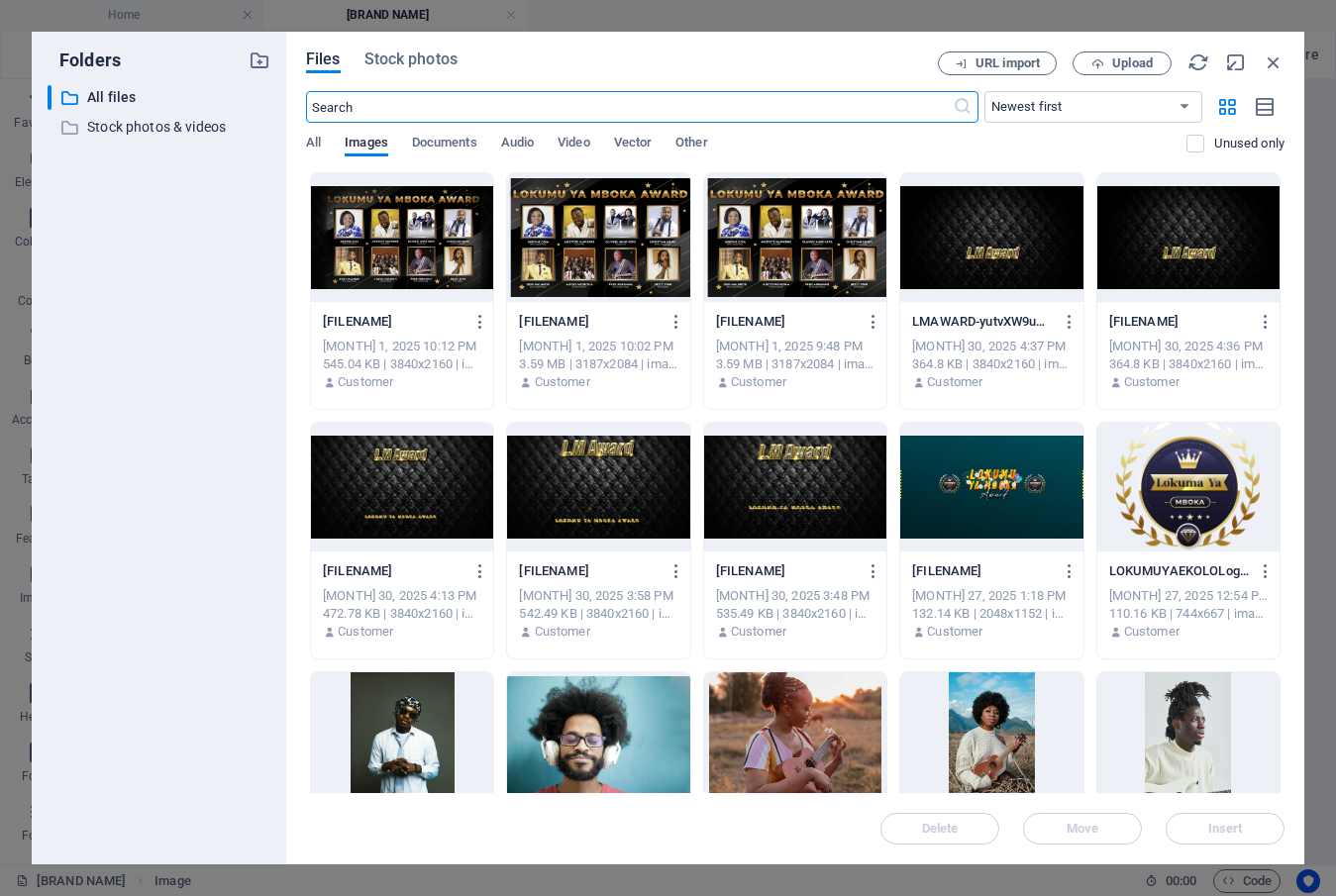 click at bounding box center [402, 238] 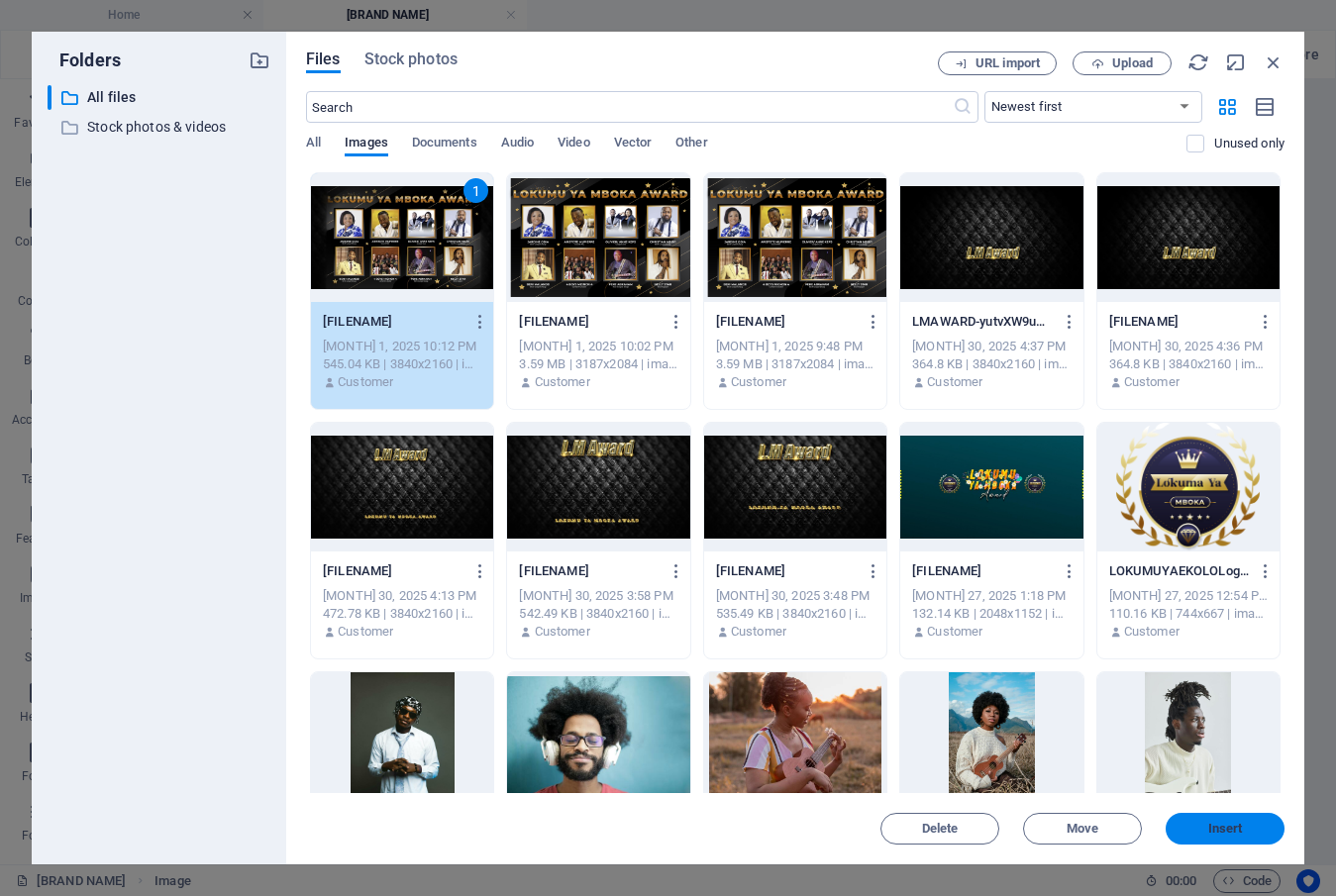 click on "Insert" at bounding box center (1225, 829) 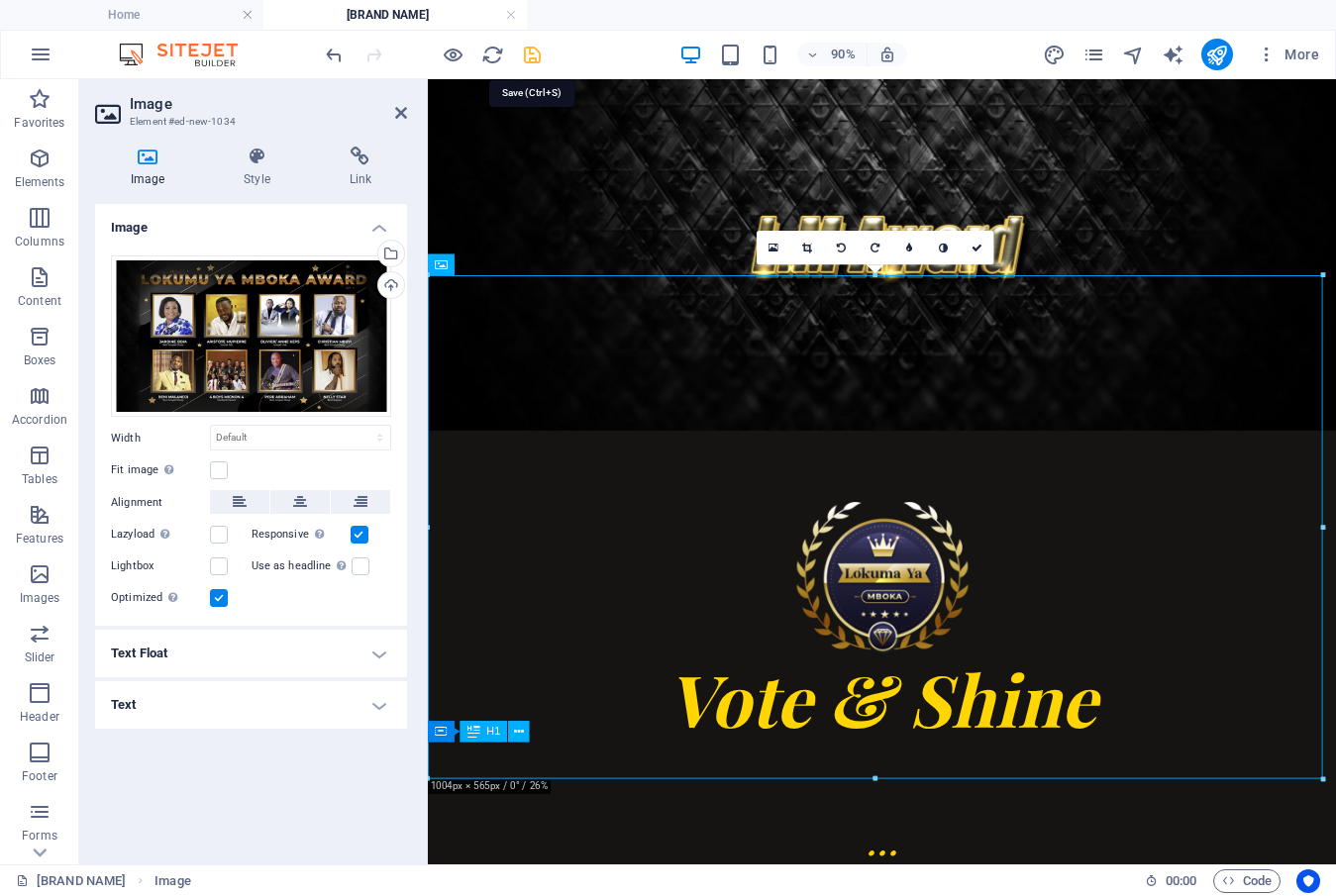 drag, startPoint x: 528, startPoint y: 54, endPoint x: 448, endPoint y: 114, distance: 100 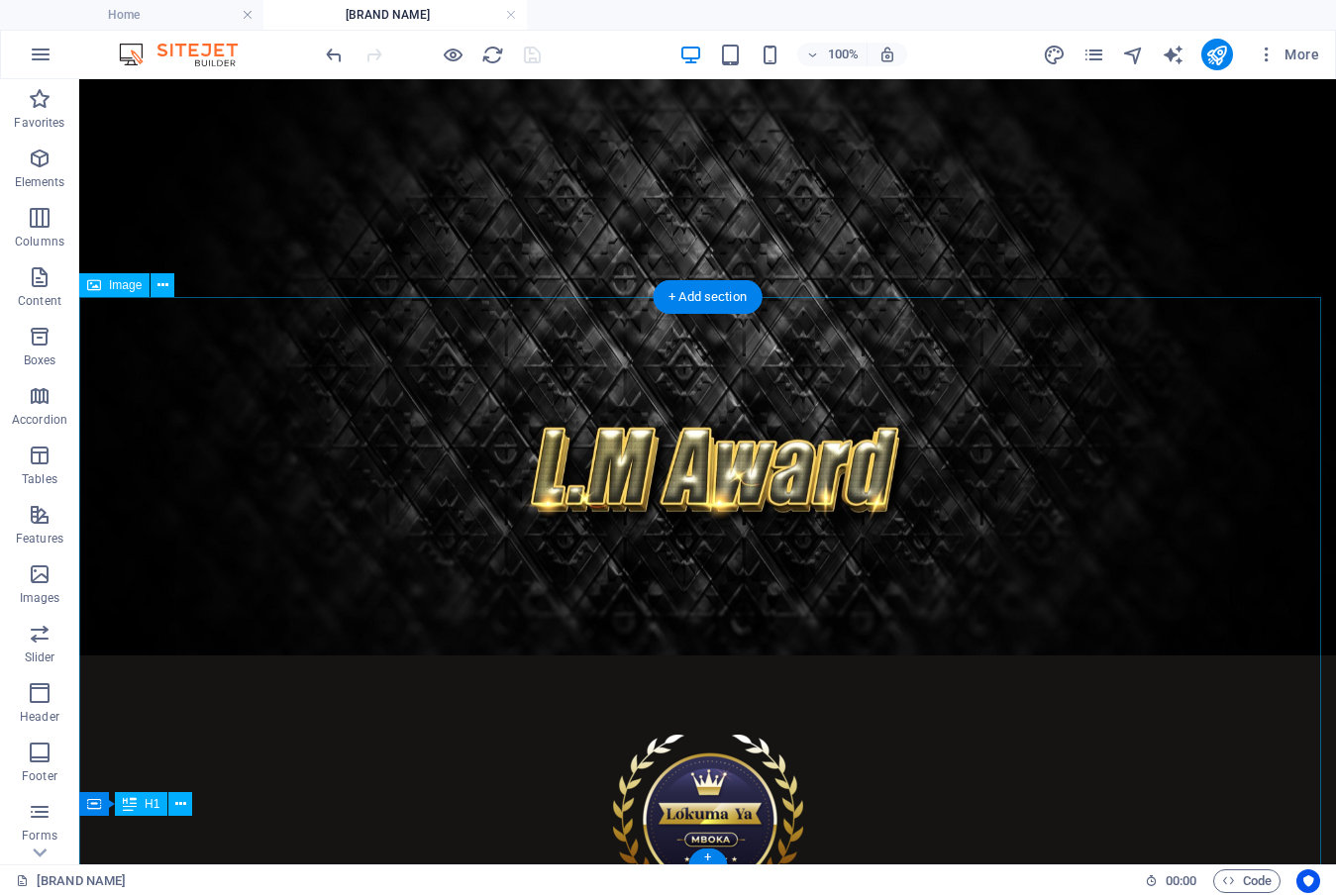 scroll, scrollTop: 321, scrollLeft: 0, axis: vertical 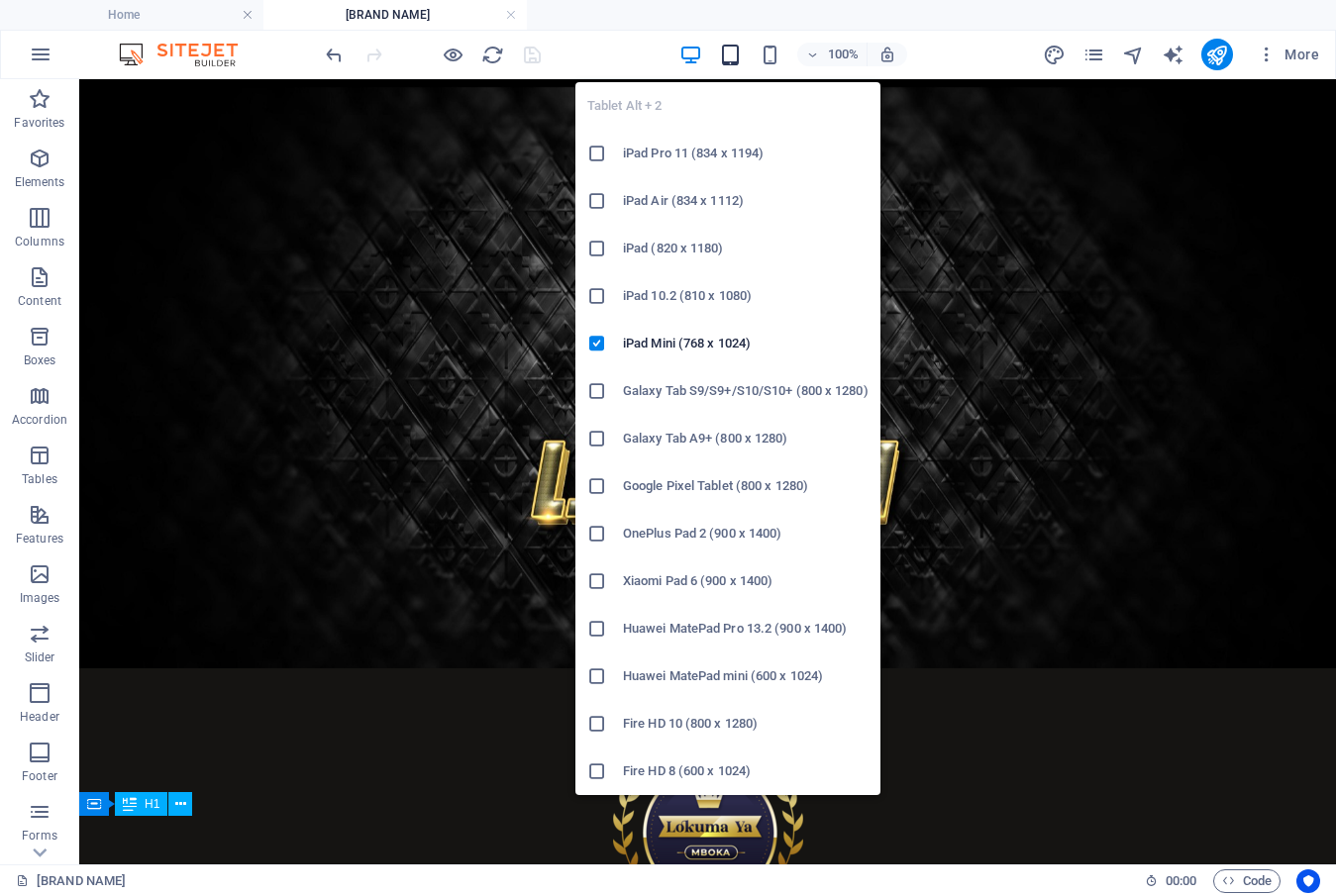 click at bounding box center [730, 54] 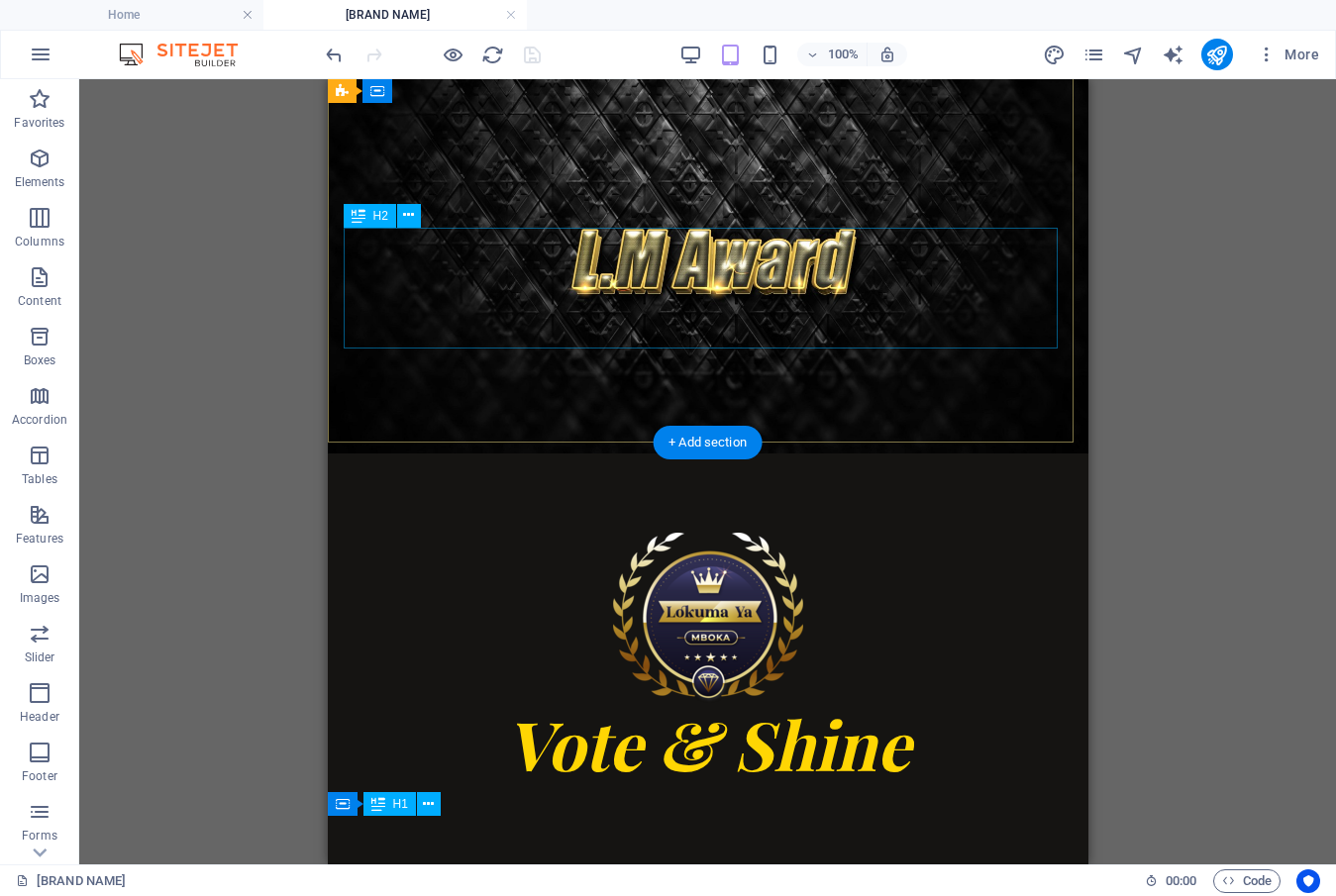 scroll, scrollTop: 321, scrollLeft: 0, axis: vertical 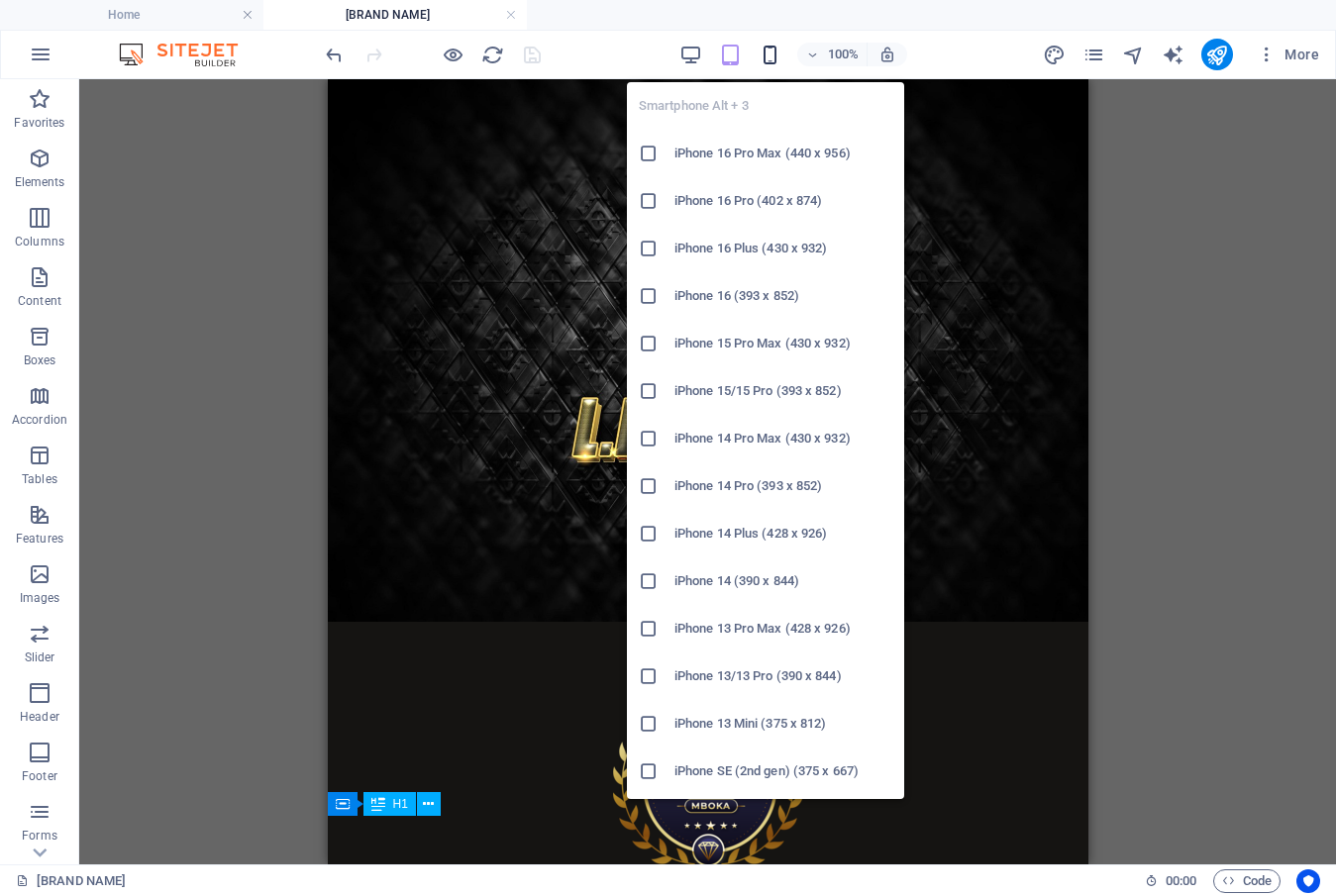 click at bounding box center (770, 54) 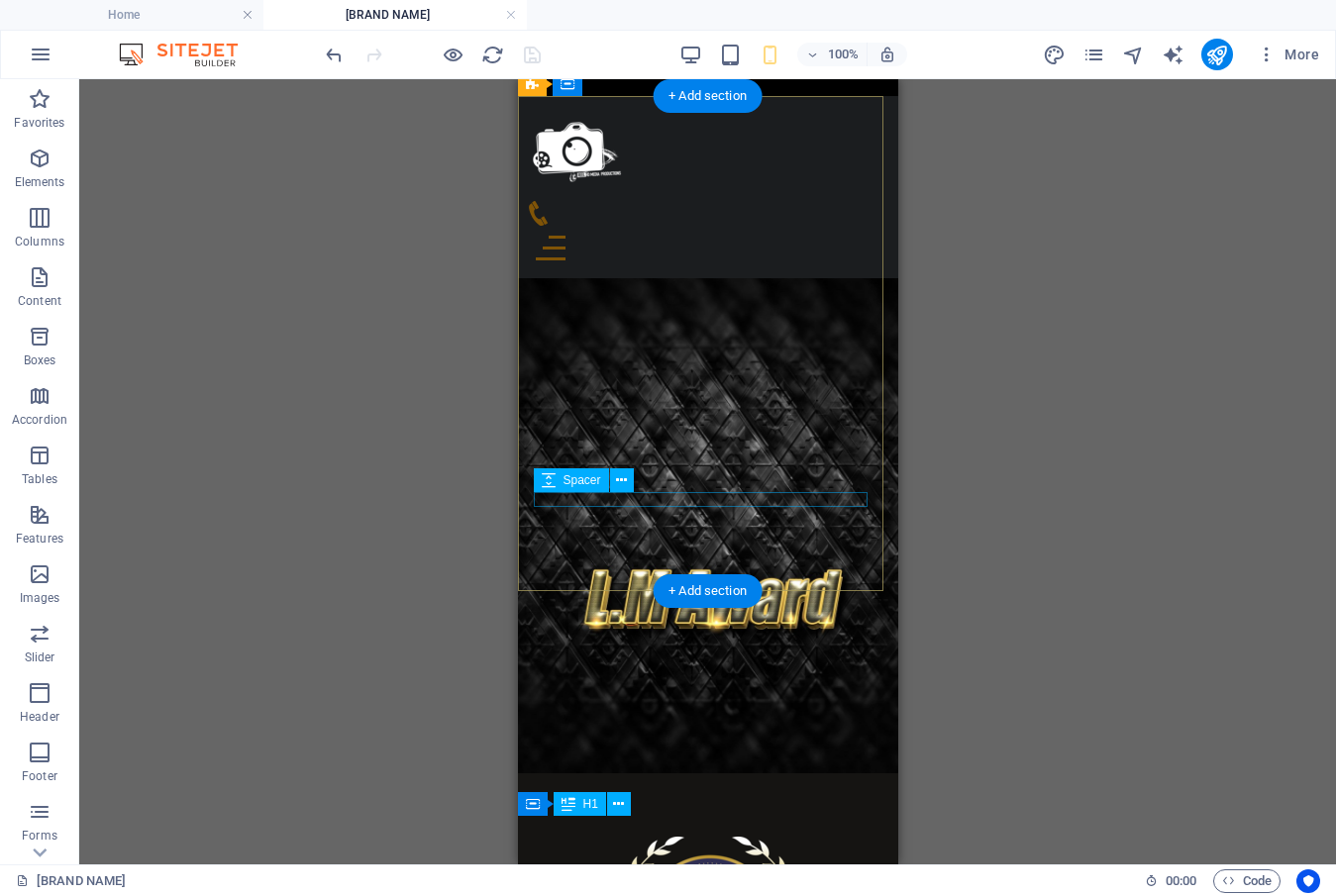scroll, scrollTop: 0, scrollLeft: 0, axis: both 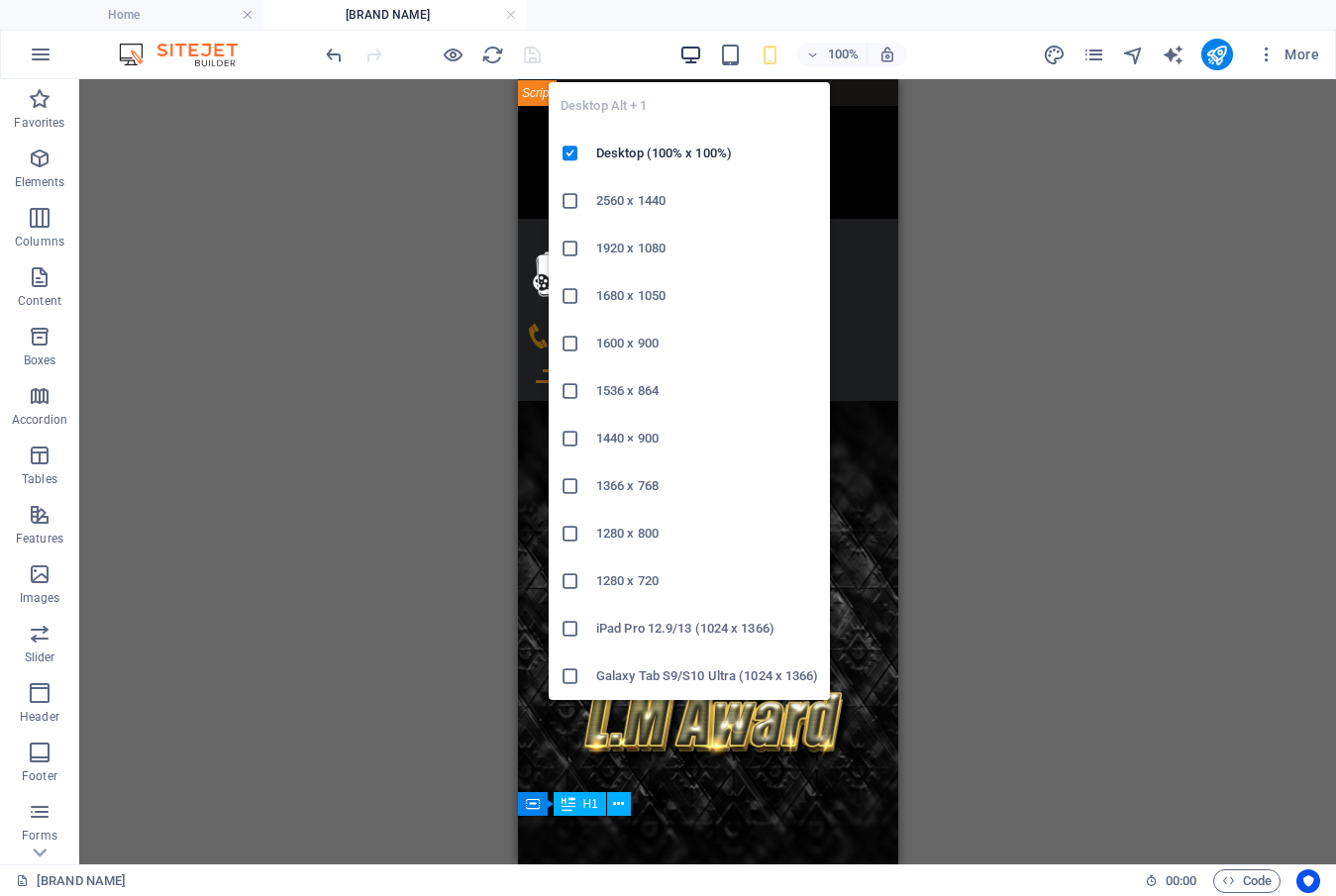 click at bounding box center [690, 54] 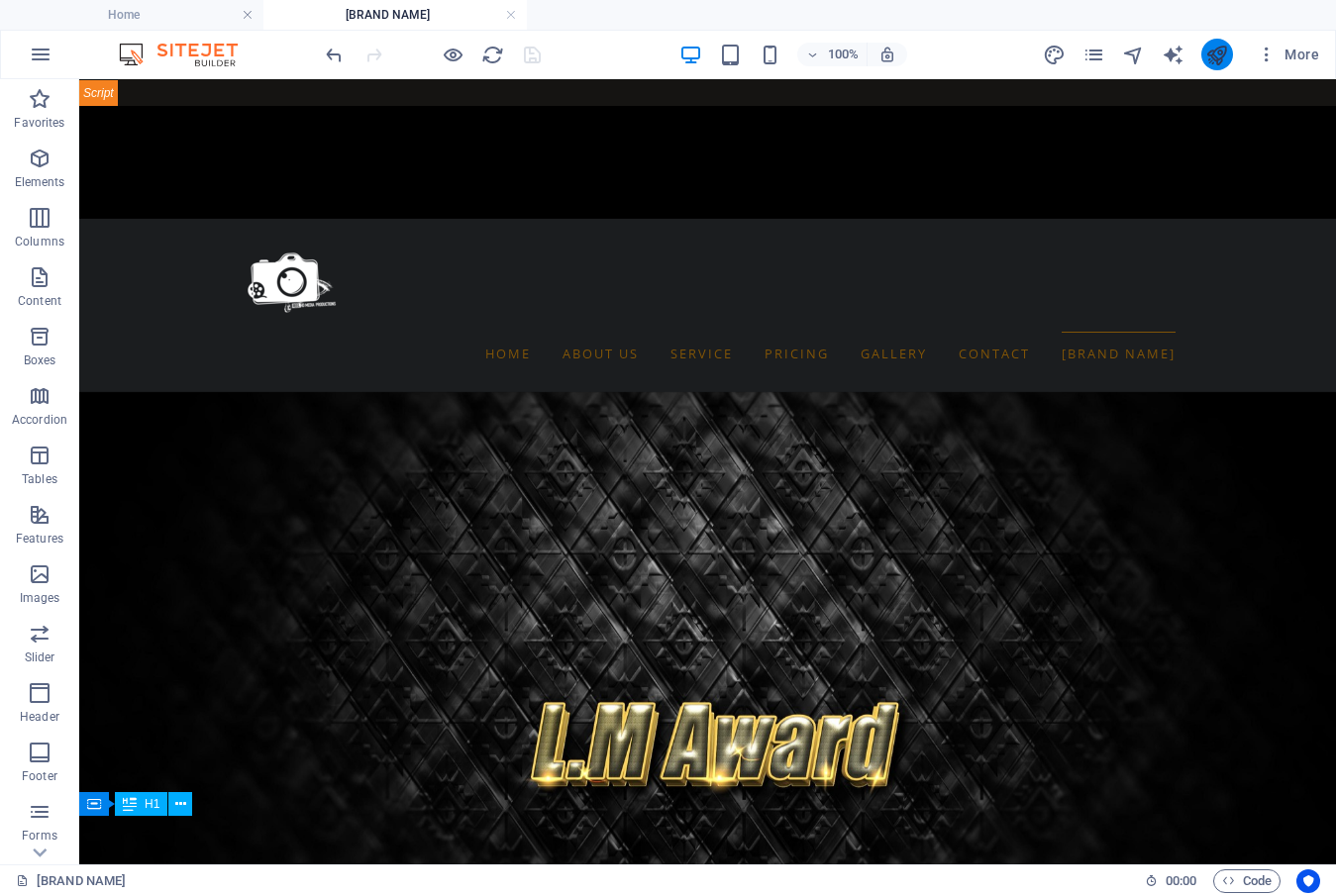 click at bounding box center [1216, 54] 